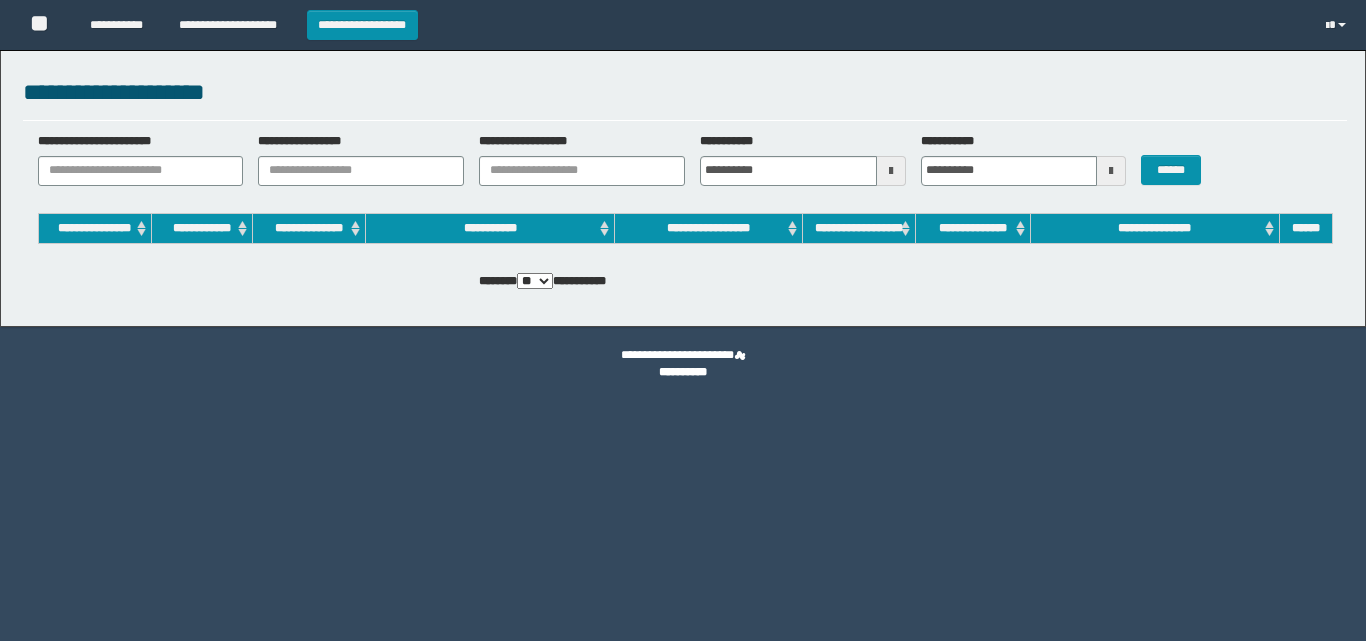 scroll, scrollTop: 0, scrollLeft: 0, axis: both 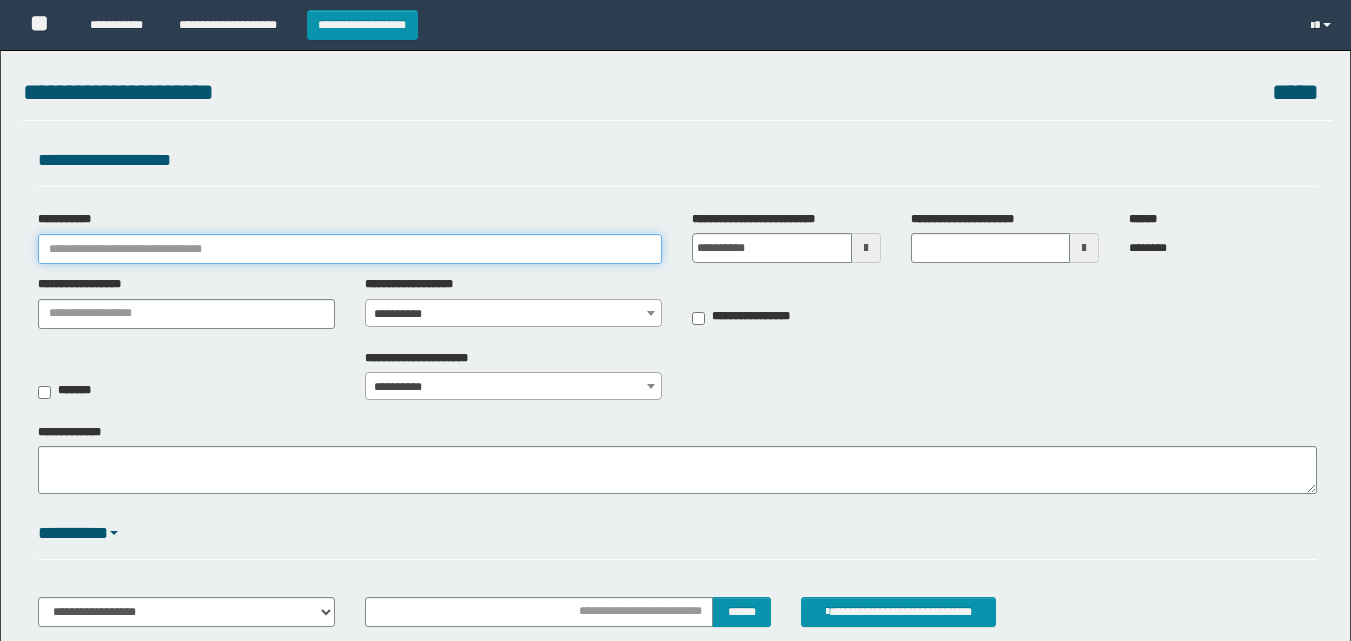 click on "**********" at bounding box center [350, 249] 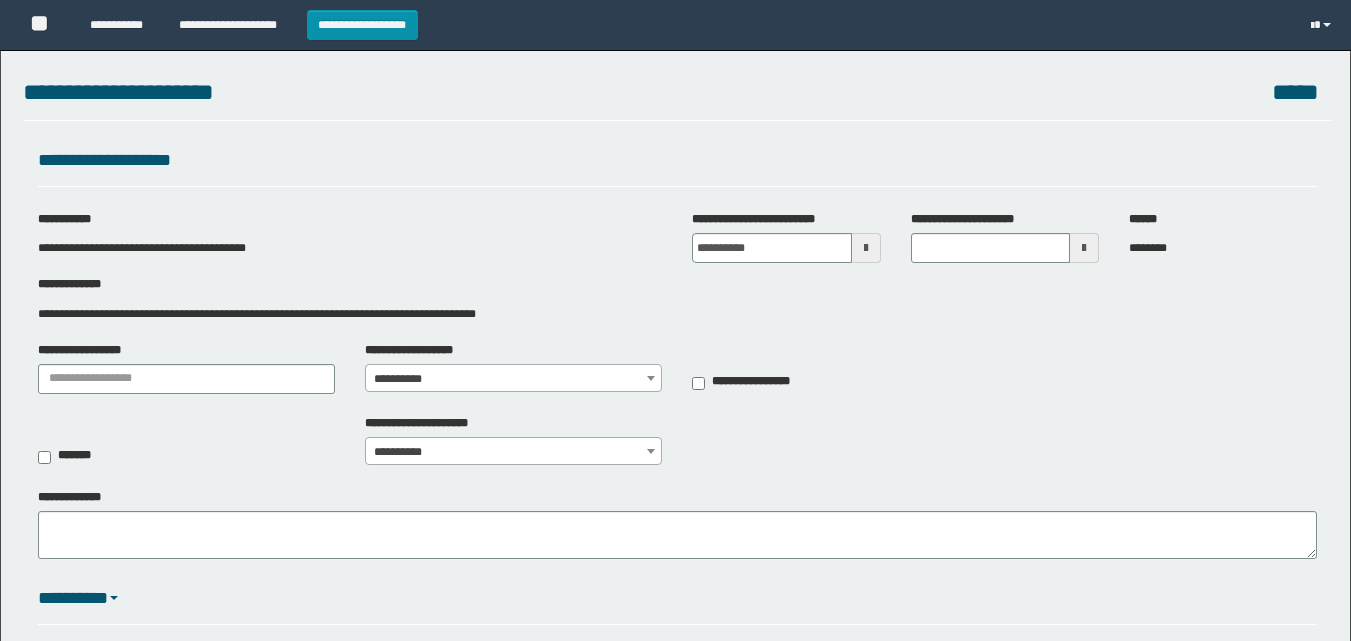 scroll, scrollTop: 100, scrollLeft: 0, axis: vertical 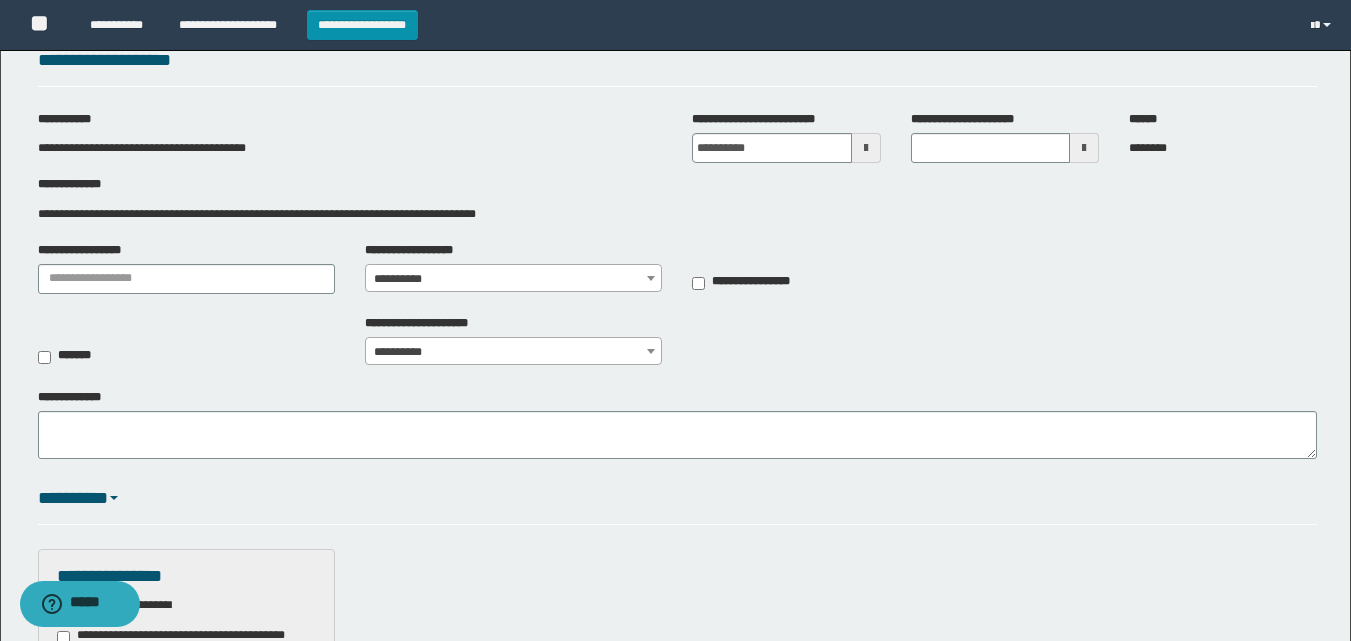 click at bounding box center [1084, 148] 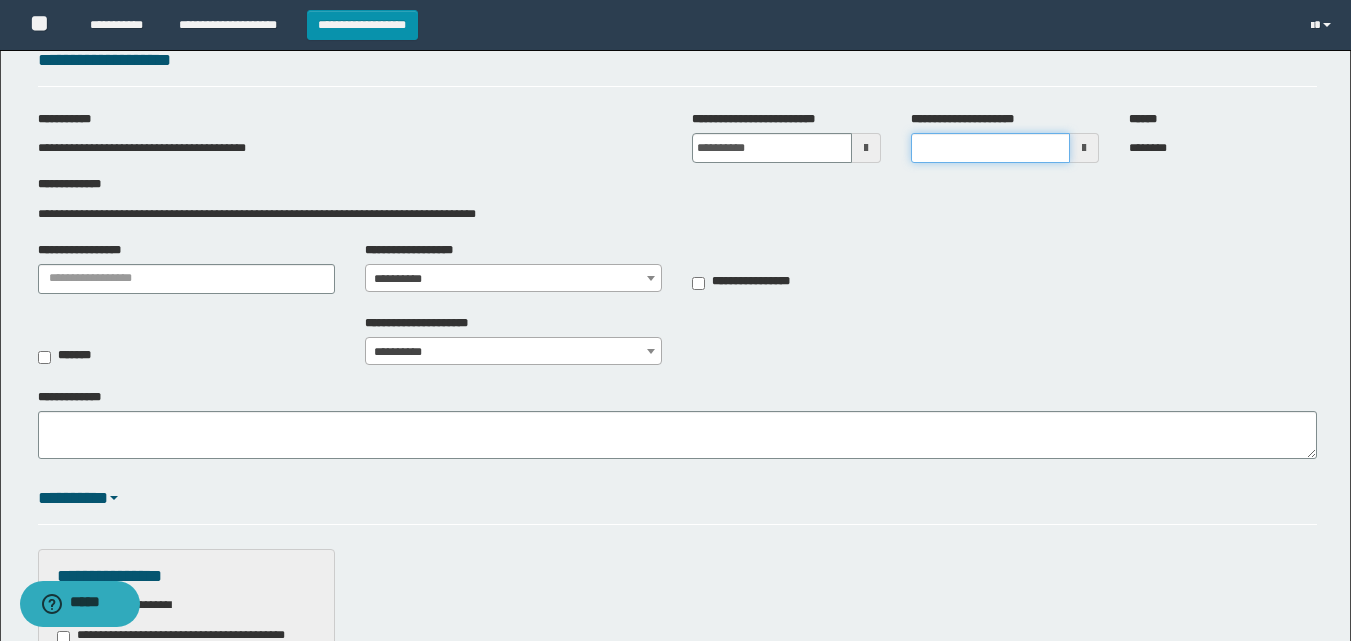 click on "**********" at bounding box center (990, 148) 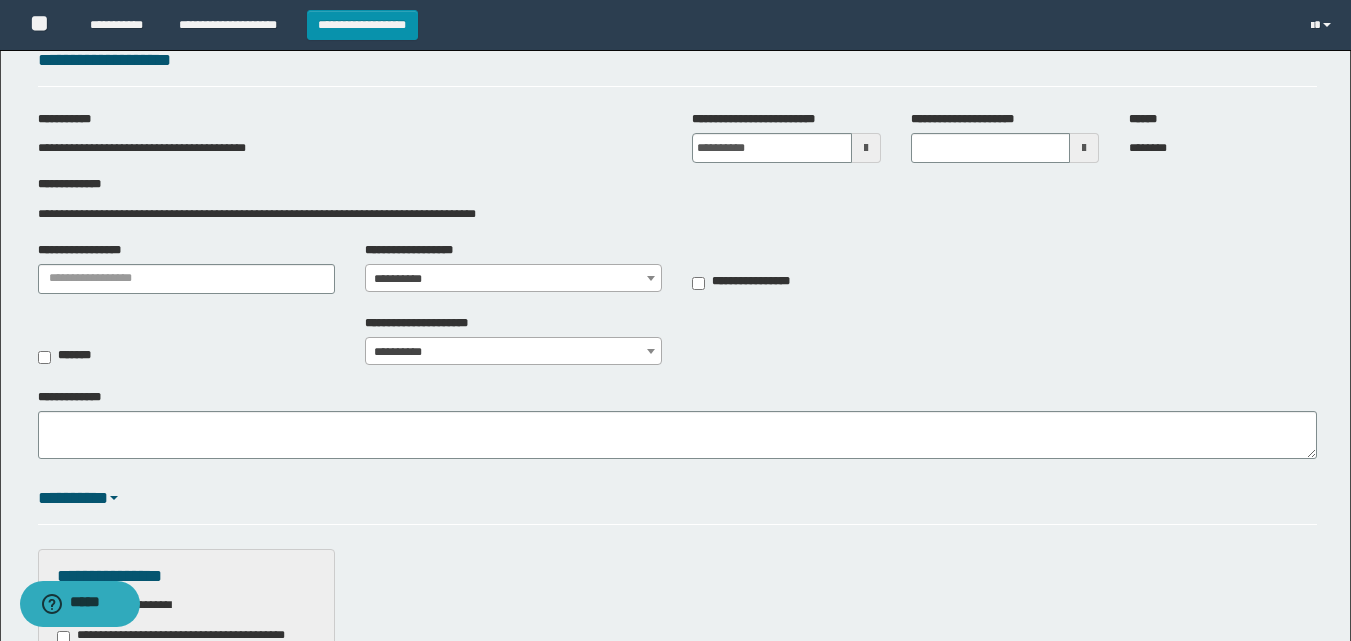 click on "**********" at bounding box center (186, 268) 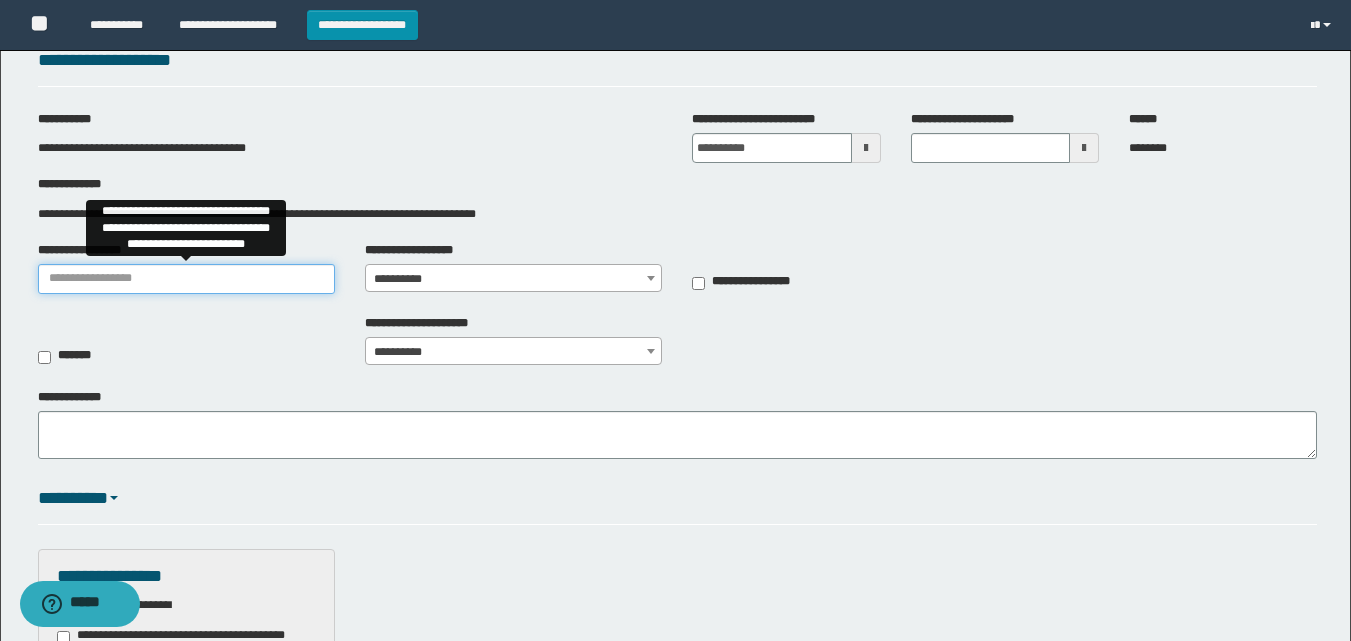 click on "**********" at bounding box center (186, 279) 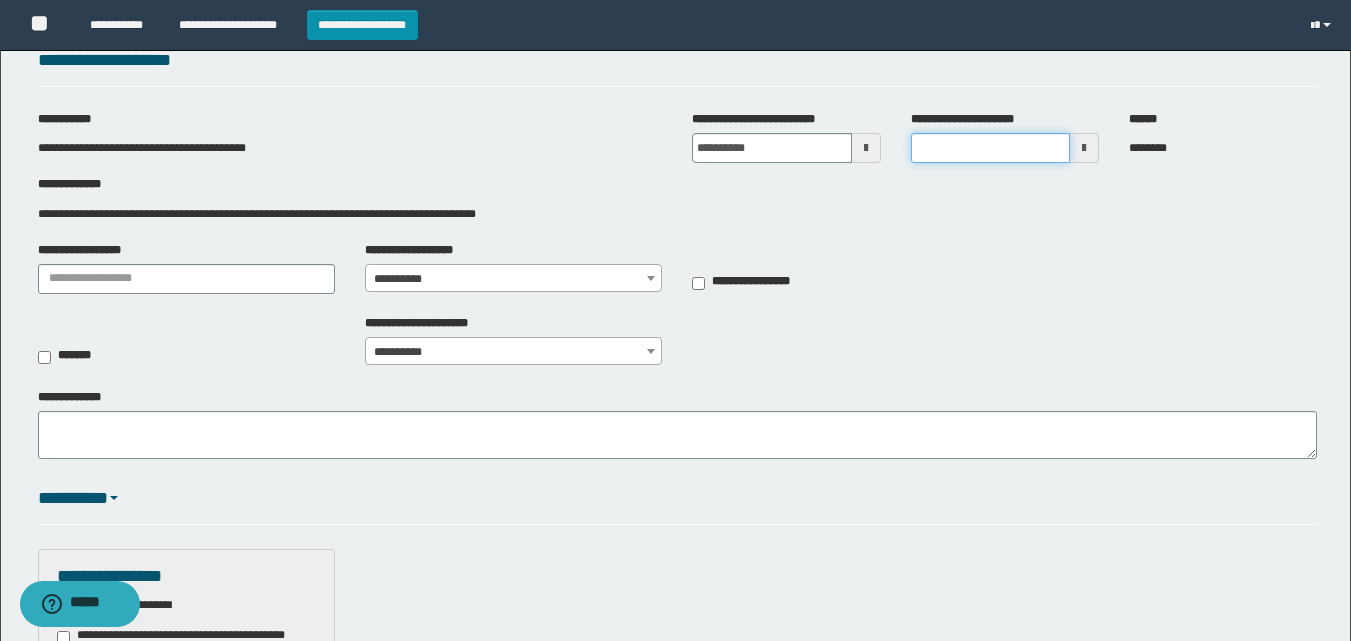 click on "**********" at bounding box center (990, 148) 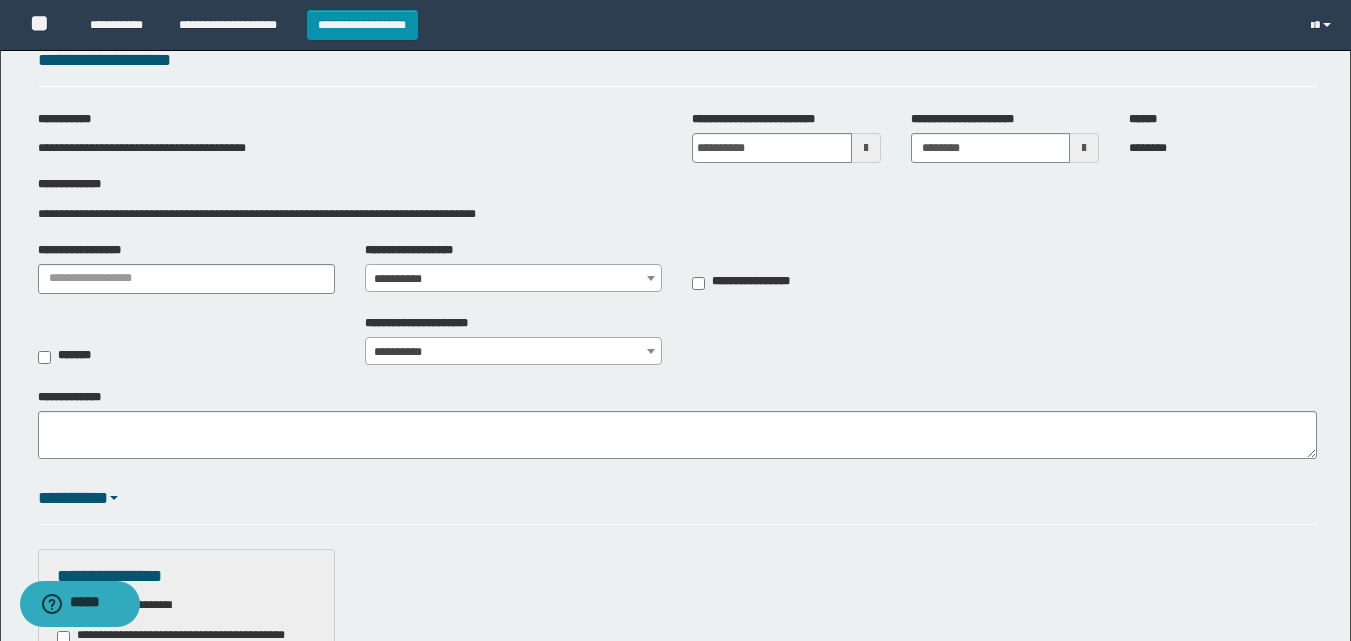 click at bounding box center [866, 148] 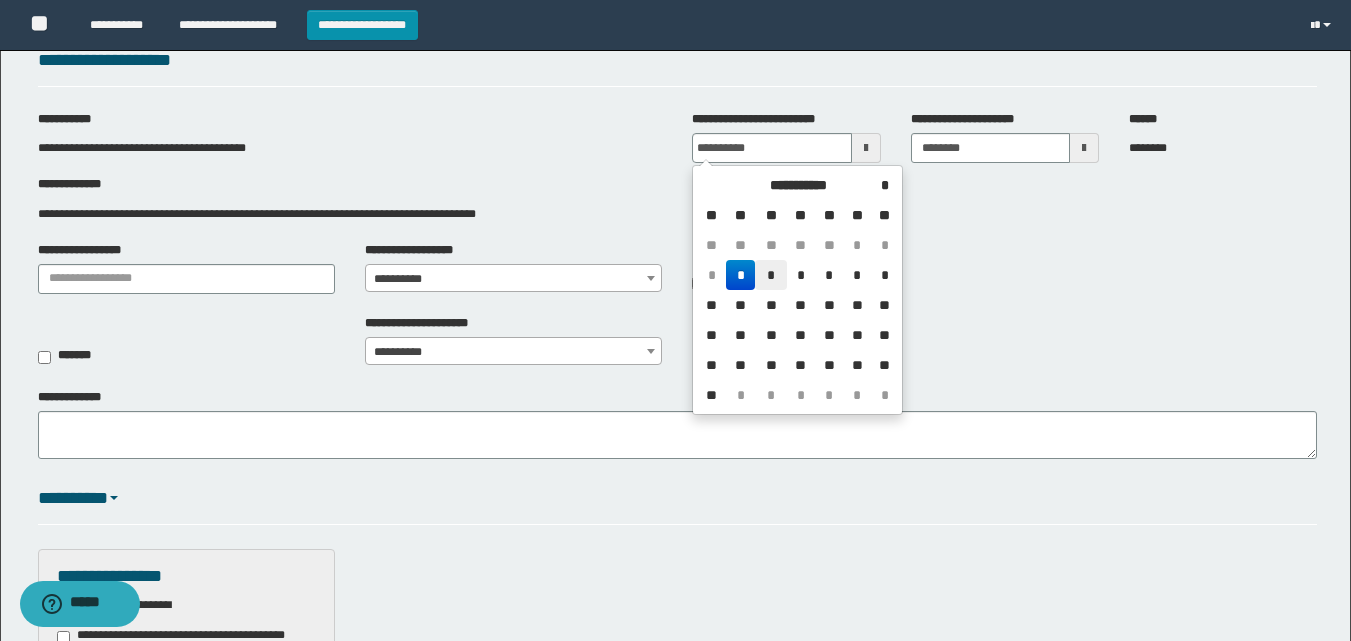 click on "*" at bounding box center [771, 275] 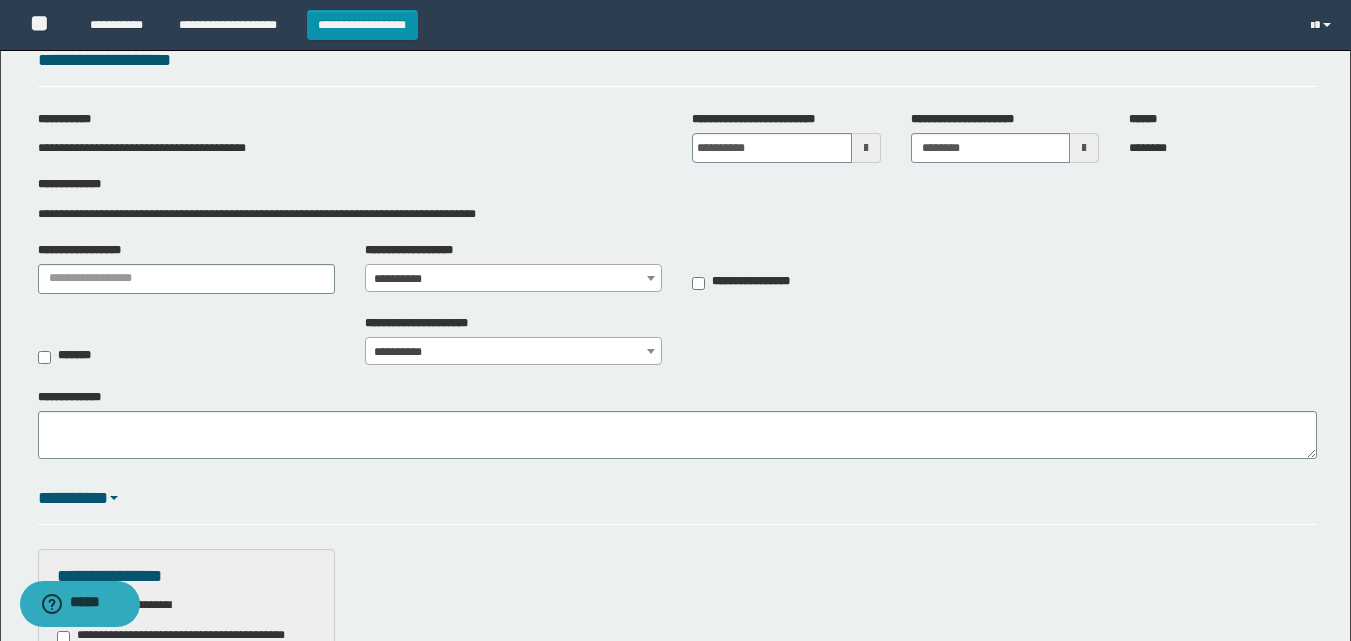 click at bounding box center (1084, 148) 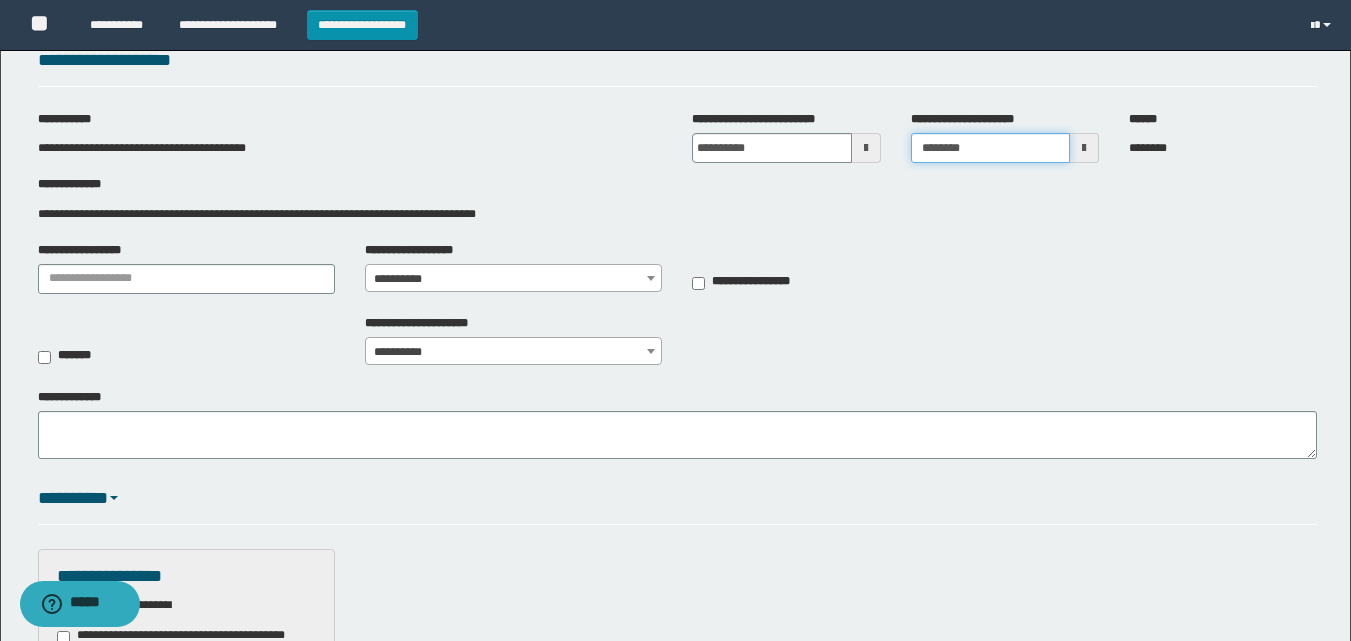 click on "********" at bounding box center (990, 148) 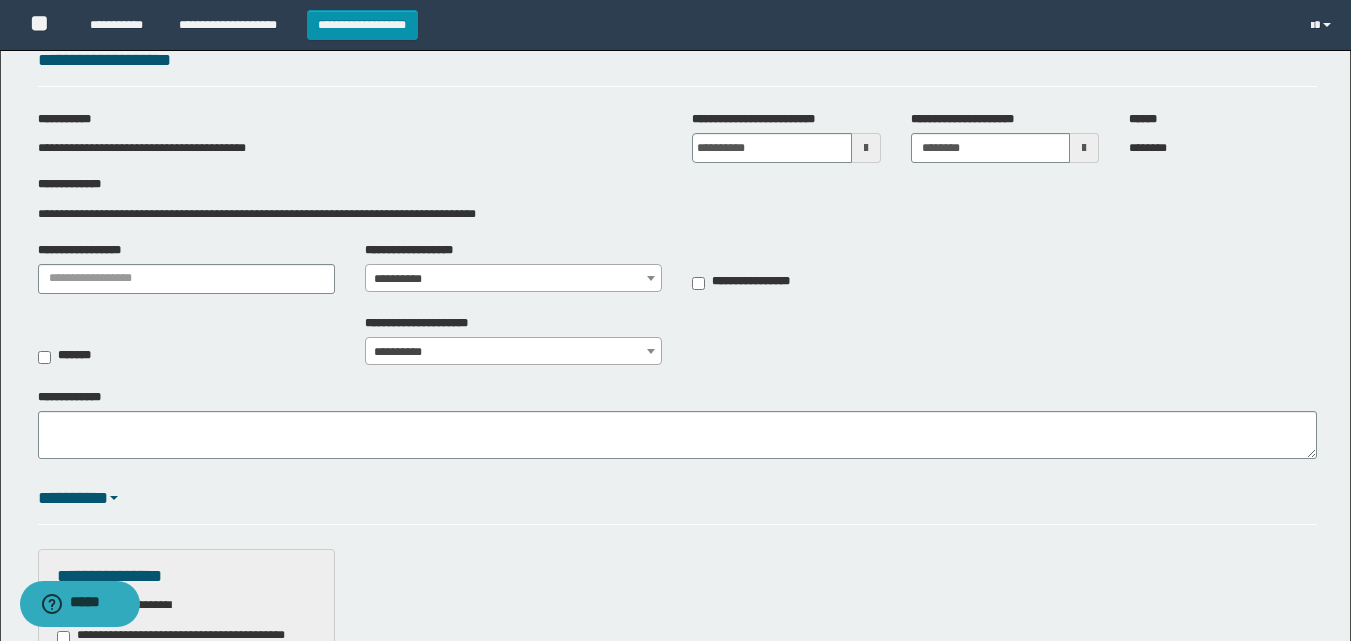 click at bounding box center [1084, 148] 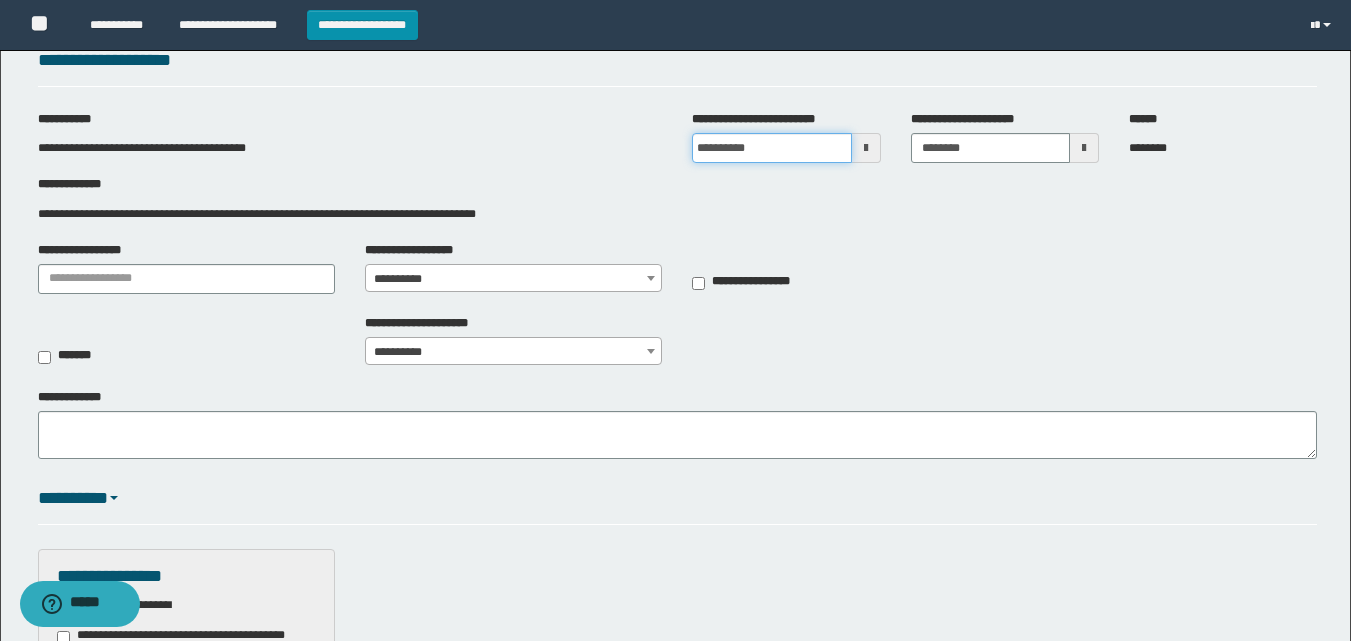 click on "**********" at bounding box center (786, 148) 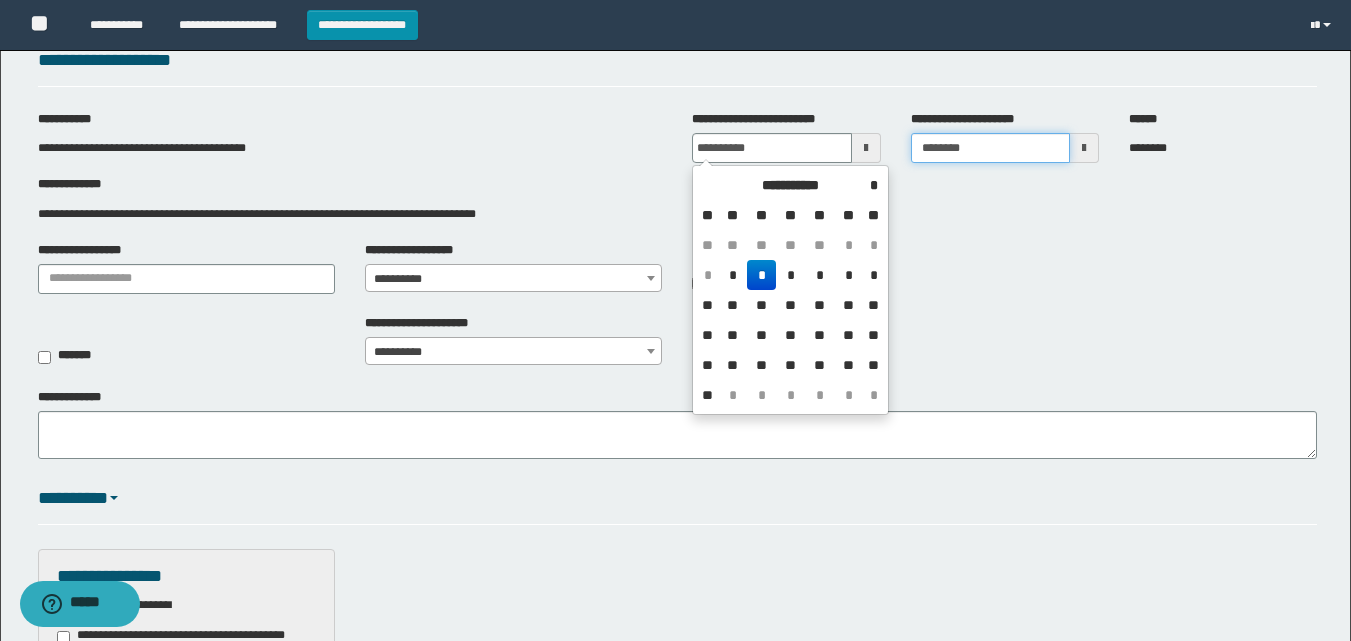 click on "********" at bounding box center [990, 148] 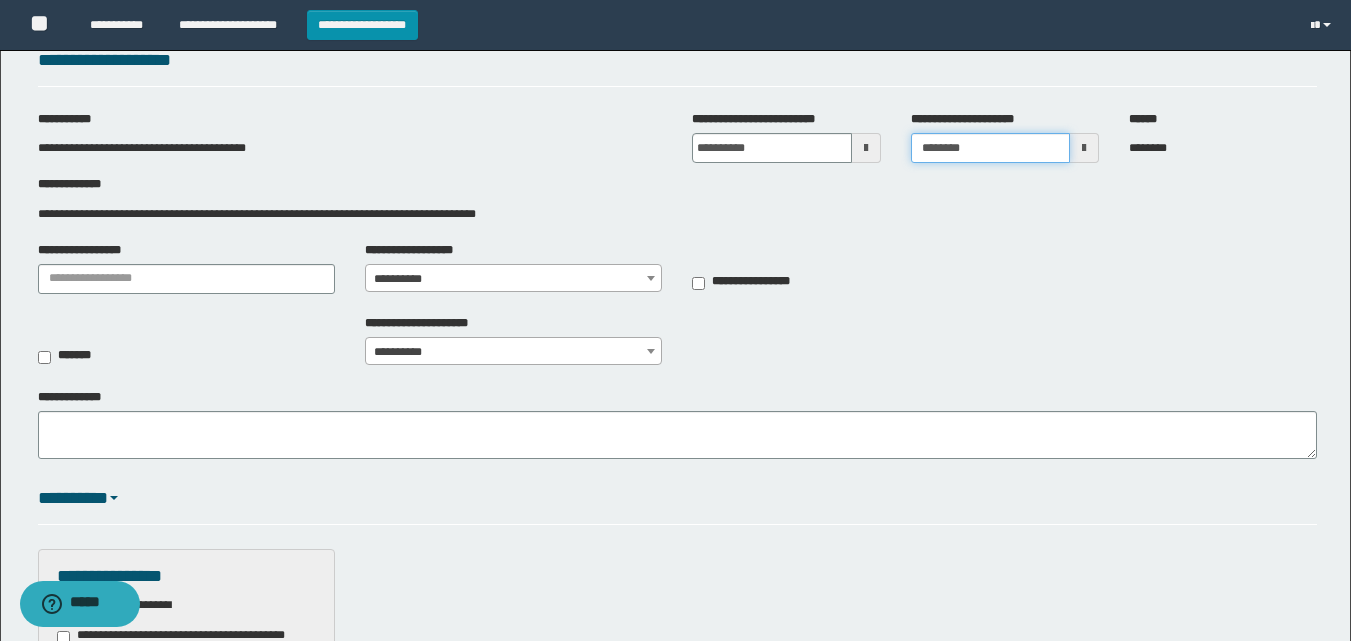 click on "********" at bounding box center [990, 148] 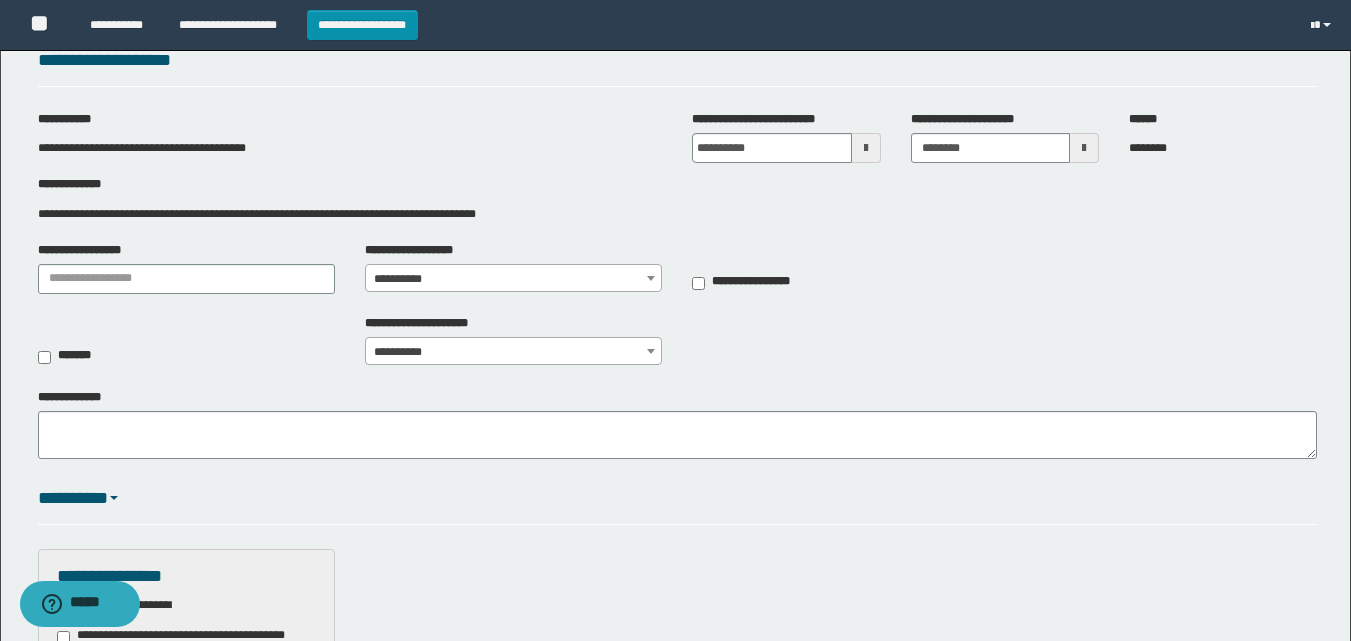 drag, startPoint x: 1058, startPoint y: 131, endPoint x: 889, endPoint y: 261, distance: 213.21585 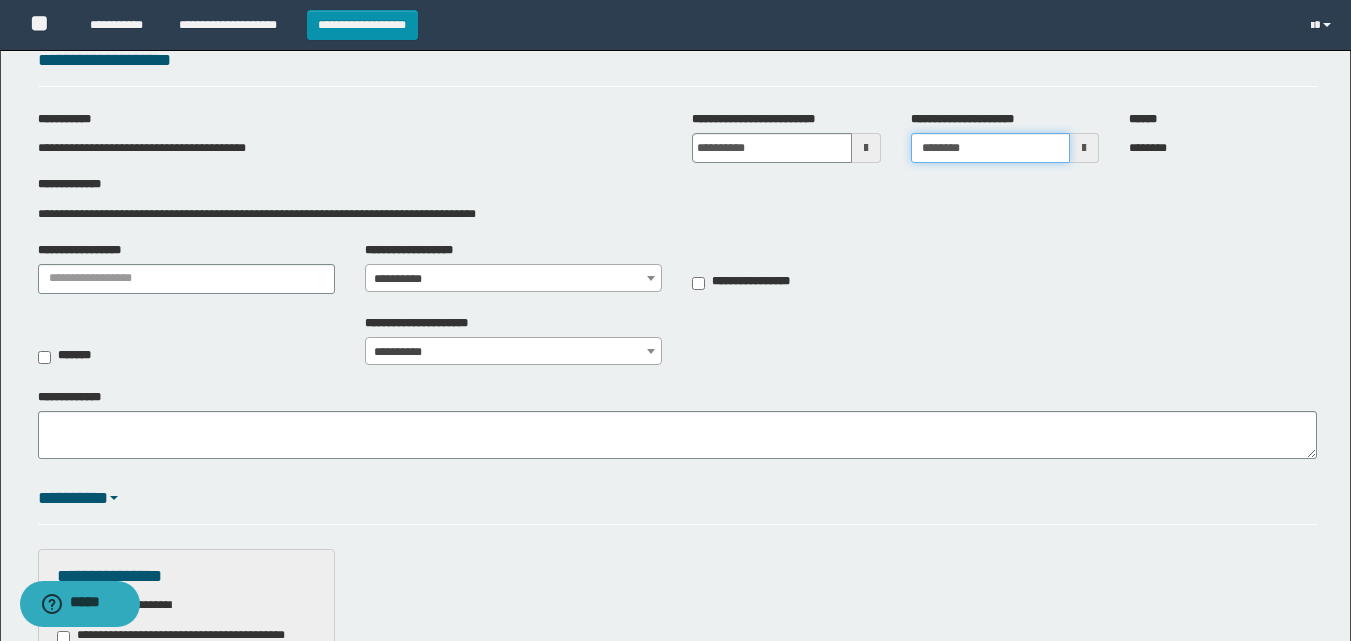 click on "********" at bounding box center [990, 148] 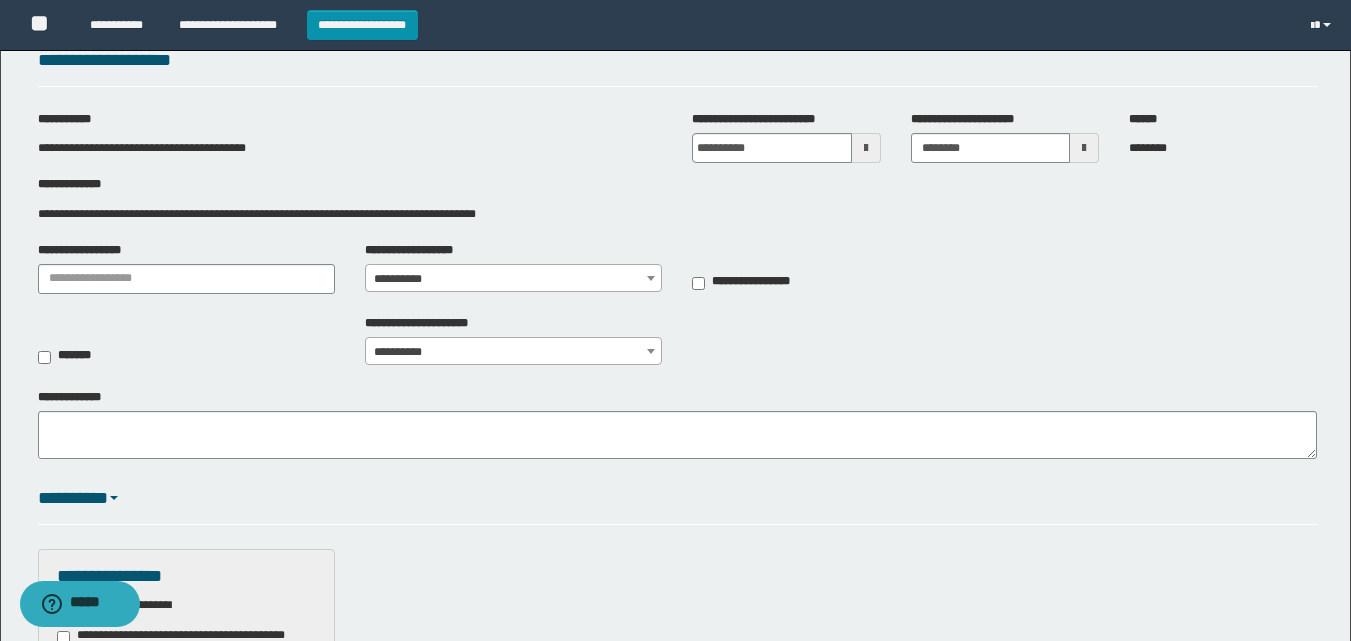 click at bounding box center (1084, 148) 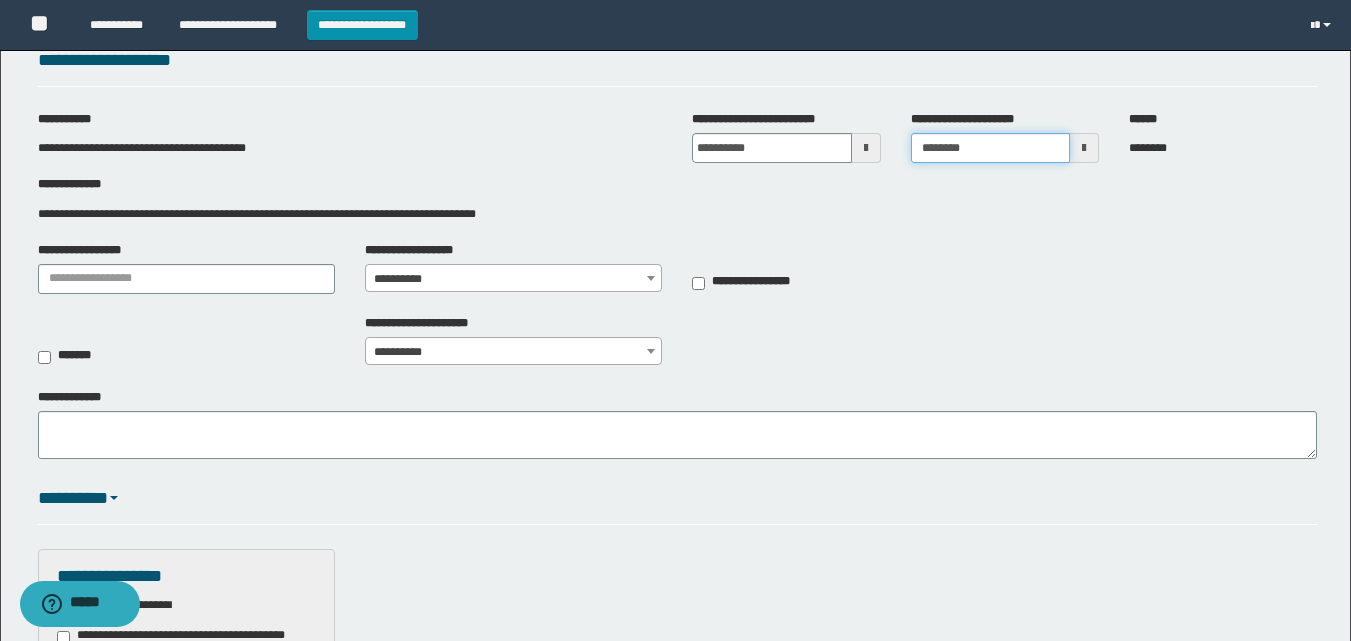 click on "********" at bounding box center [990, 148] 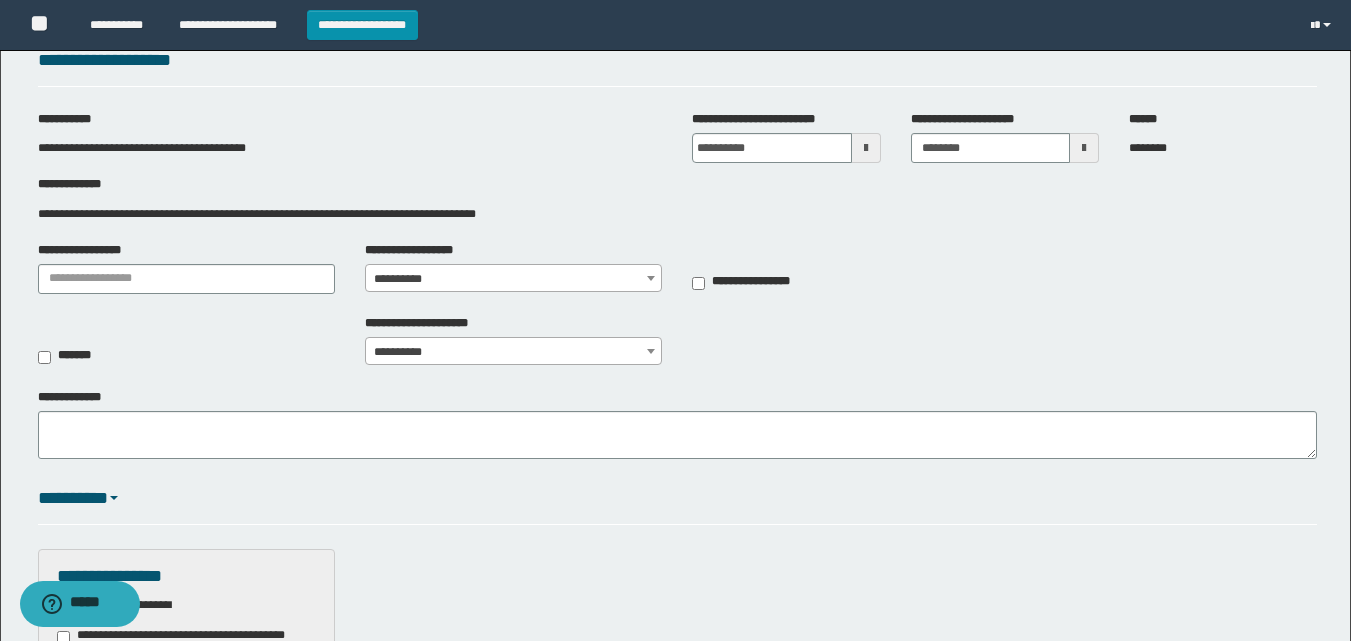 drag, startPoint x: 853, startPoint y: 163, endPoint x: 924, endPoint y: 160, distance: 71.063354 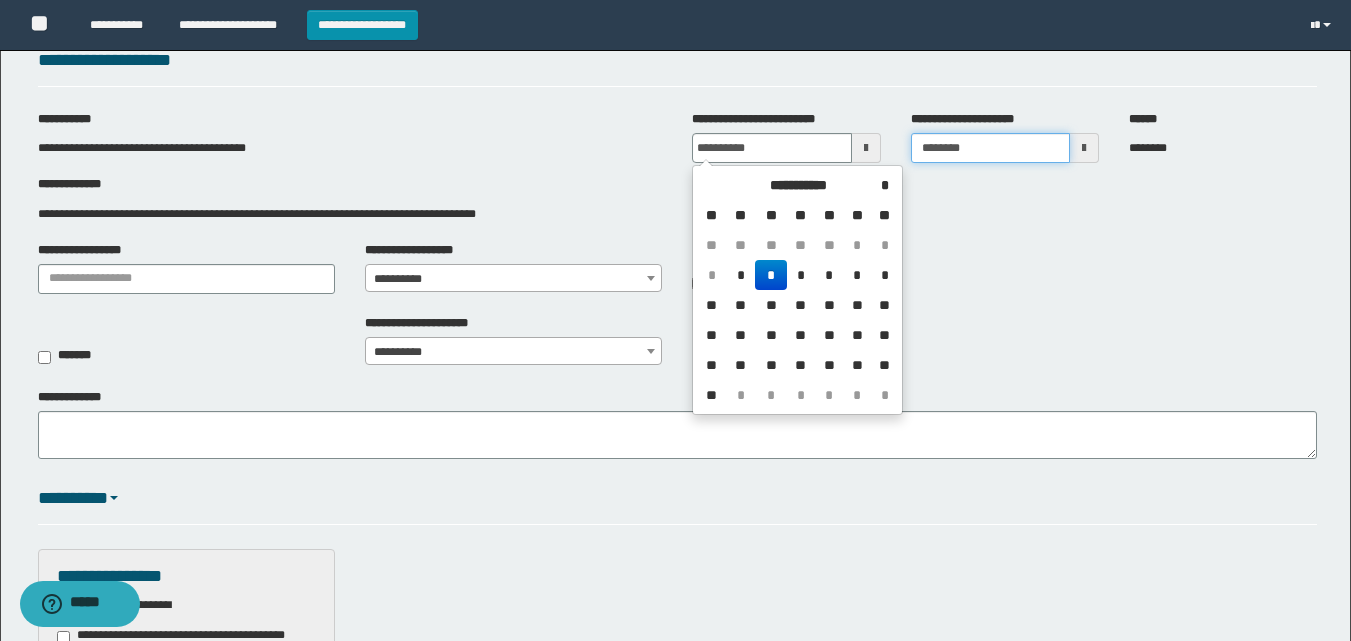 click on "********" at bounding box center (990, 148) 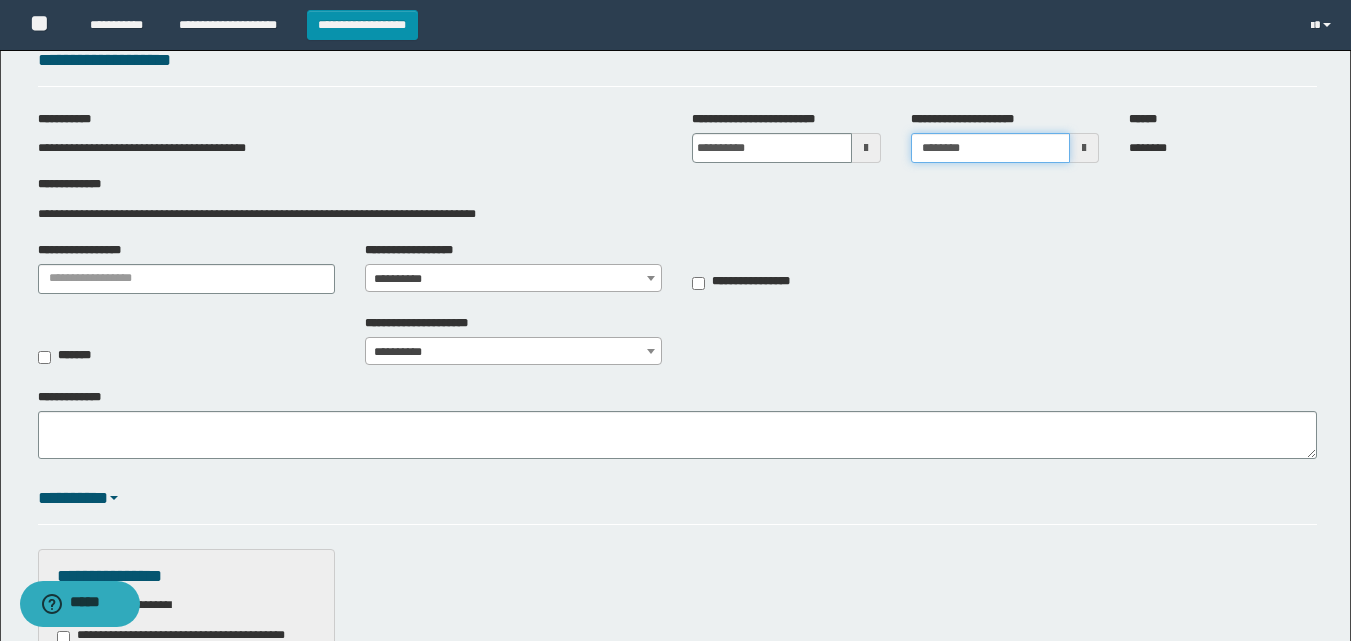 click on "********" at bounding box center [990, 148] 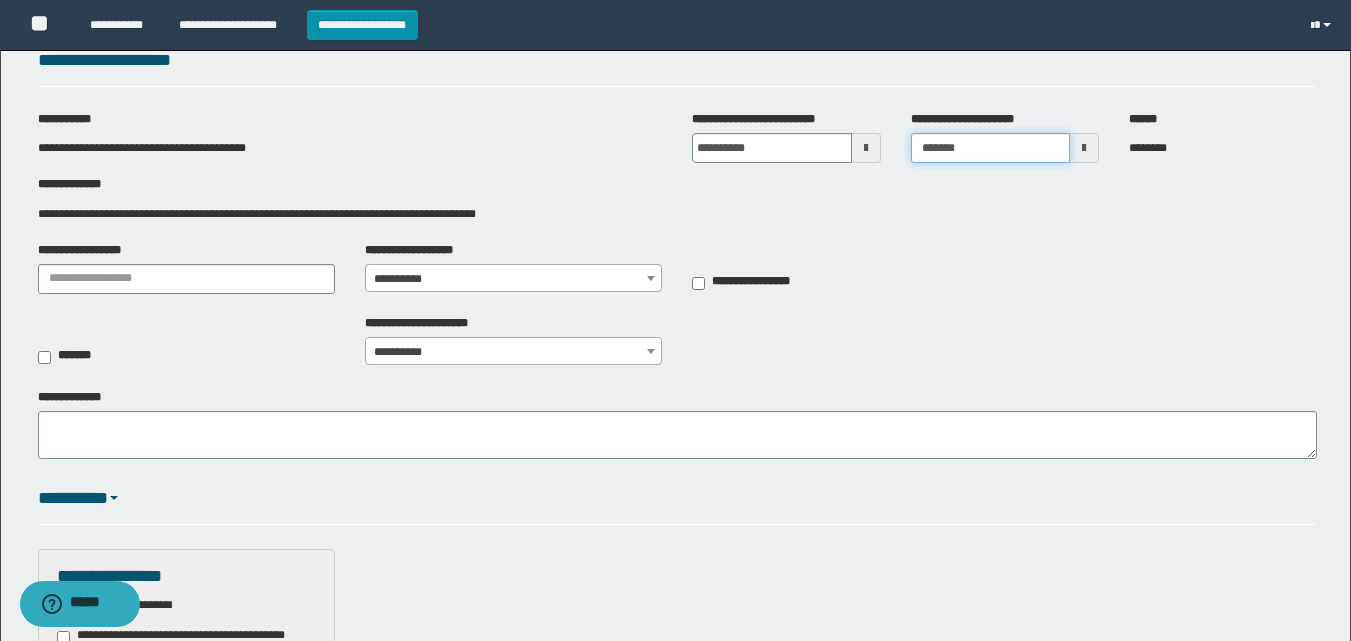 type on "*******" 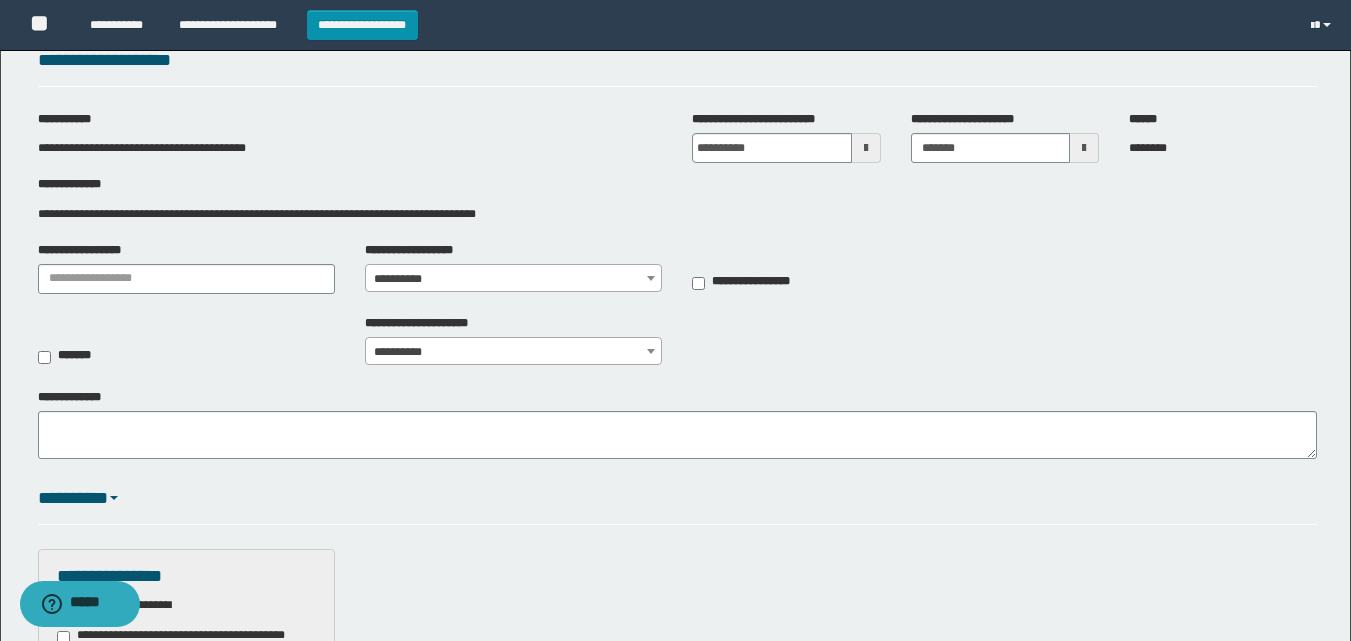 click on "**********" at bounding box center (677, 202) 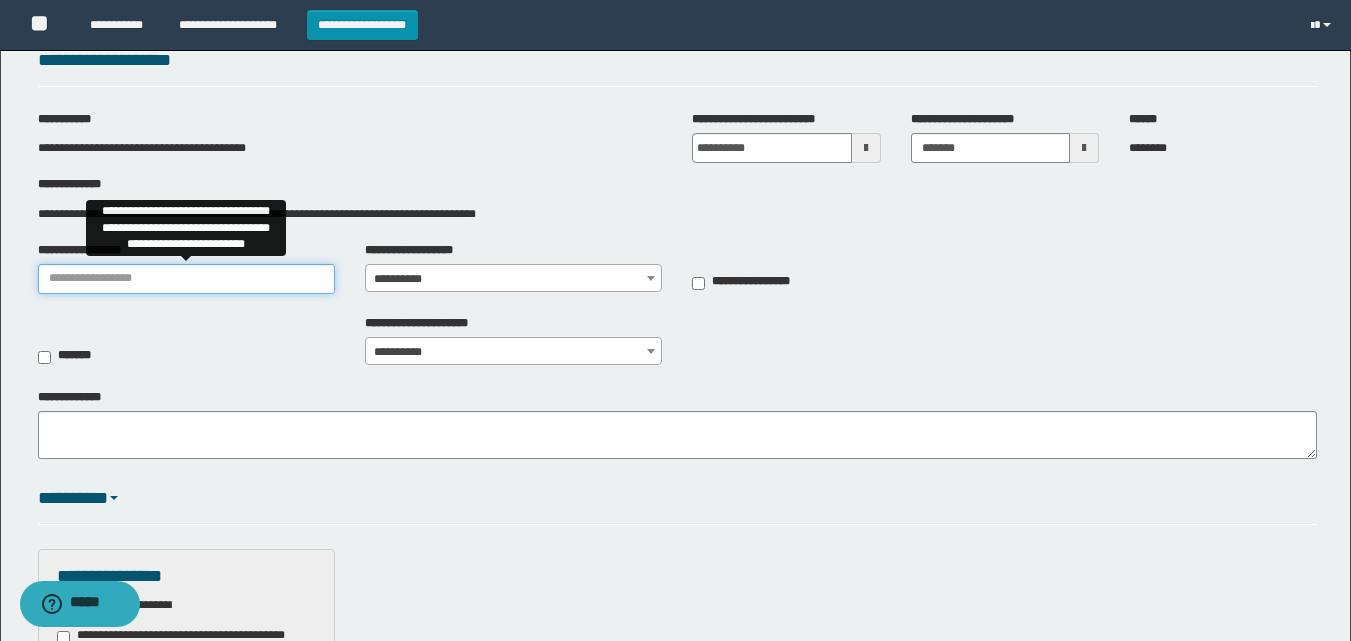 click on "**********" at bounding box center (186, 279) 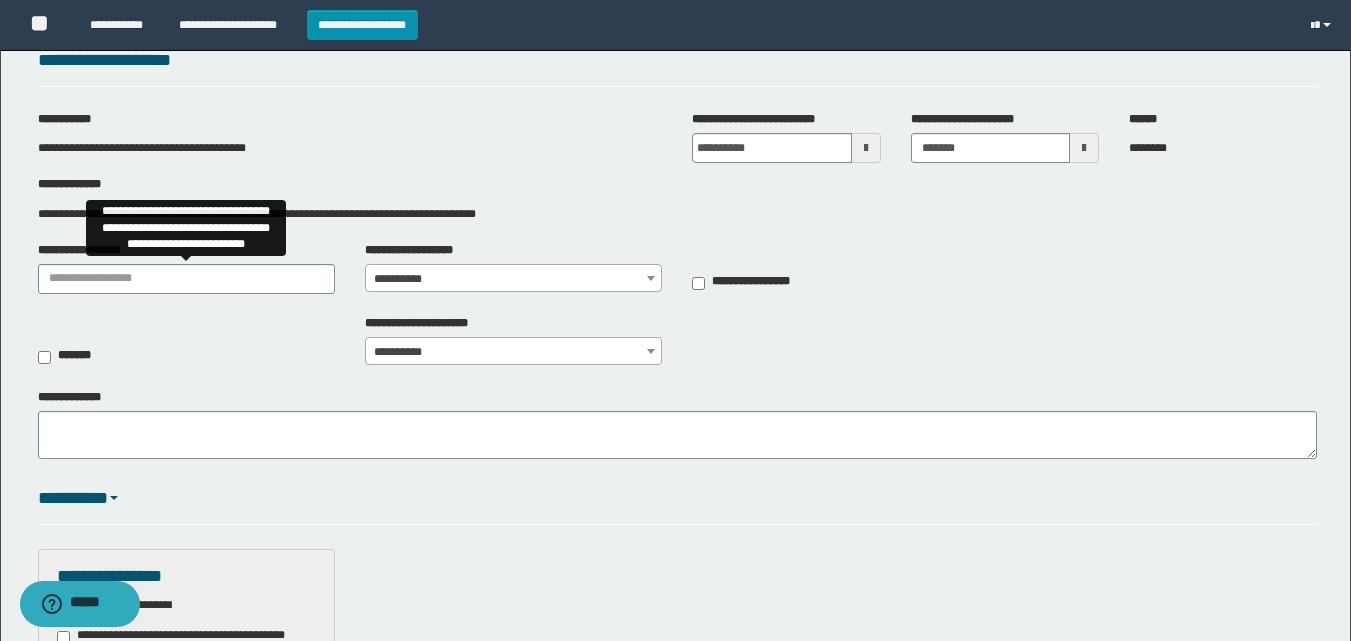 click on "**********" at bounding box center (513, 279) 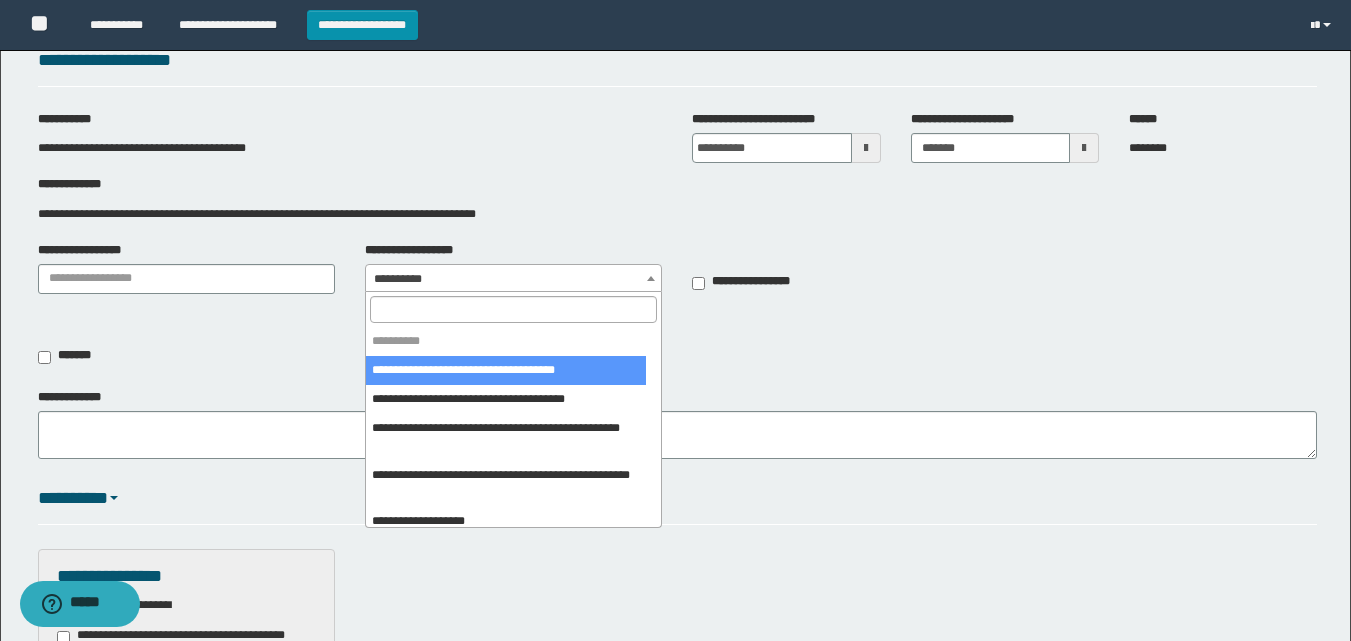 select on "***" 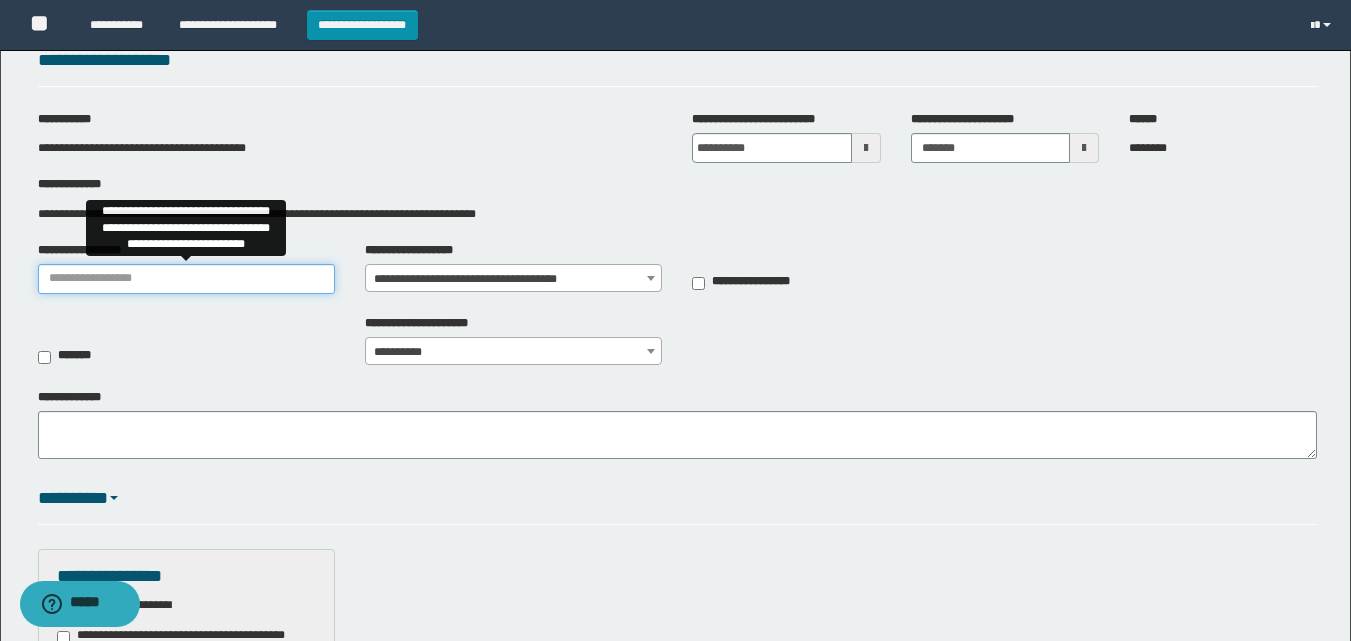 click on "**********" at bounding box center [186, 279] 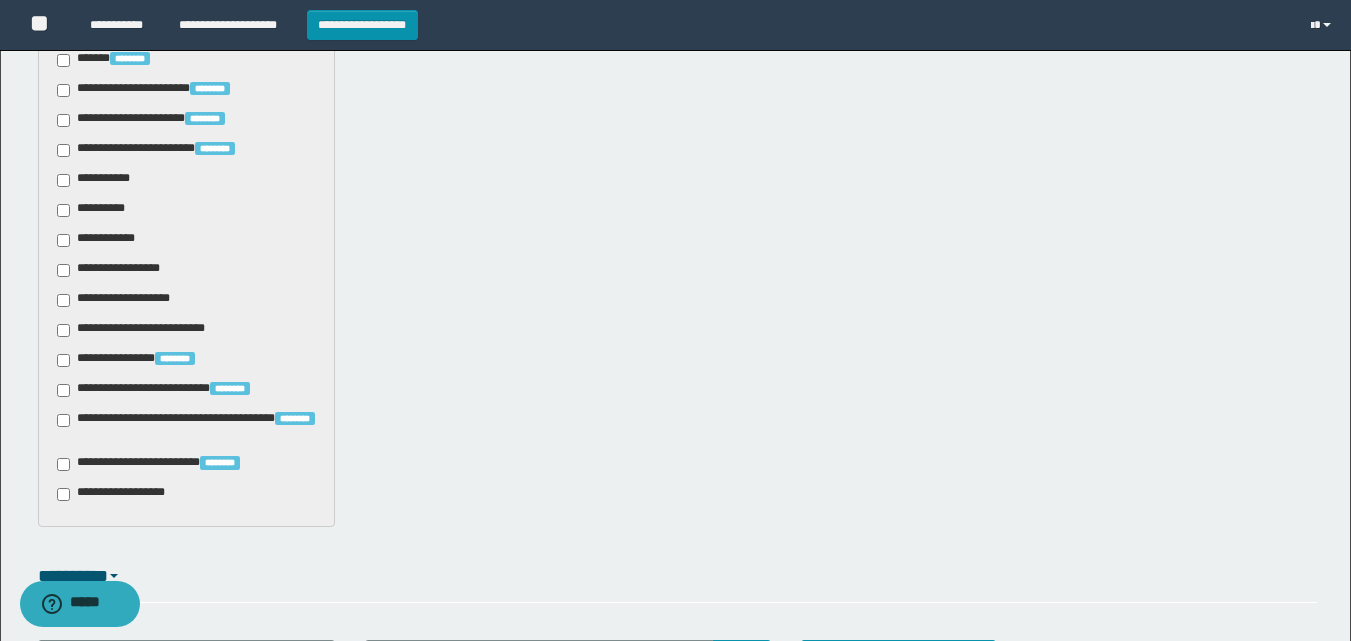 scroll, scrollTop: 1629, scrollLeft: 0, axis: vertical 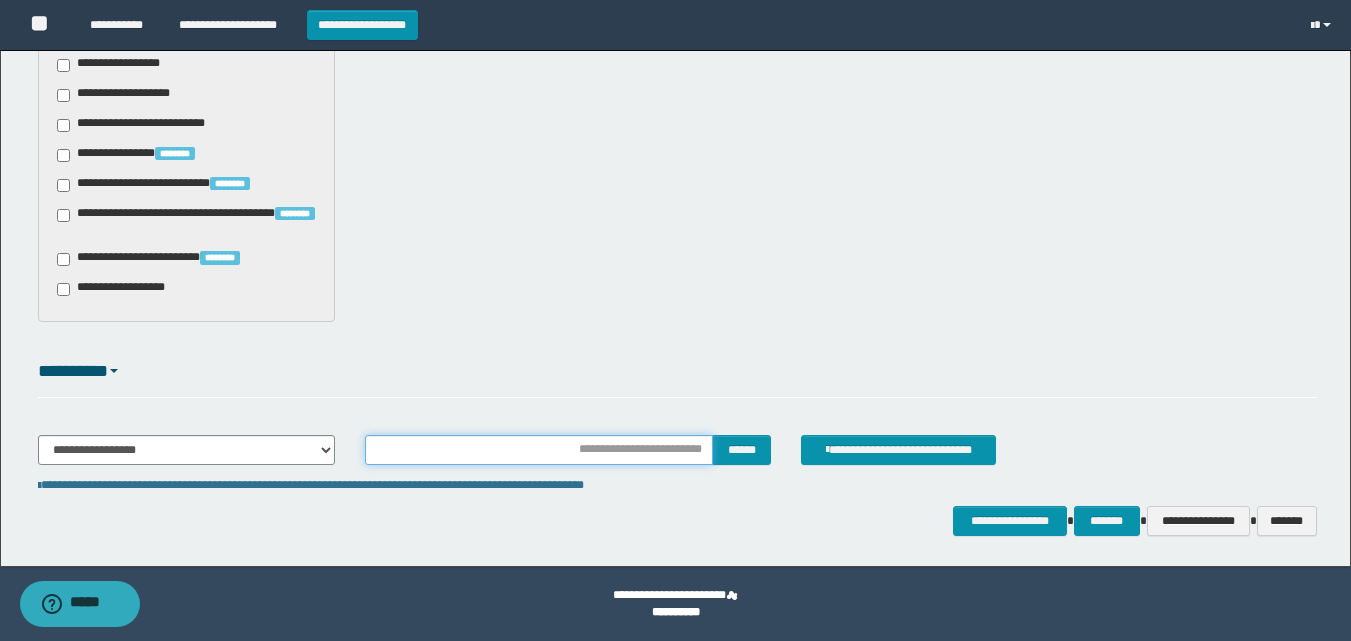 click at bounding box center [539, 450] 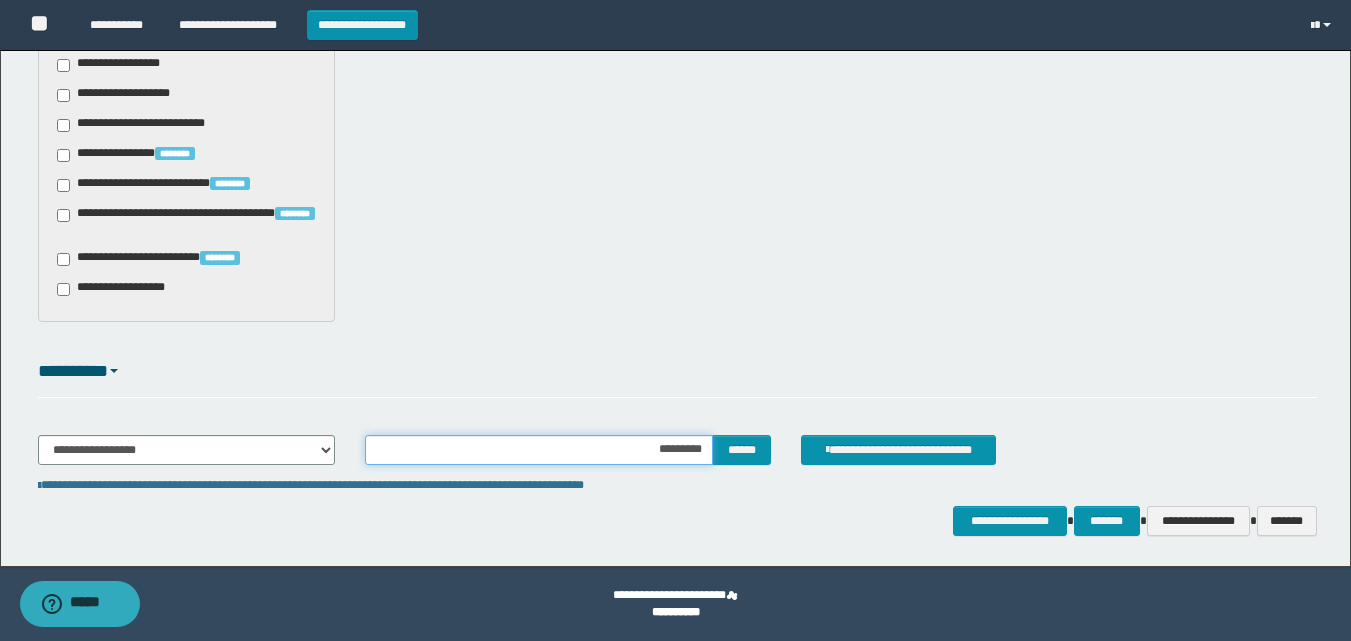 type on "**********" 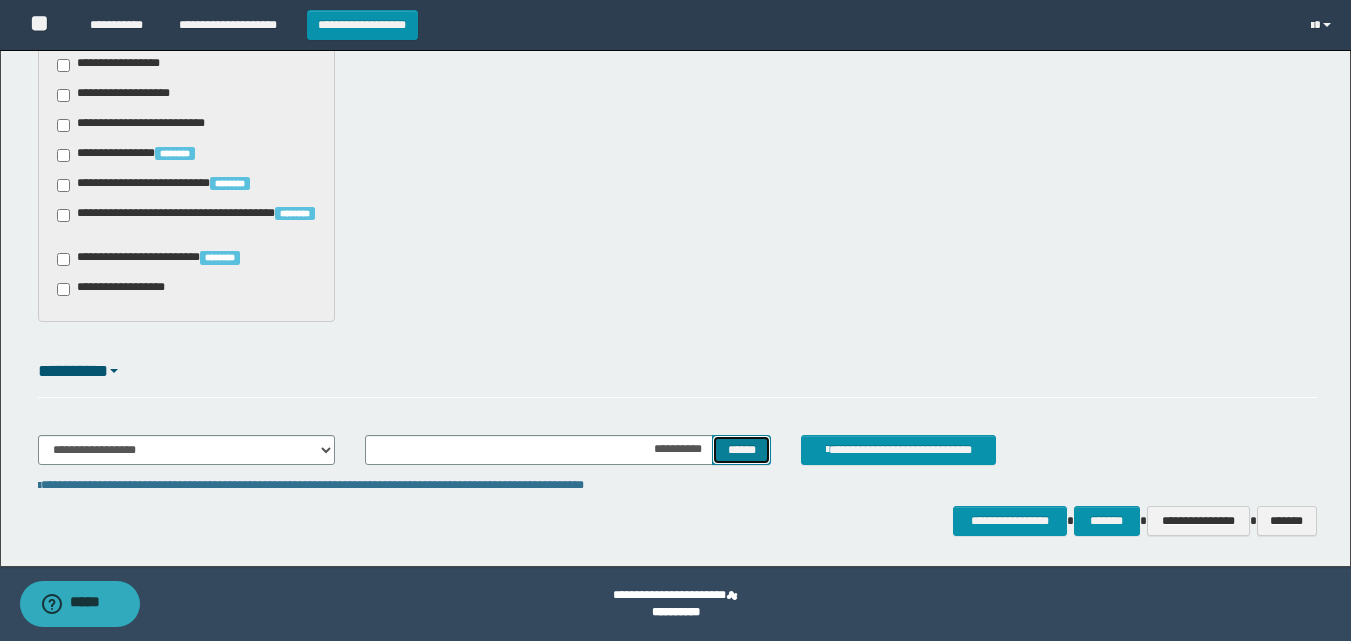 click on "******" at bounding box center (741, 450) 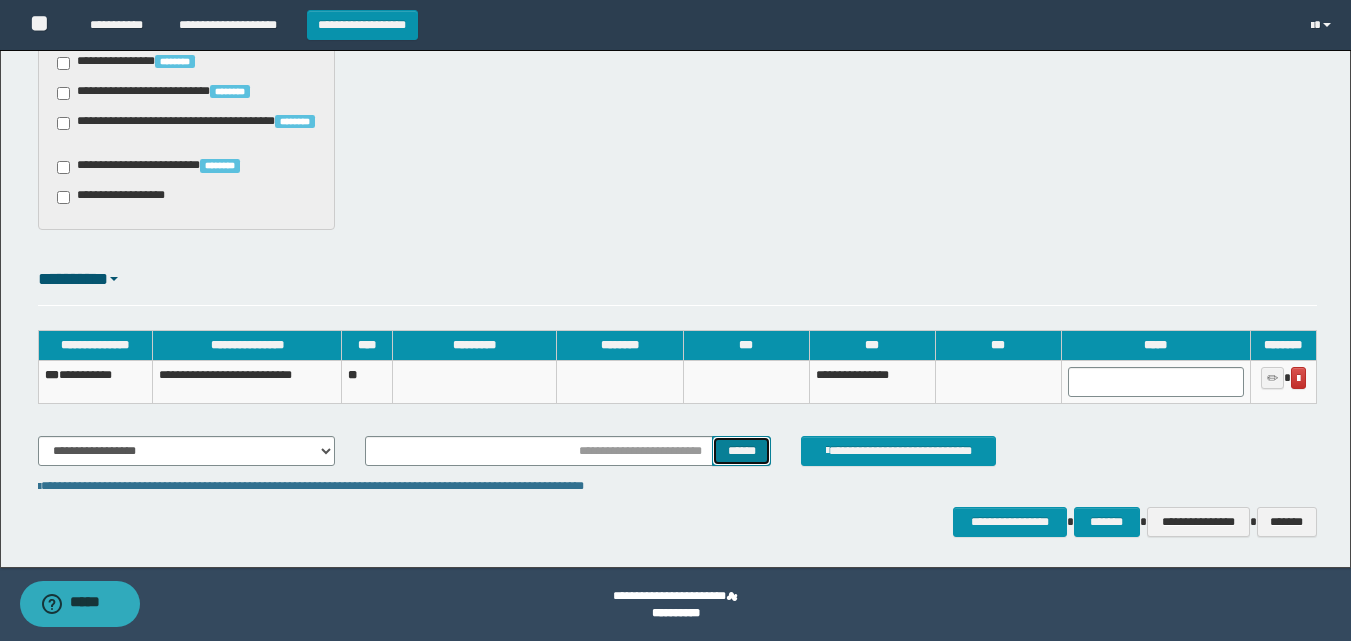scroll, scrollTop: 1722, scrollLeft: 0, axis: vertical 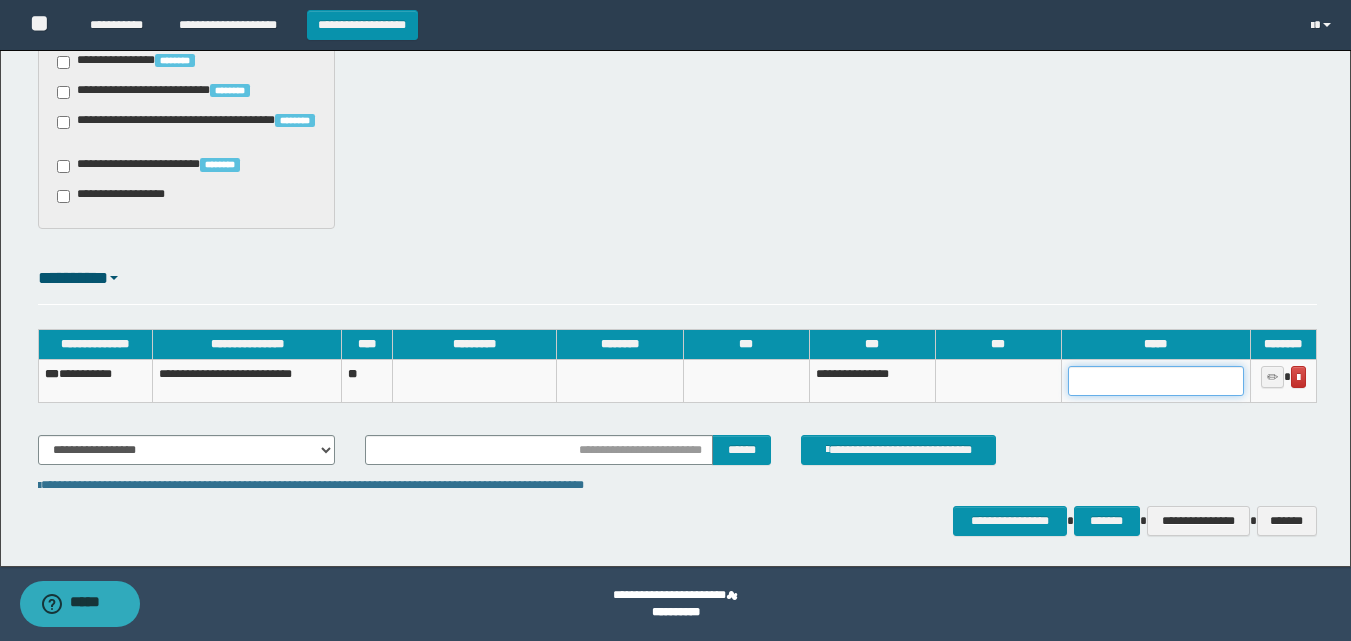 click at bounding box center (1156, 381) 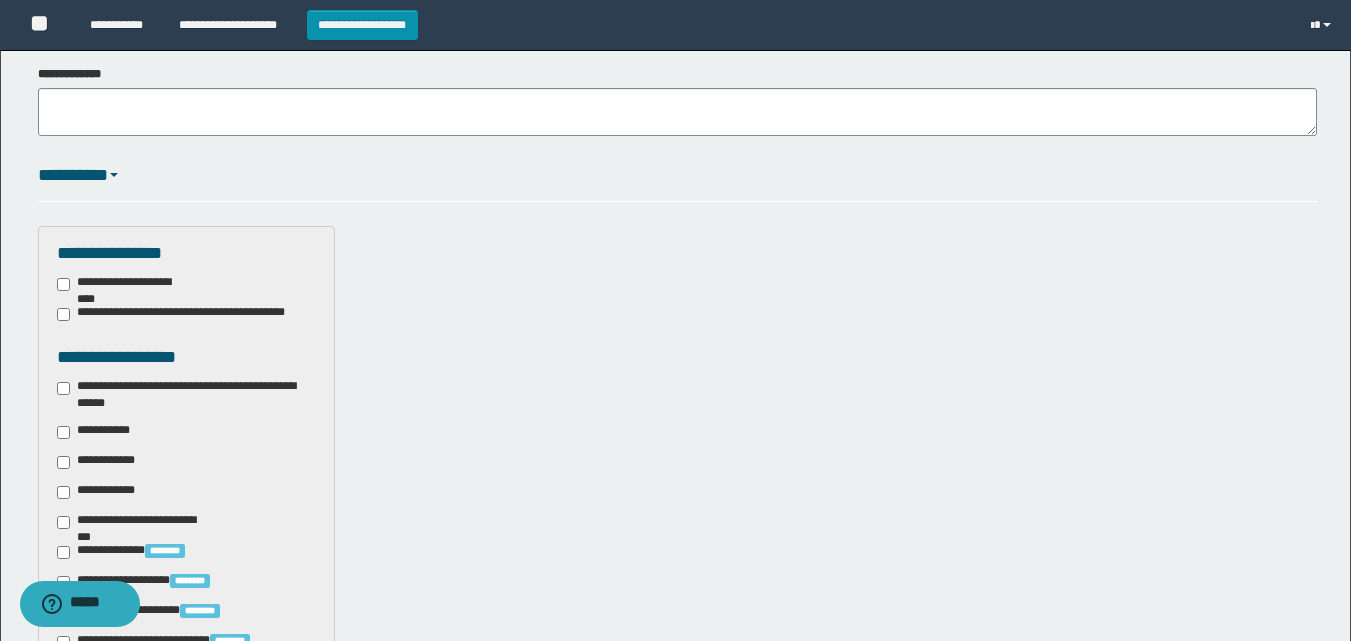 scroll, scrollTop: 422, scrollLeft: 0, axis: vertical 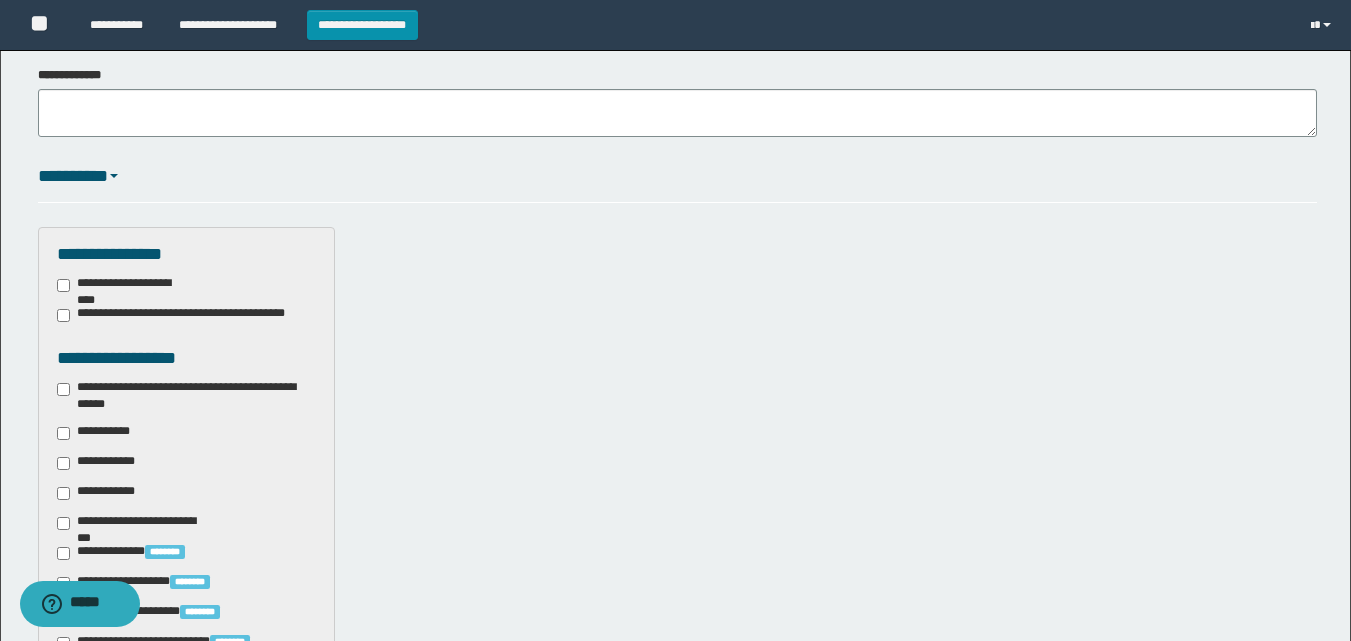 type on "**********" 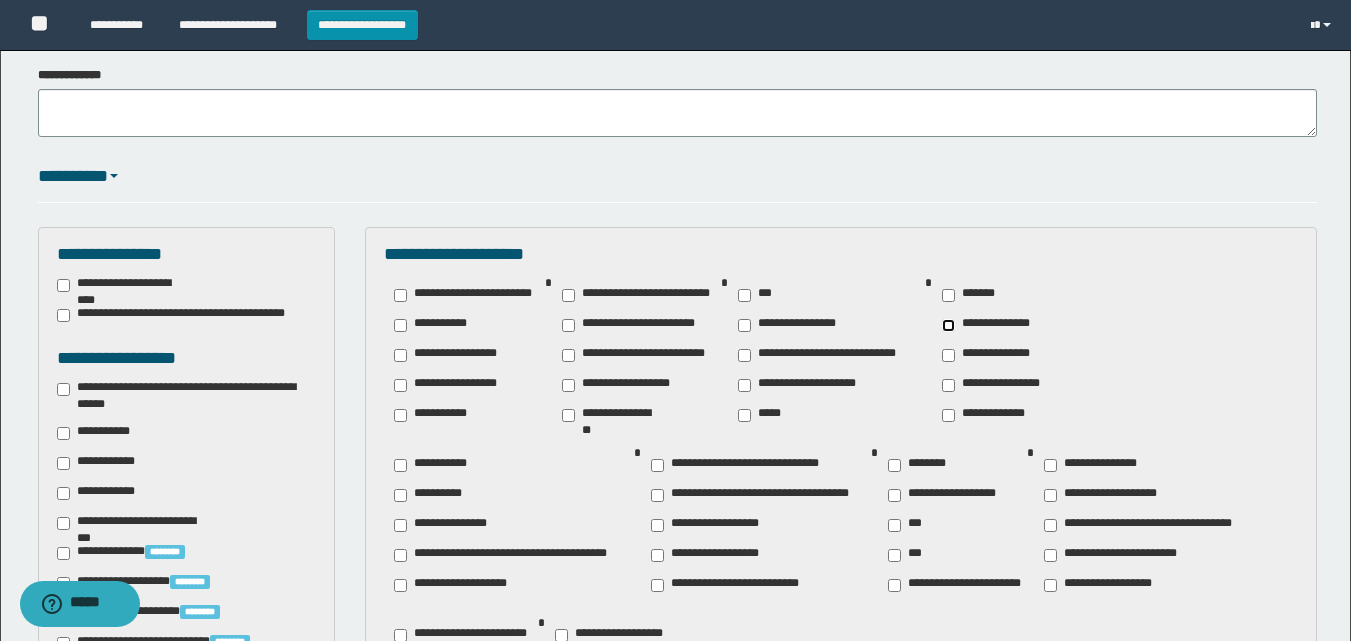 scroll, scrollTop: 522, scrollLeft: 0, axis: vertical 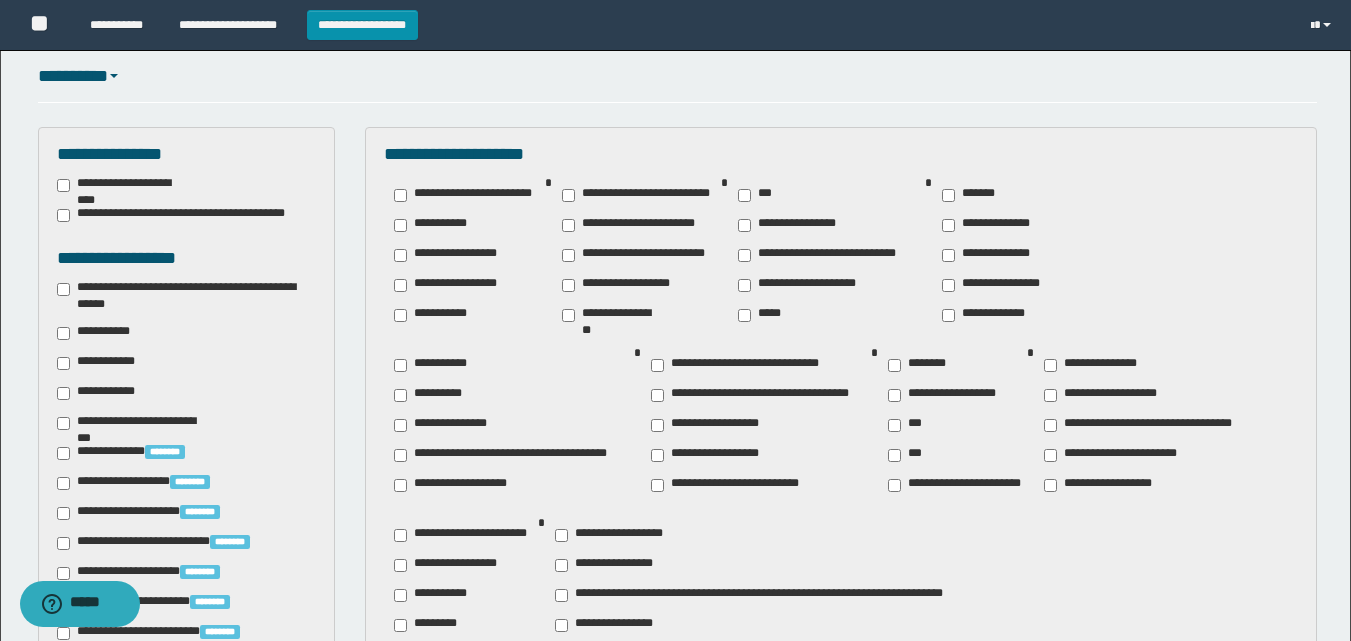 click on "********" at bounding box center (921, 365) 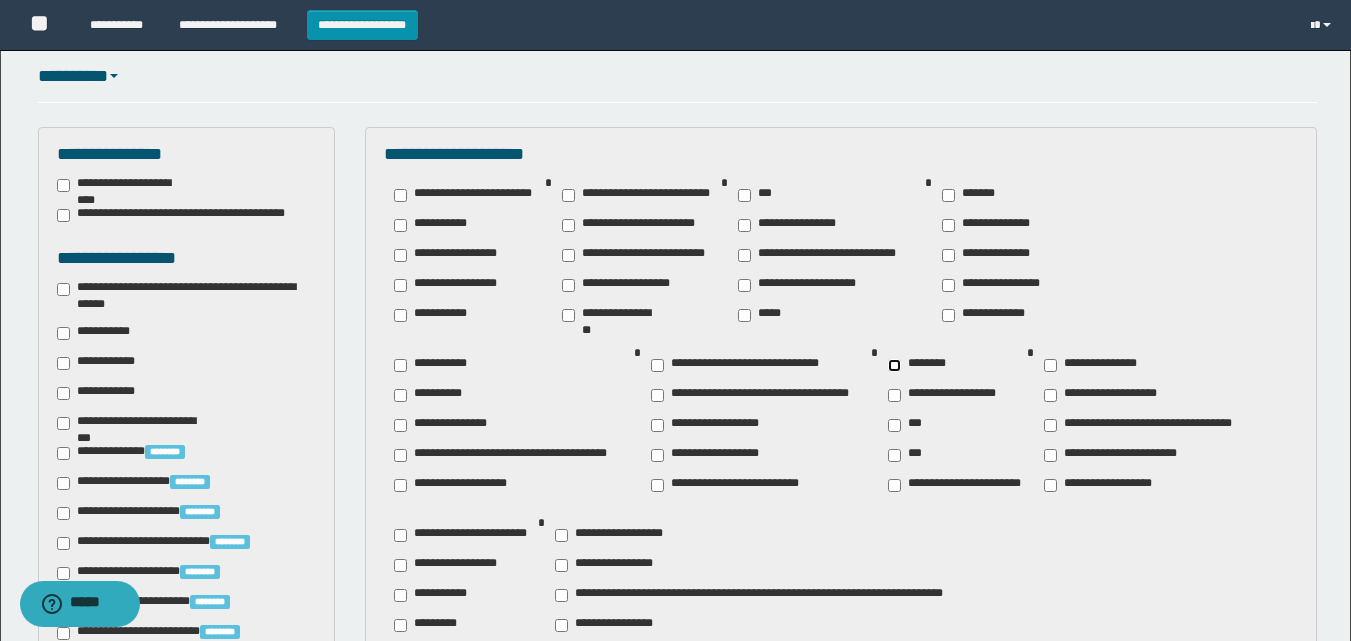 scroll, scrollTop: 622, scrollLeft: 0, axis: vertical 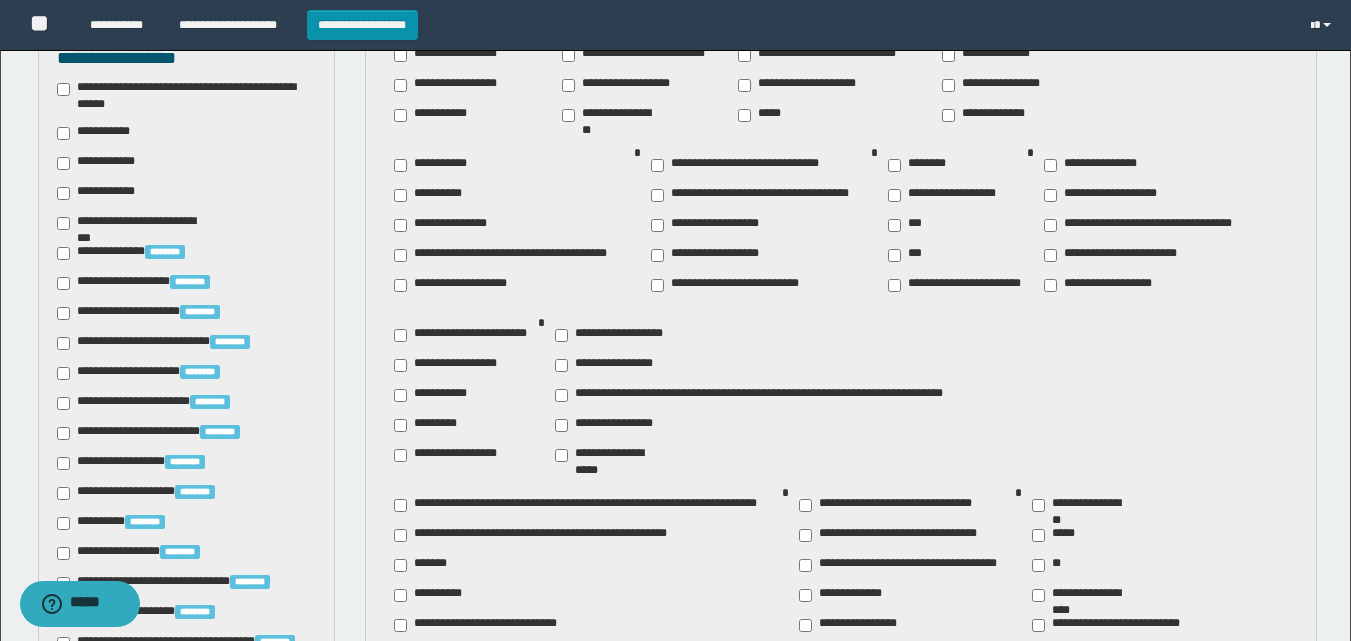 click on "**********" at bounding box center (1143, 225) 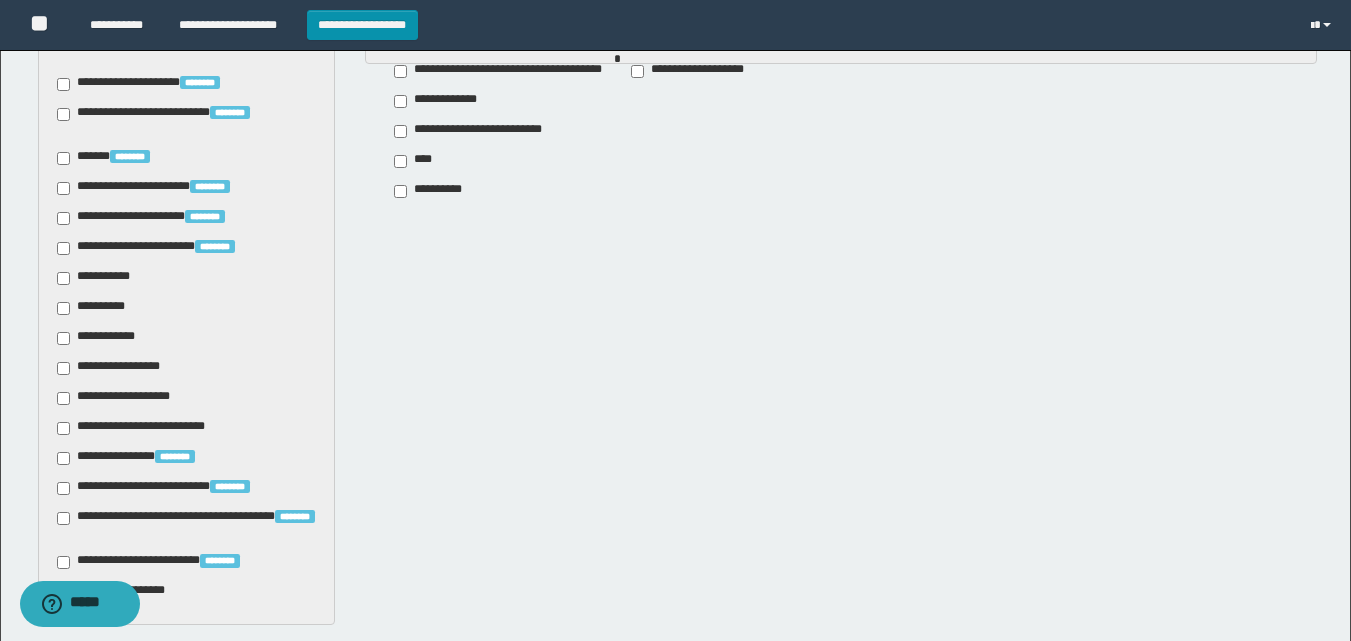 scroll, scrollTop: 1322, scrollLeft: 0, axis: vertical 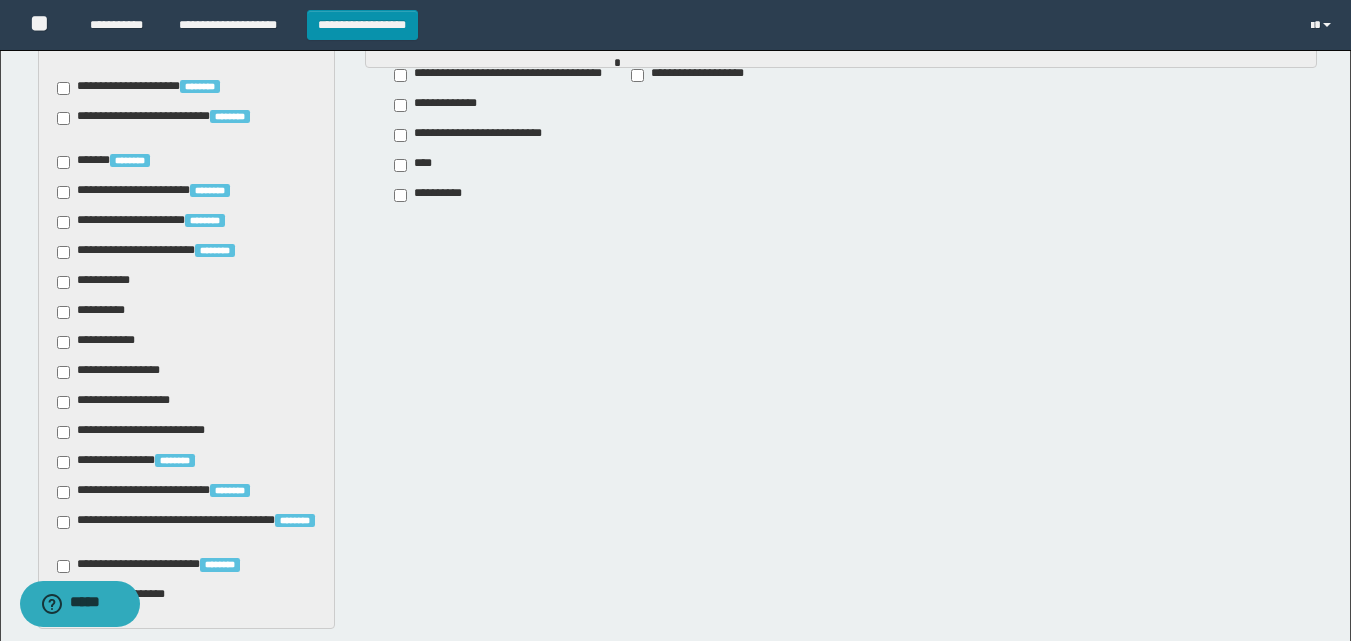 click on "**********" at bounding box center (101, 342) 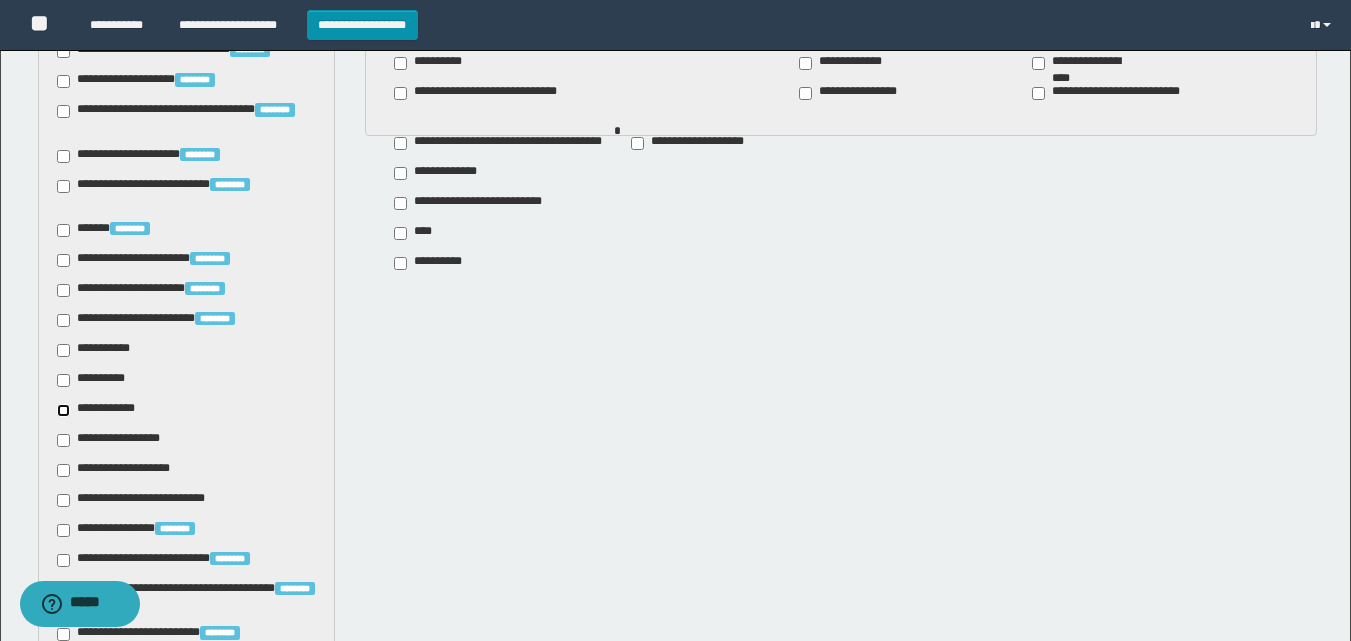 scroll, scrollTop: 1222, scrollLeft: 0, axis: vertical 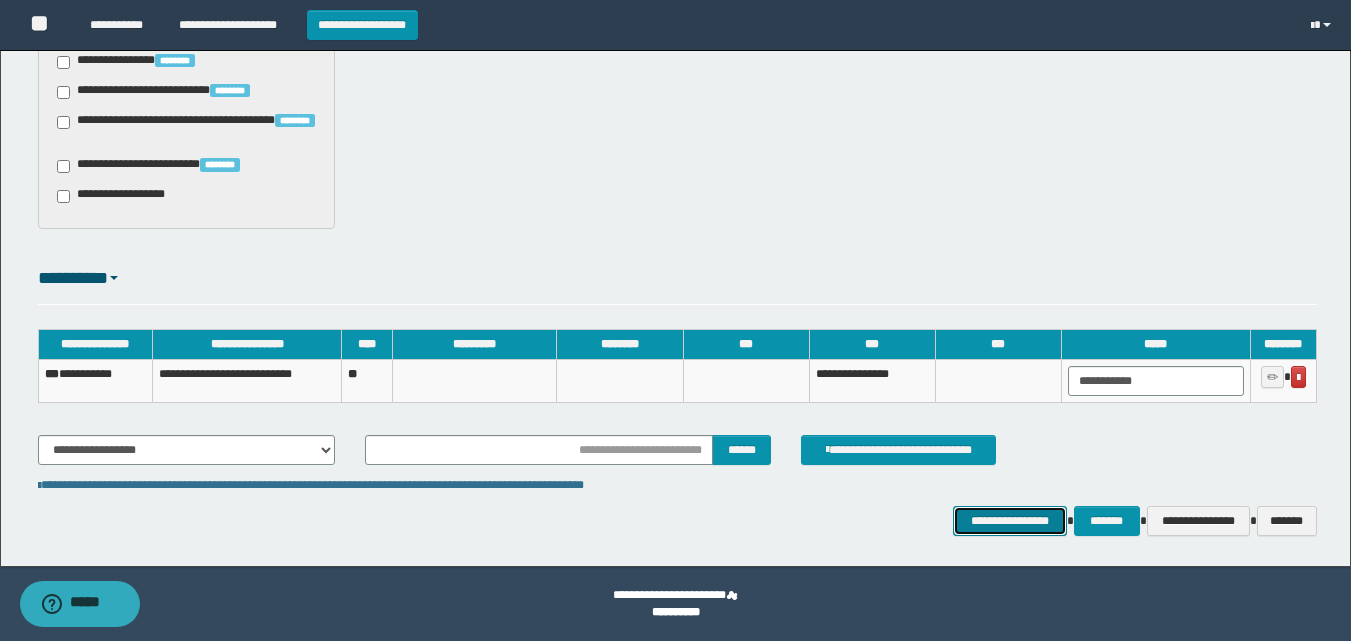 click on "**********" at bounding box center [1009, 521] 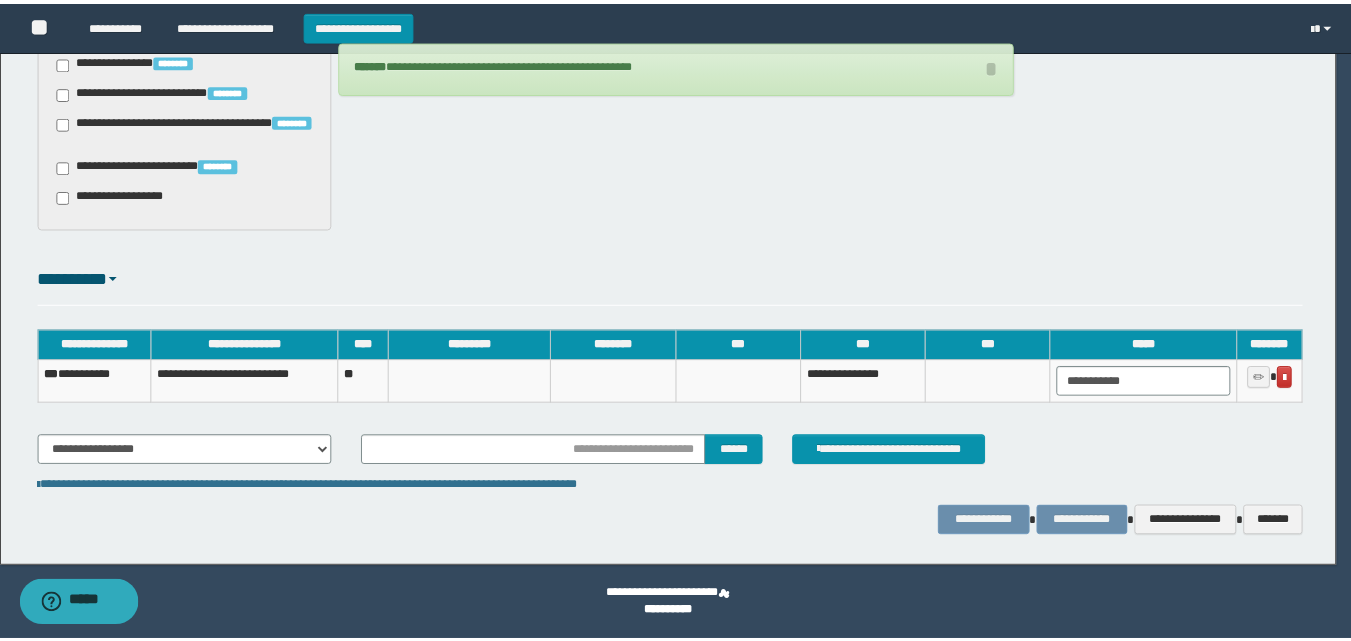 scroll, scrollTop: 1708, scrollLeft: 0, axis: vertical 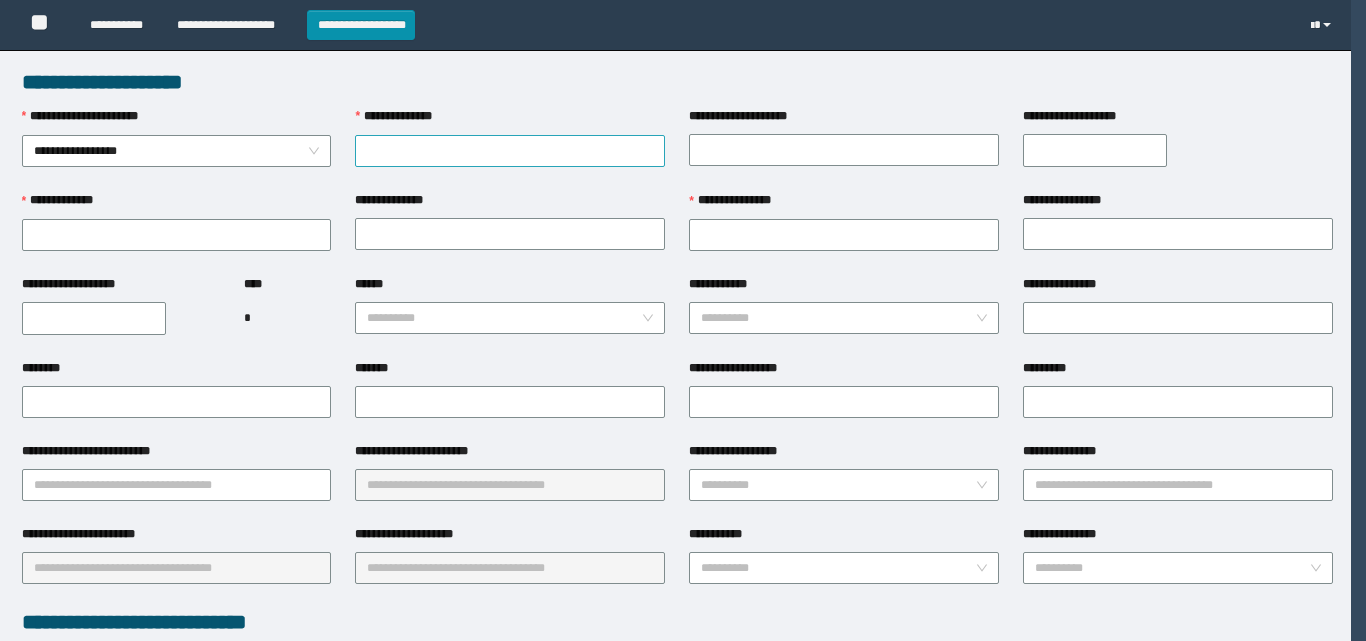 click on "**********" at bounding box center [510, 151] 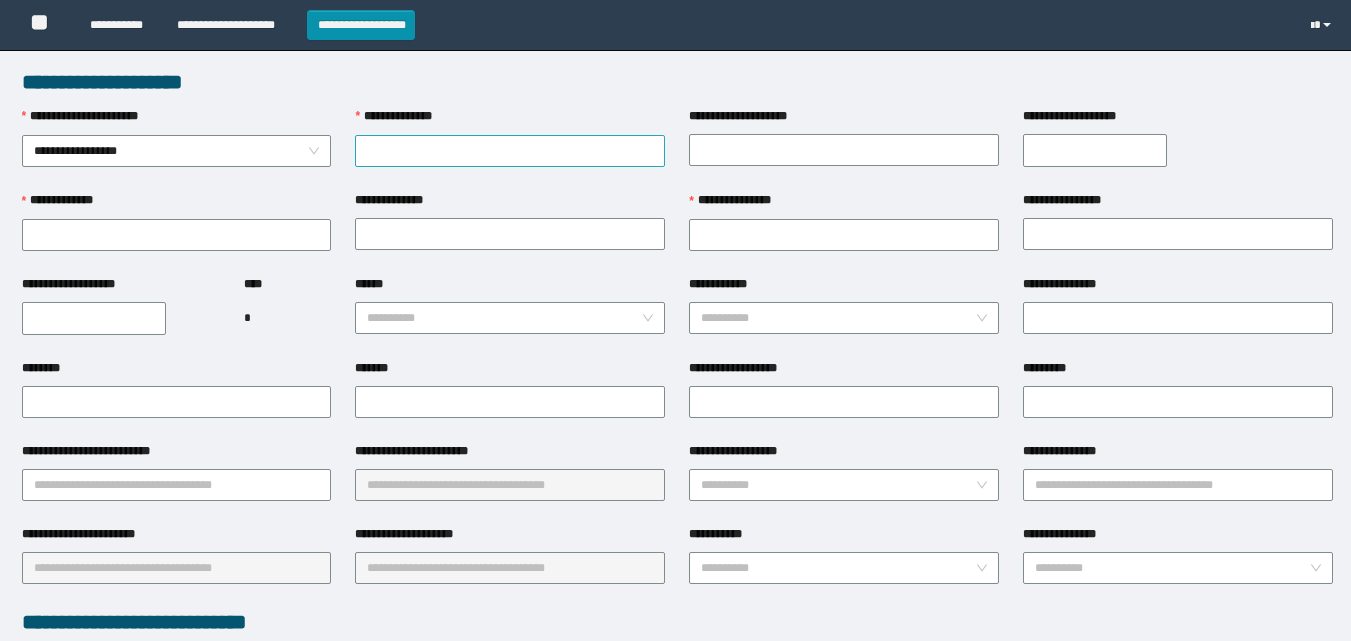 click on "**********" at bounding box center [510, 151] 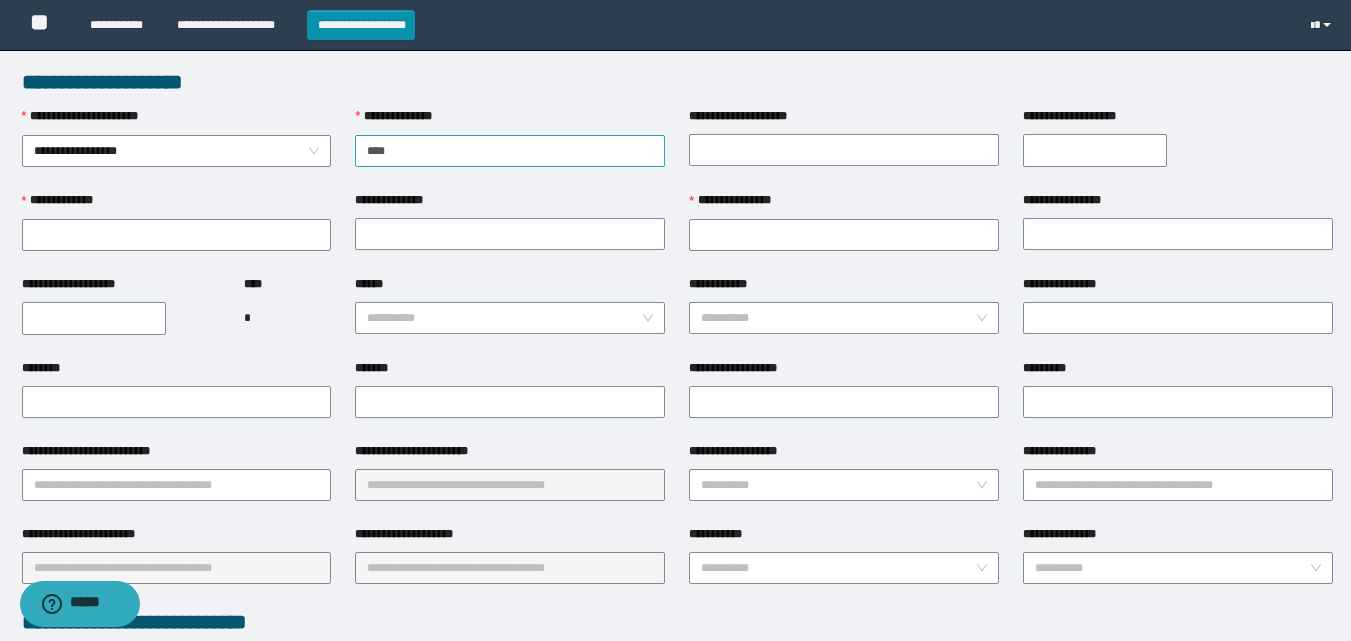 scroll, scrollTop: 0, scrollLeft: 0, axis: both 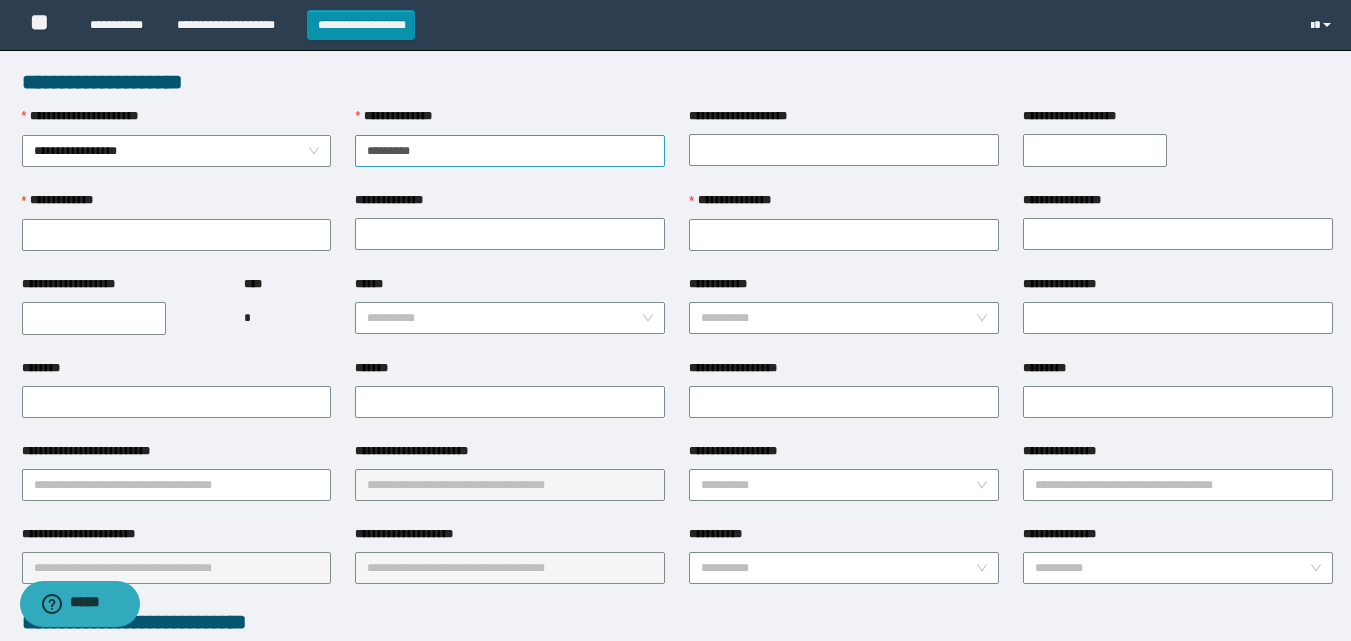 type on "**********" 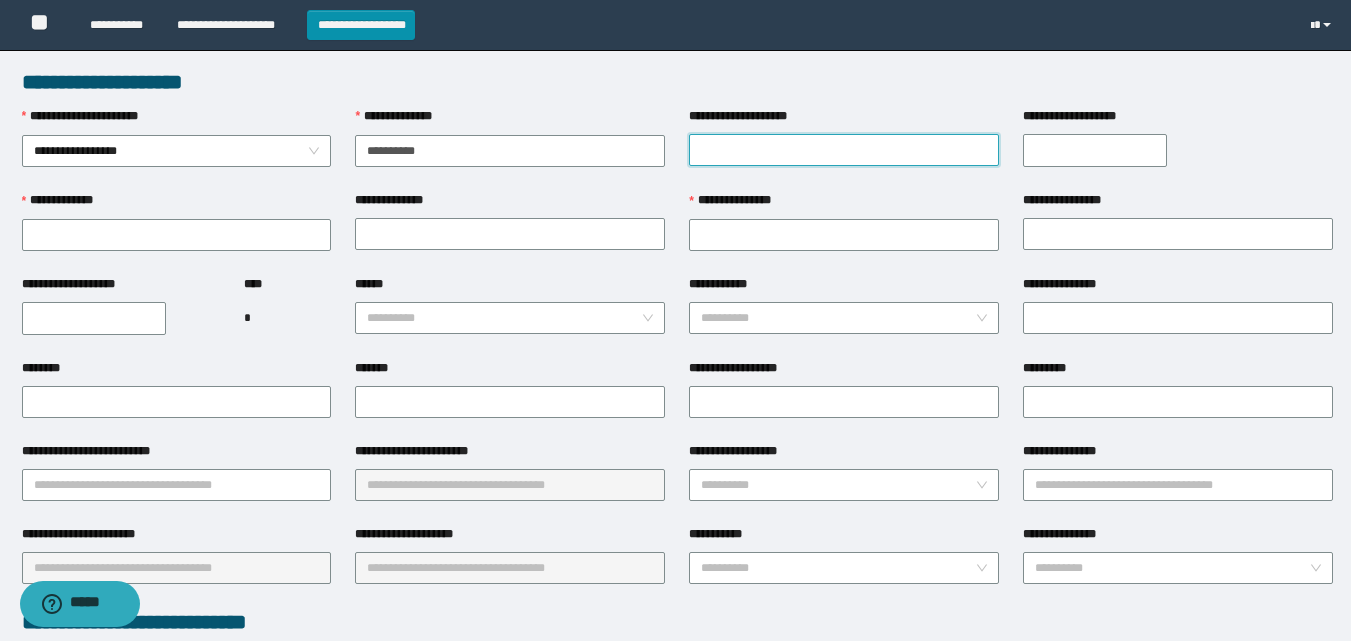 click on "**********" at bounding box center [844, 150] 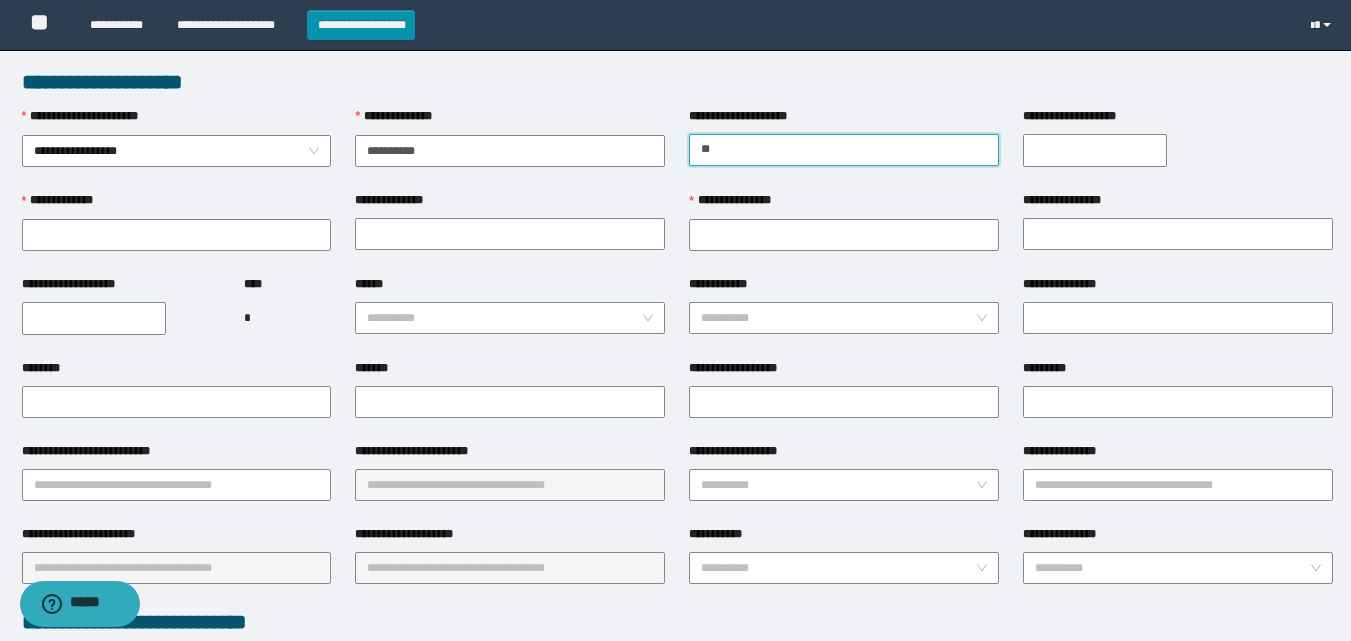 type on "*" 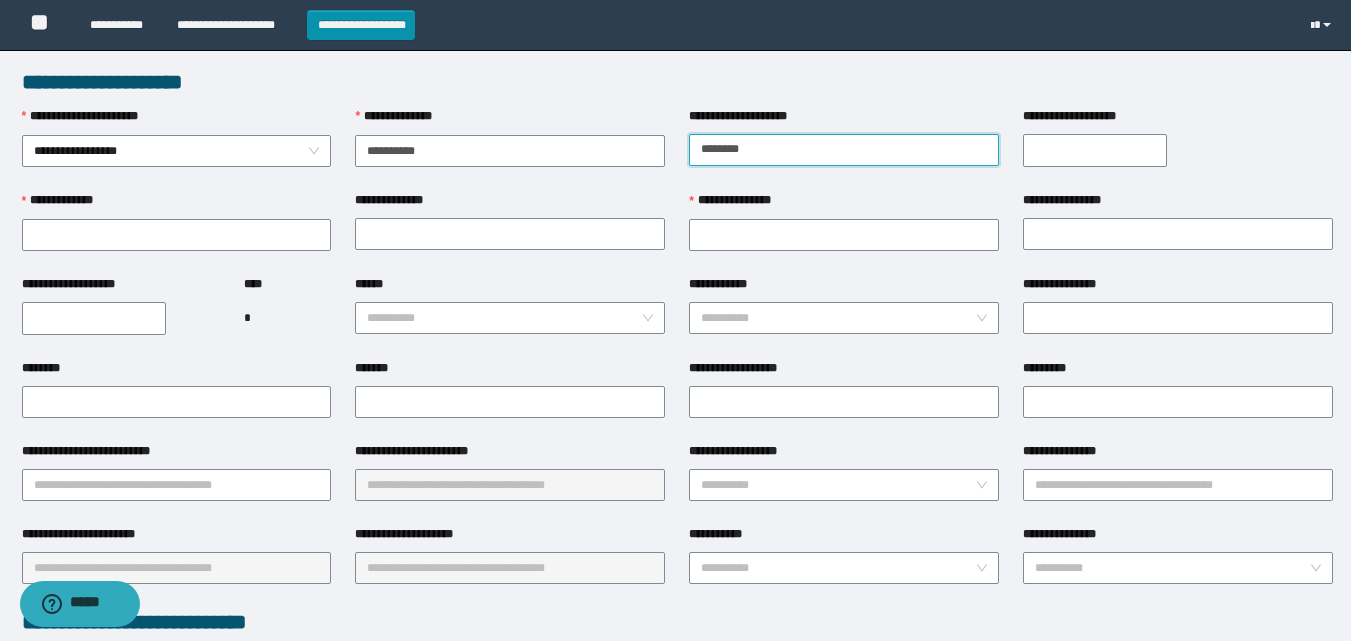 type on "********" 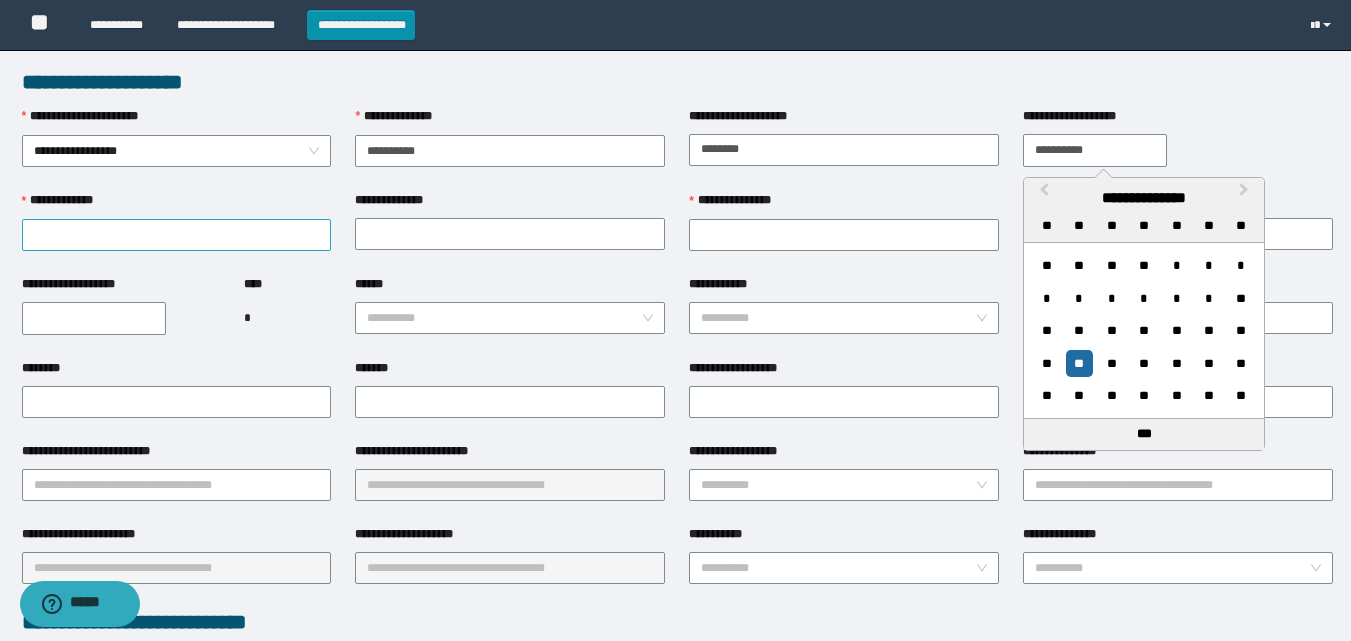 type on "**********" 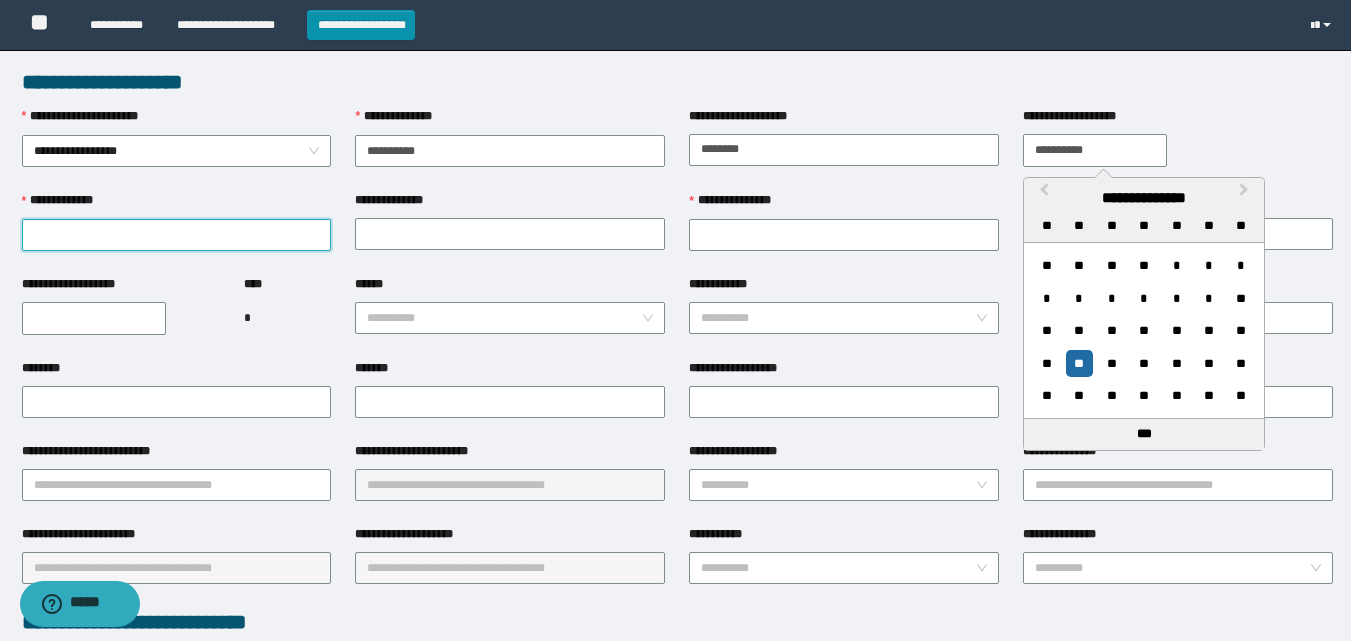click on "**********" at bounding box center (177, 235) 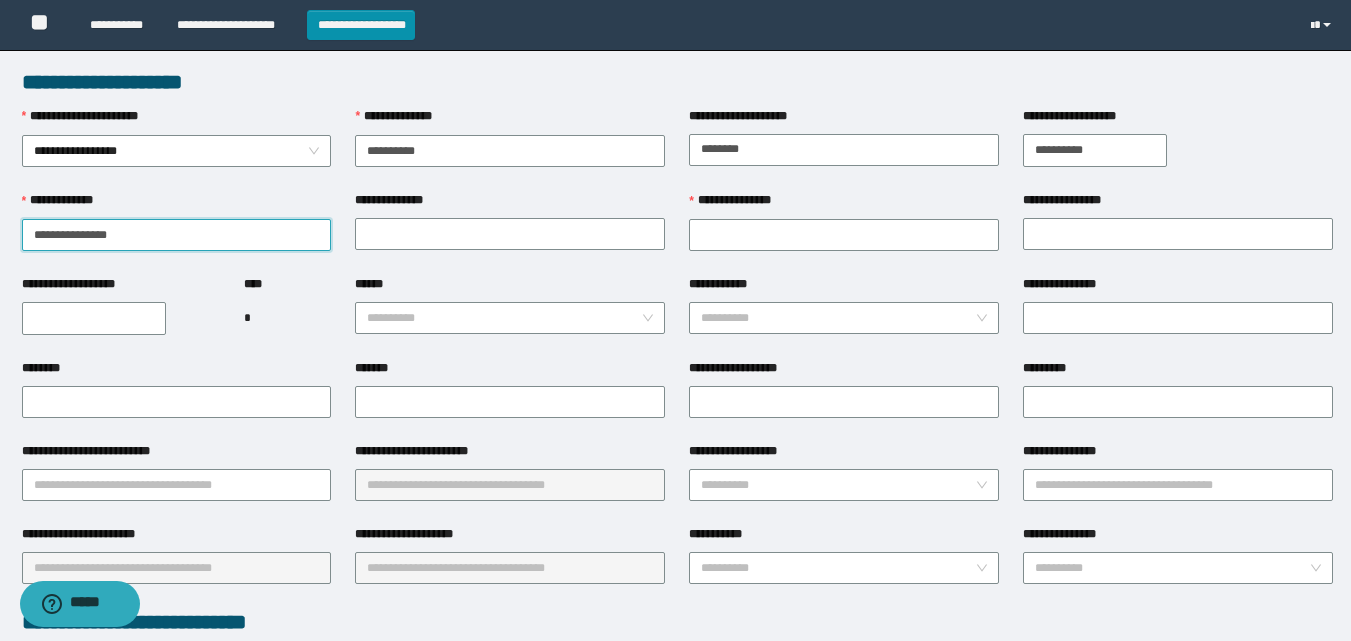 drag, startPoint x: 156, startPoint y: 243, endPoint x: 93, endPoint y: 226, distance: 65.25335 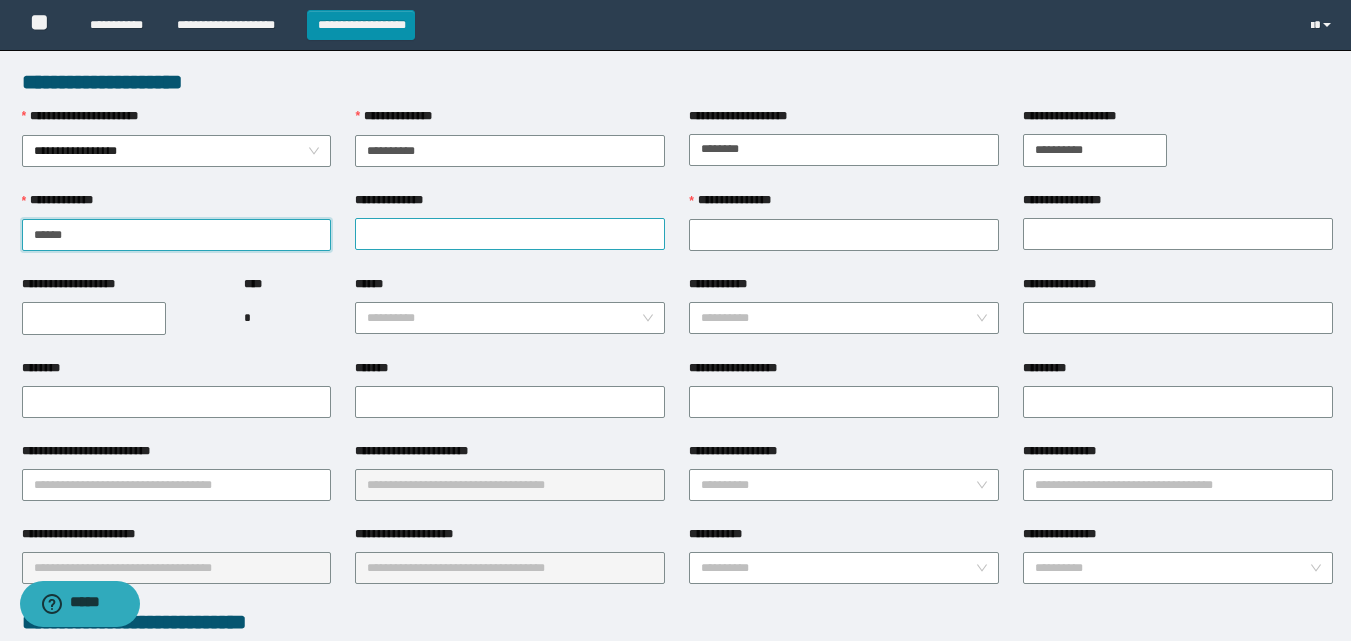 type on "*****" 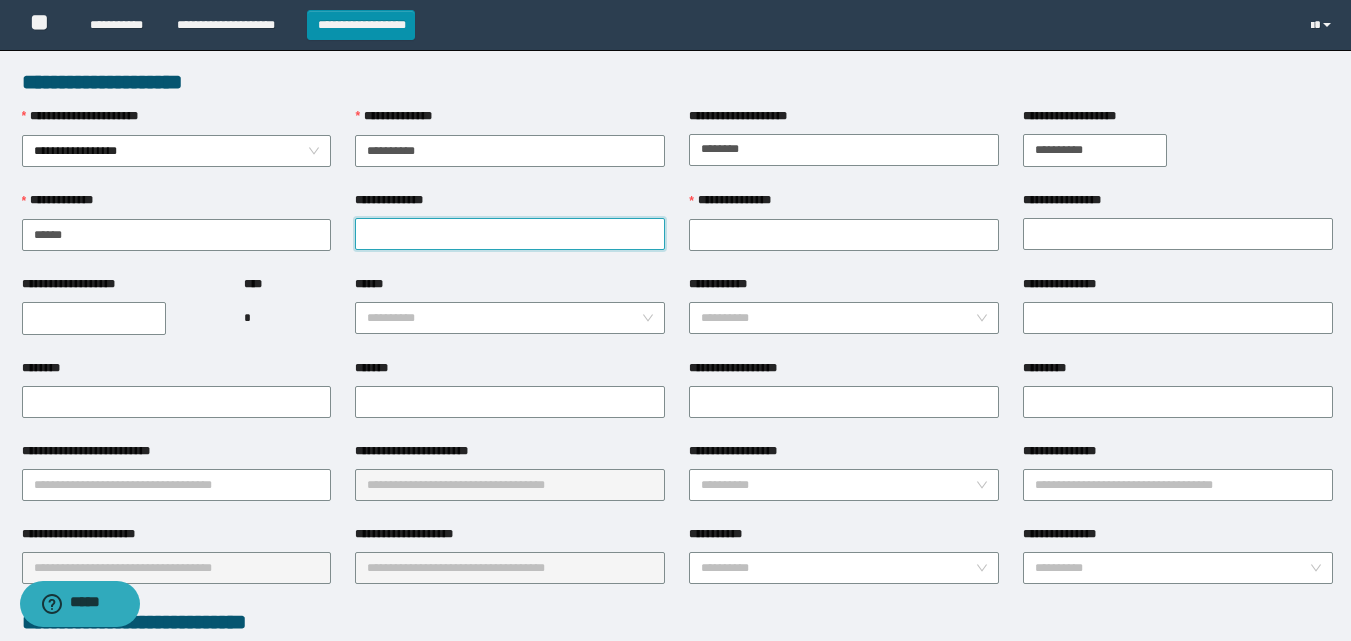 click on "**********" at bounding box center (510, 234) 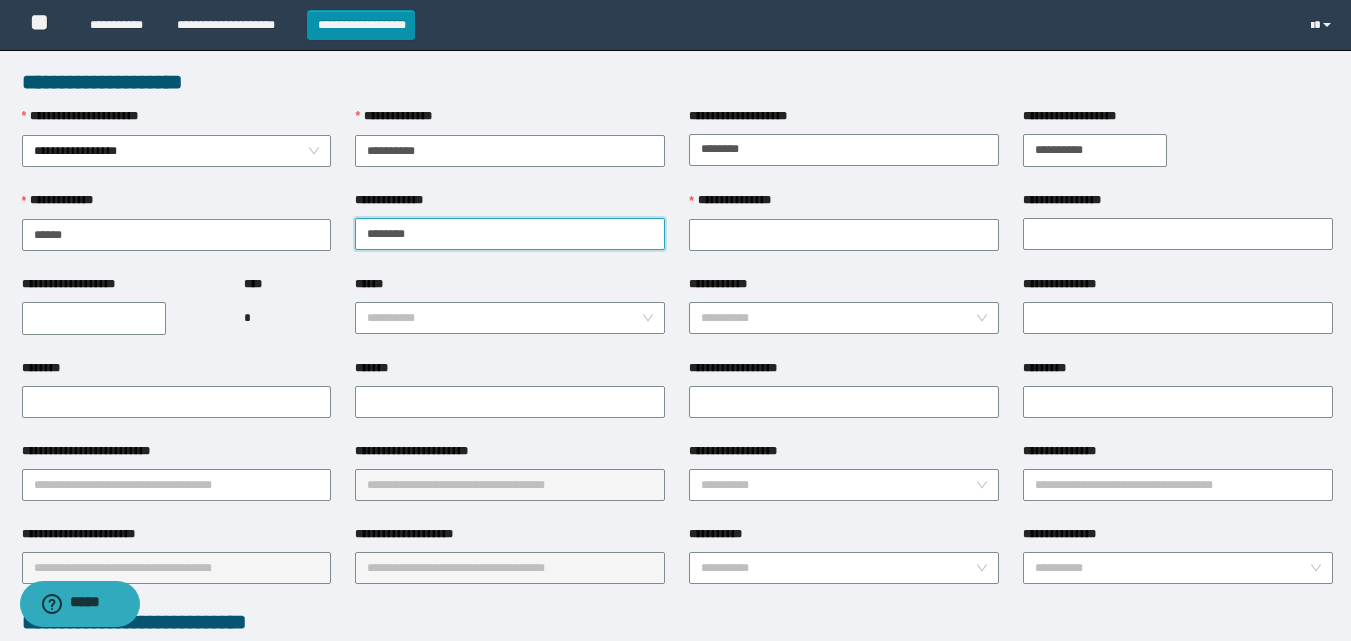 drag, startPoint x: 368, startPoint y: 238, endPoint x: 395, endPoint y: 251, distance: 29.966648 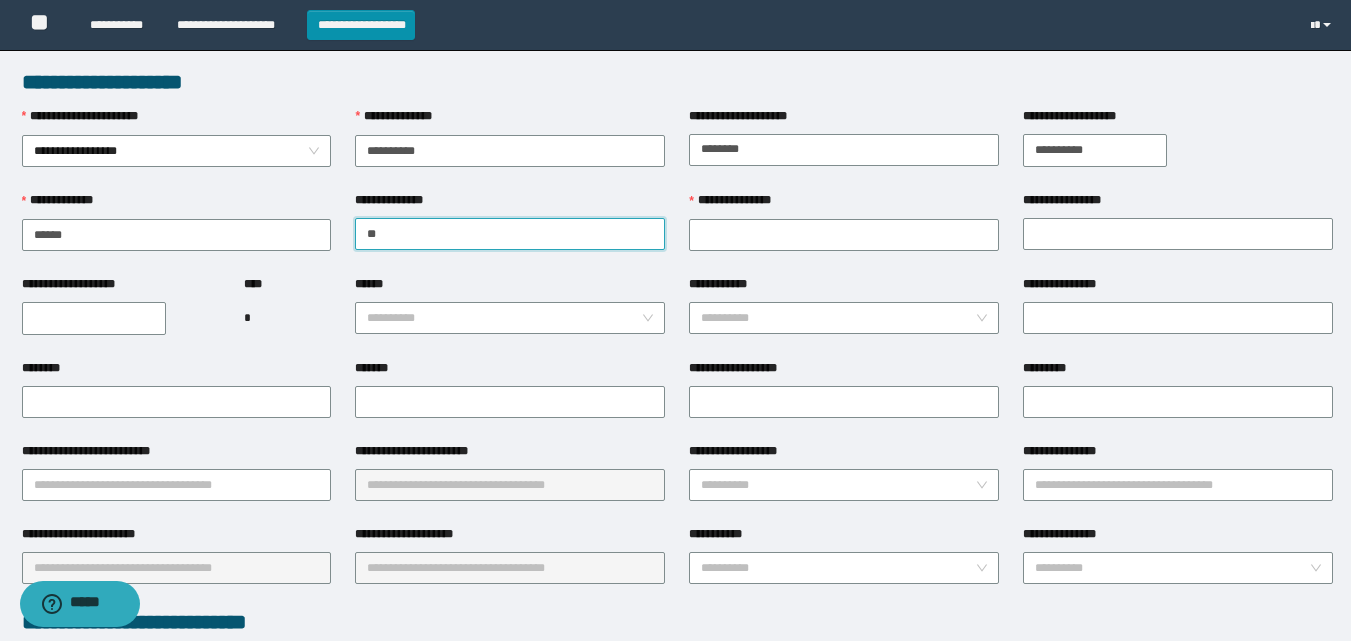 type on "*" 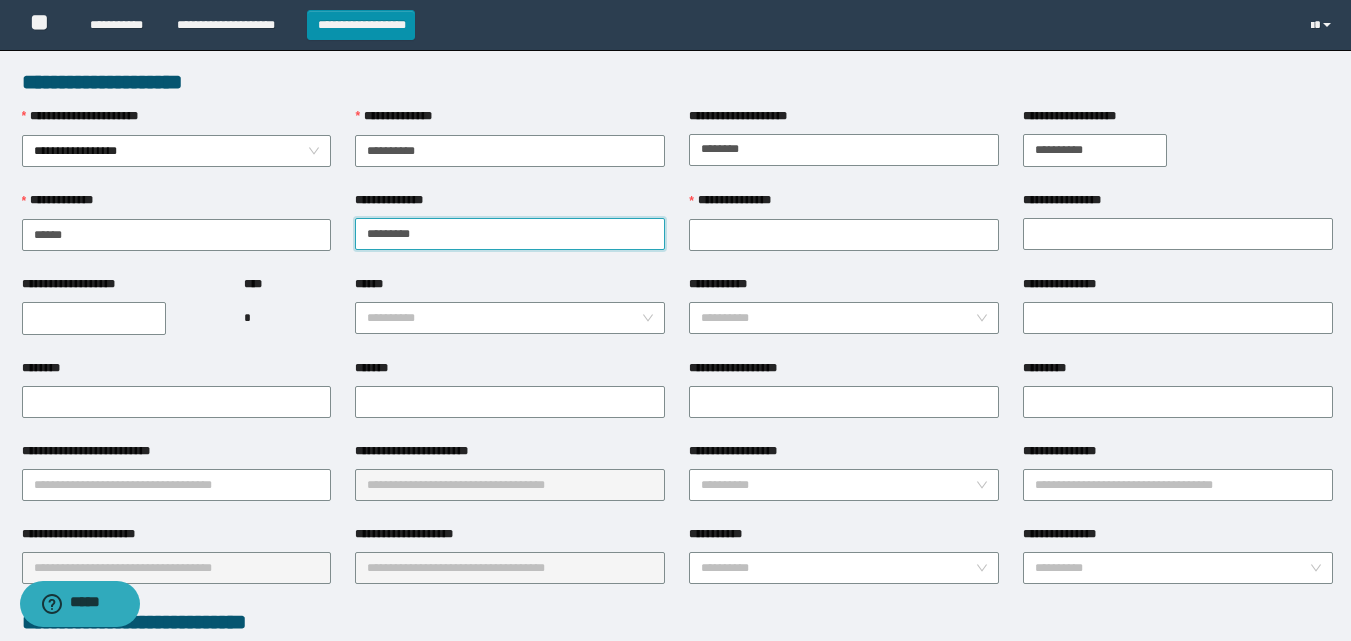 type on "*********" 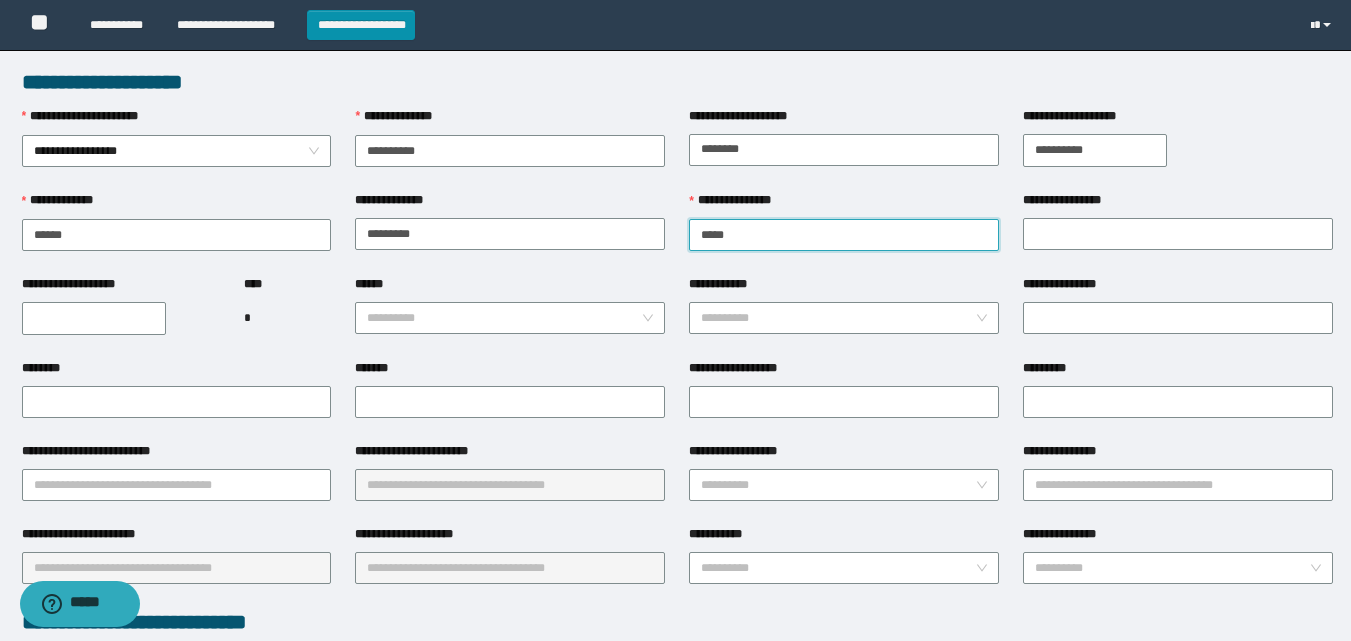 type on "*****" 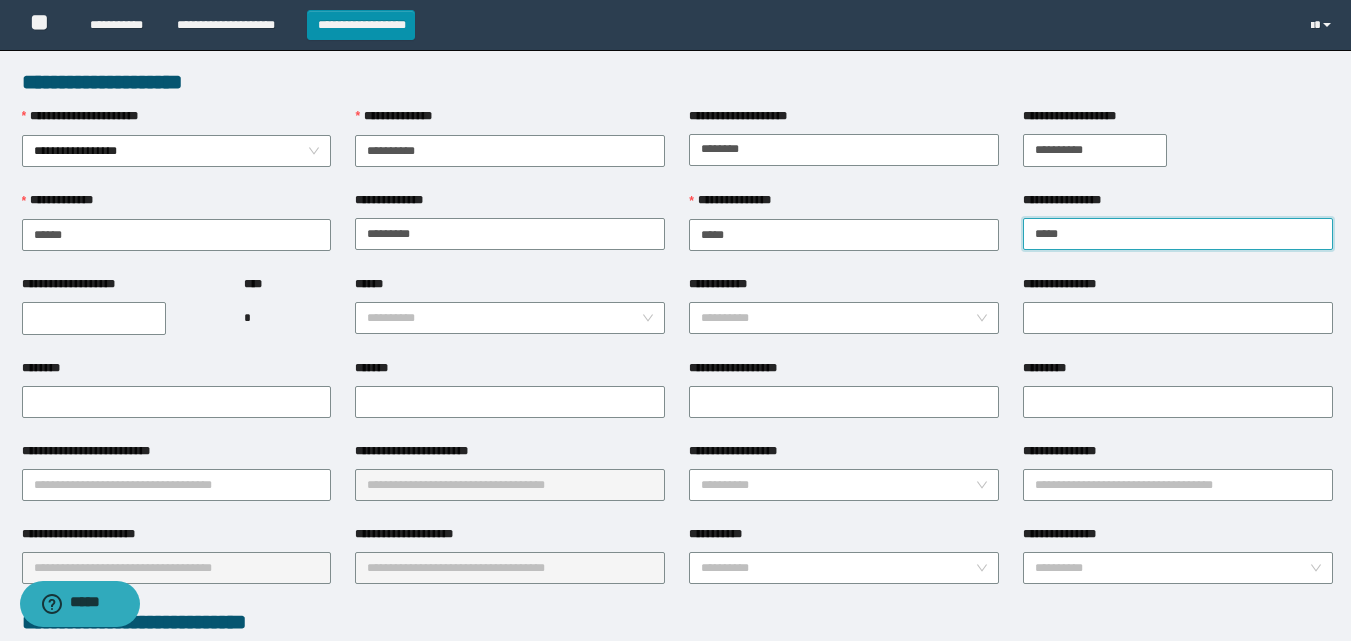 type on "*****" 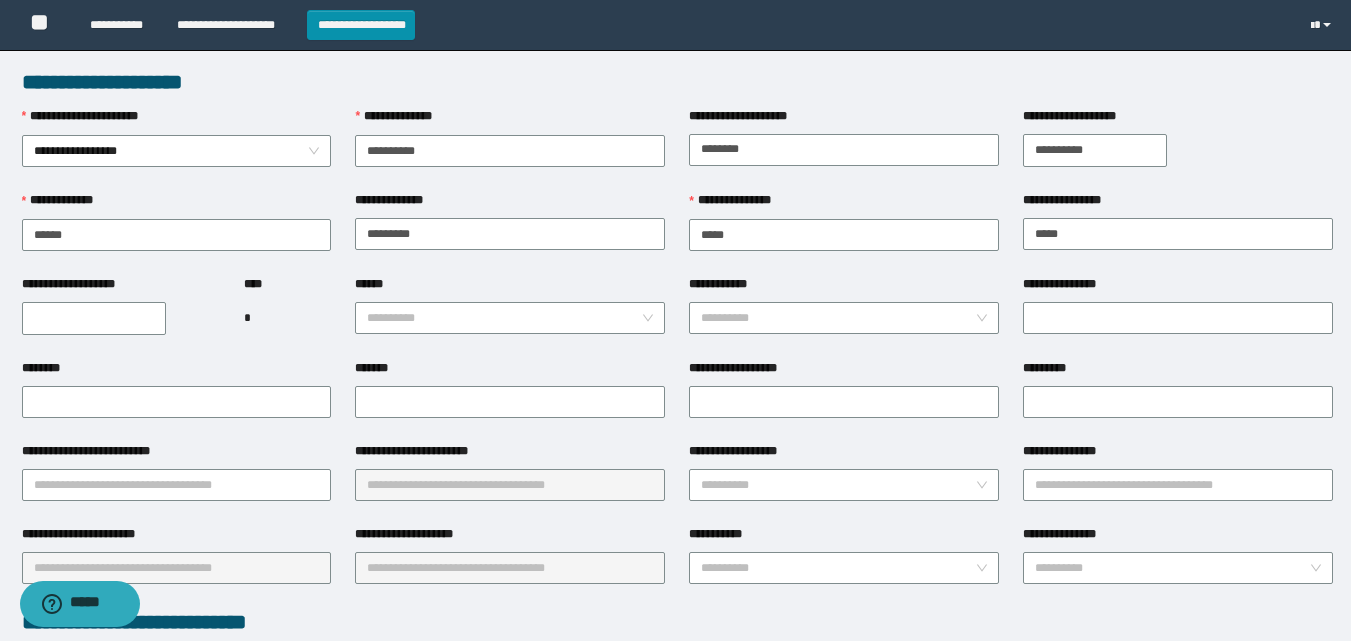 click on "**********" at bounding box center [94, 318] 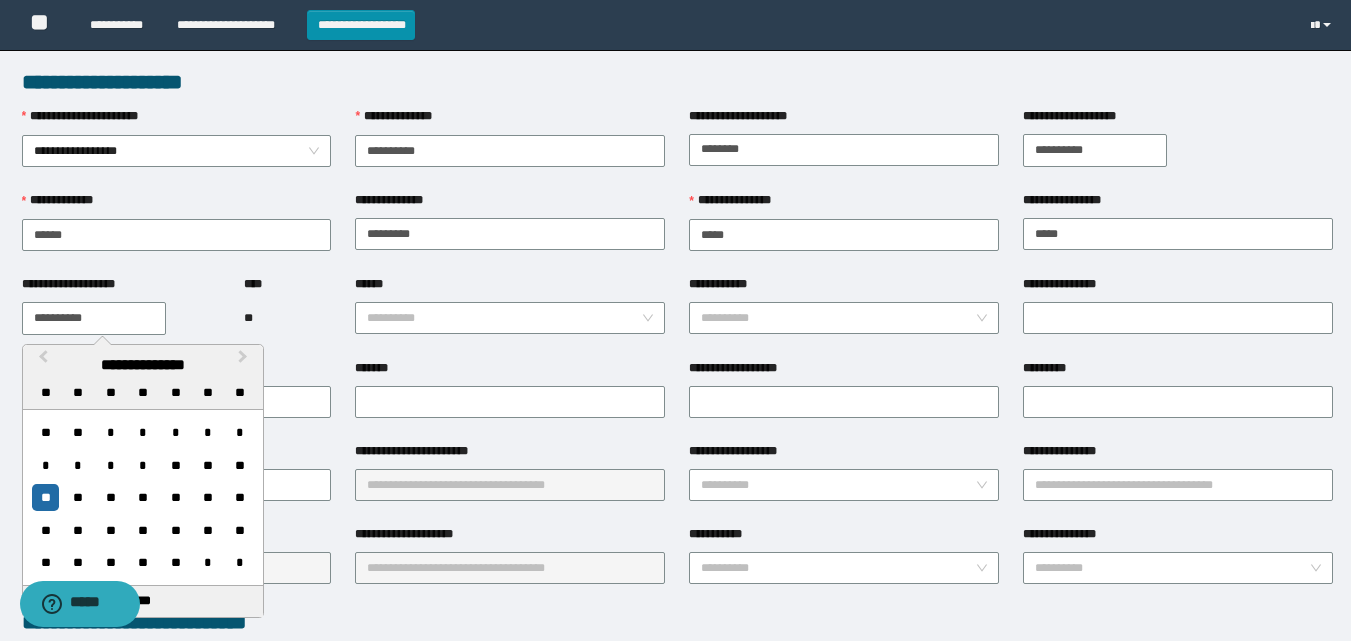 type on "**********" 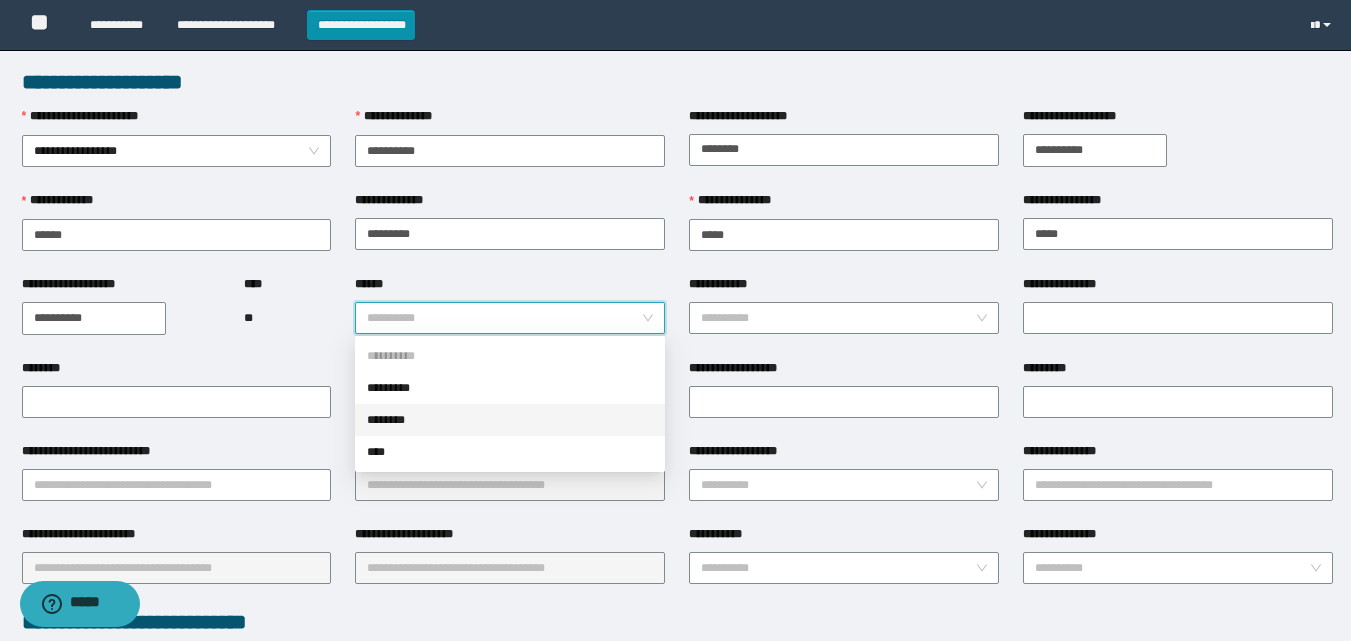click on "********" at bounding box center [510, 420] 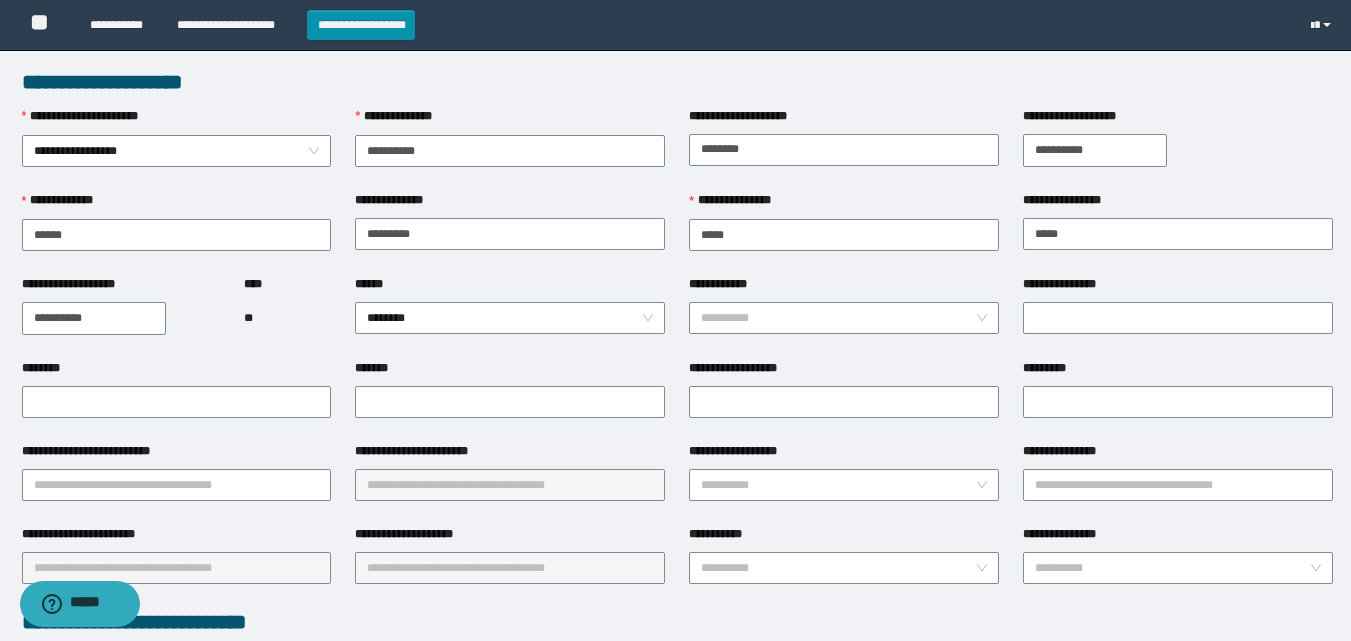 click on "**********" at bounding box center [844, 317] 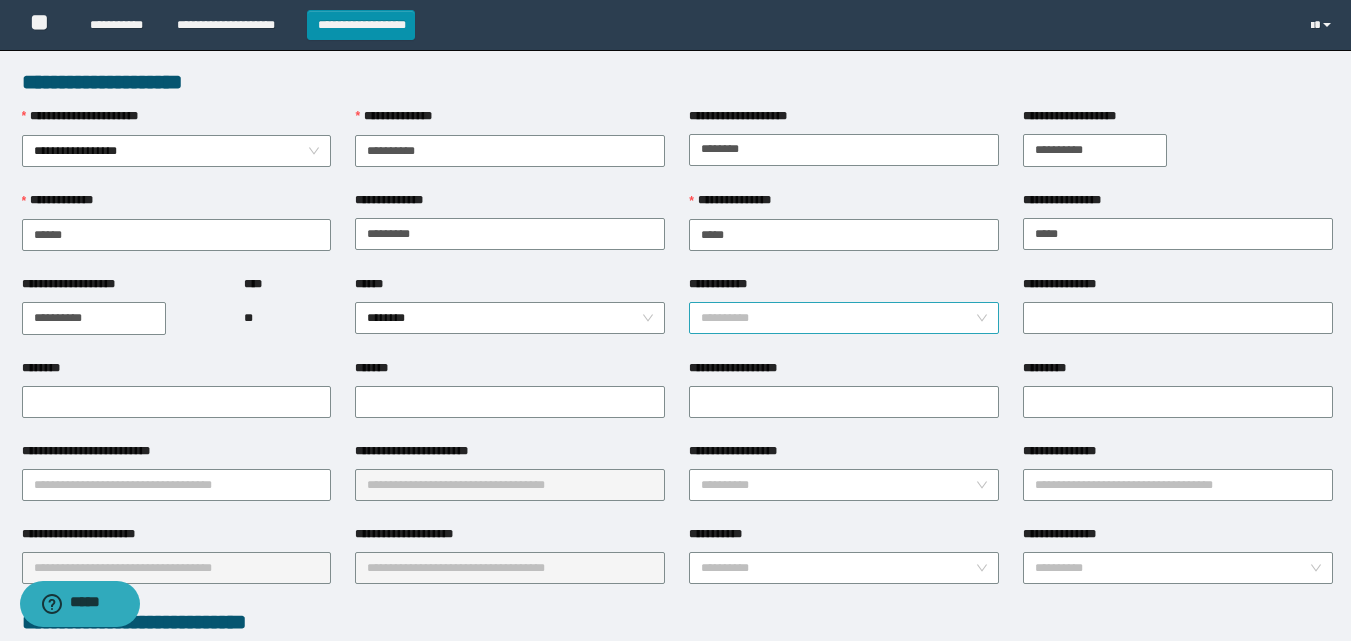 click on "**********" at bounding box center [838, 318] 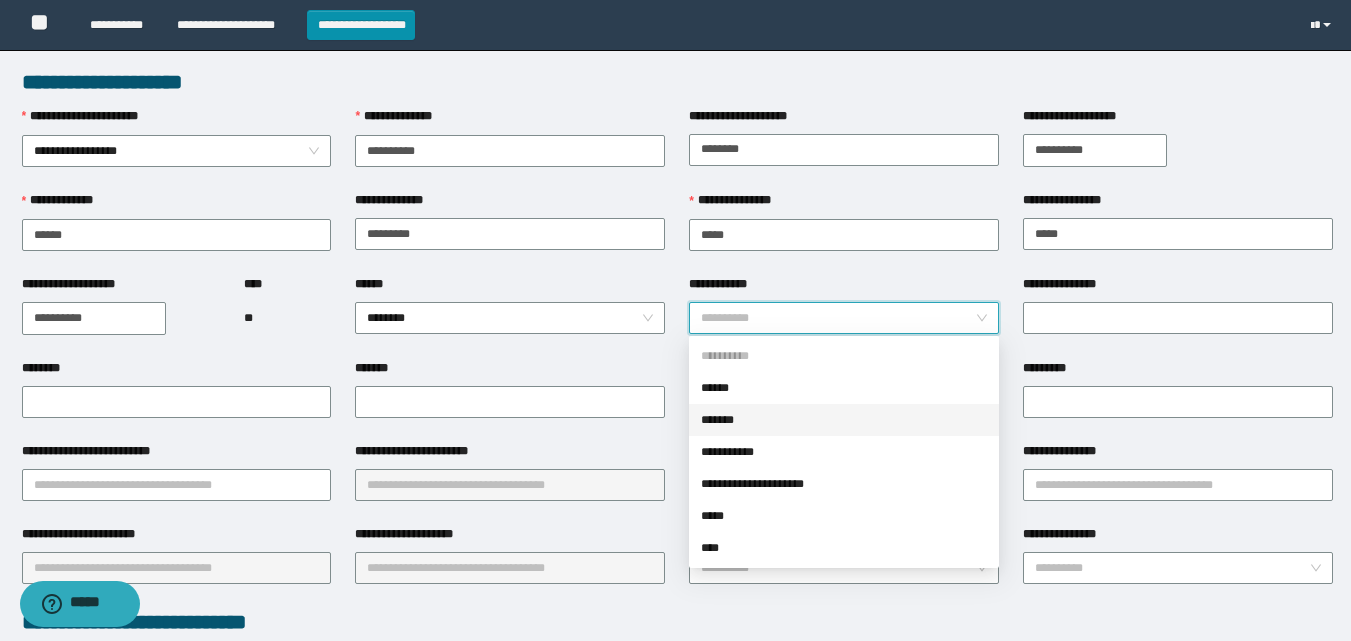 click on "*******" at bounding box center [844, 420] 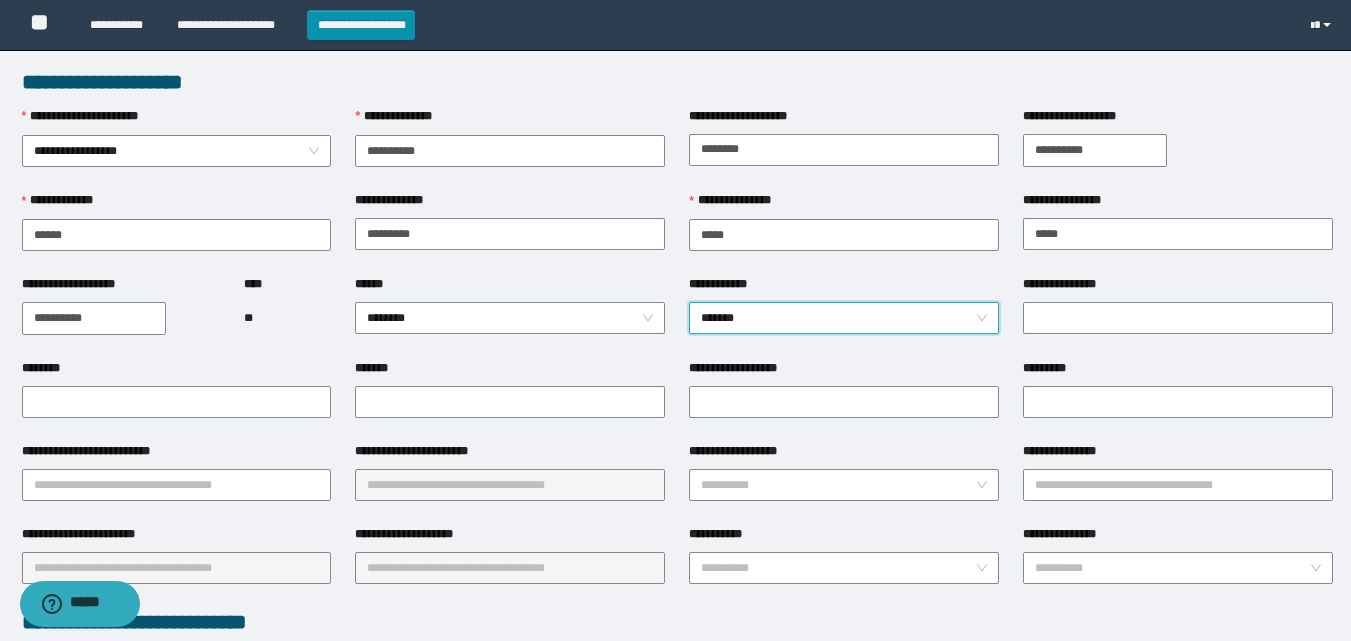 click on "*******" at bounding box center [844, 318] 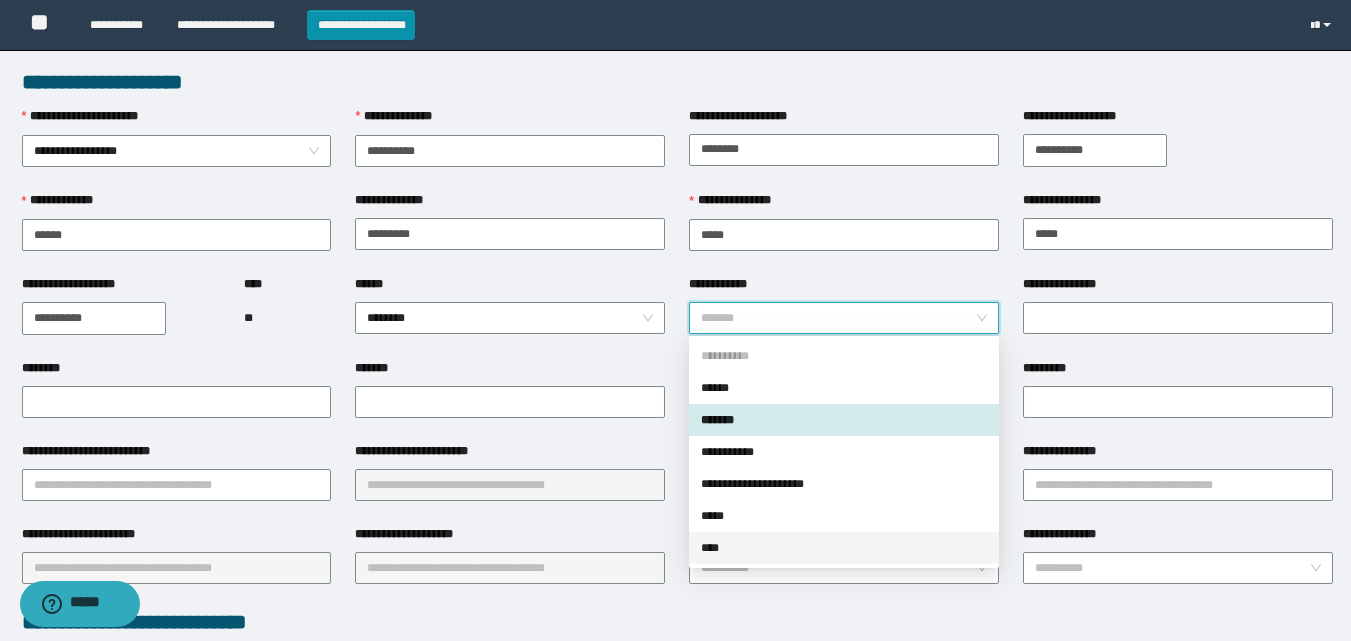 click on "****" at bounding box center [844, 548] 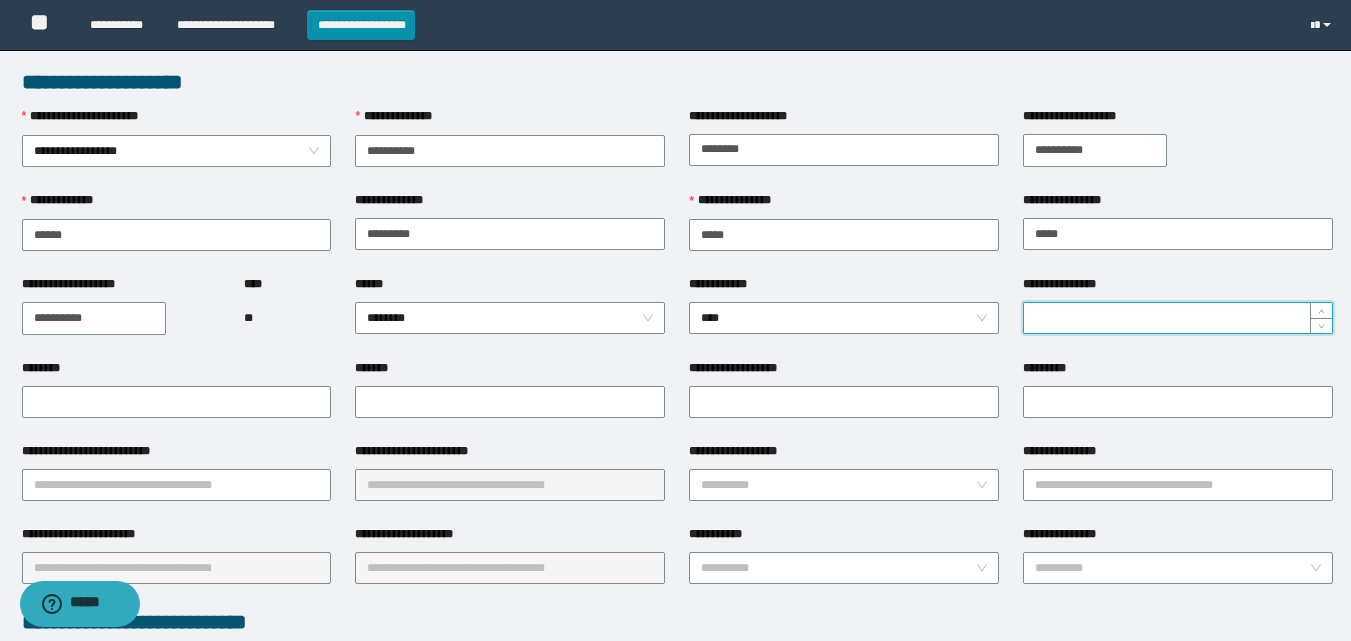 click on "**********" at bounding box center (1178, 318) 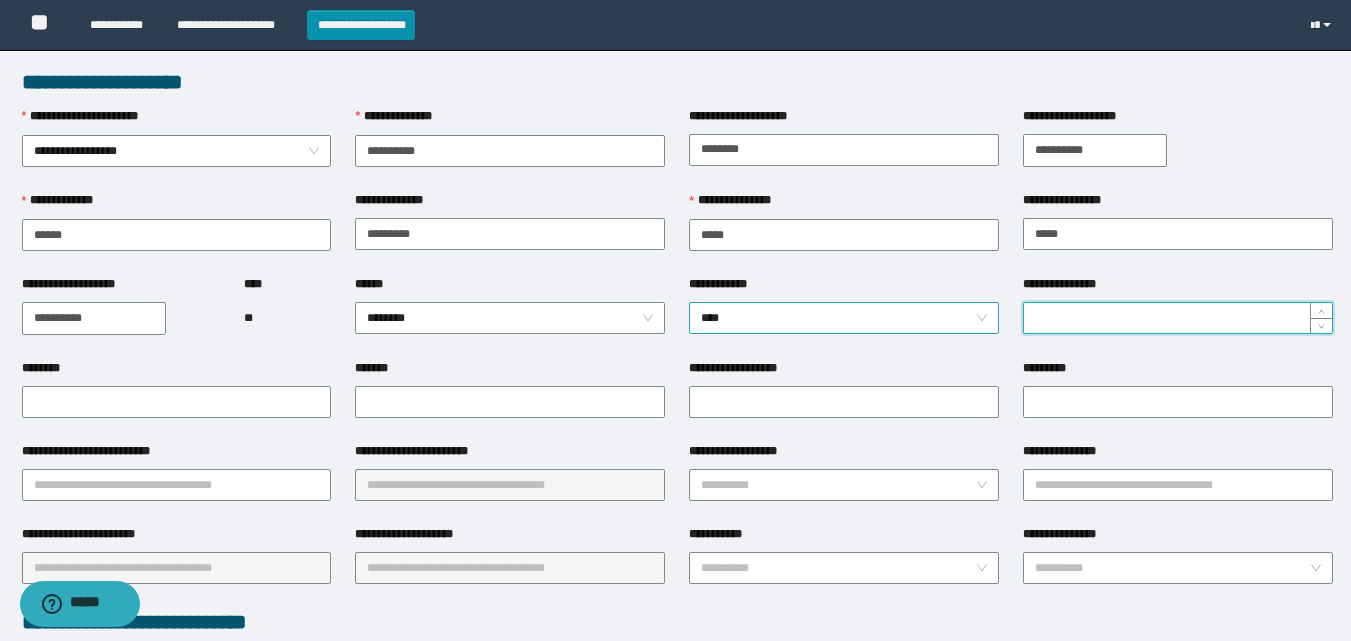 click on "****" at bounding box center [844, 318] 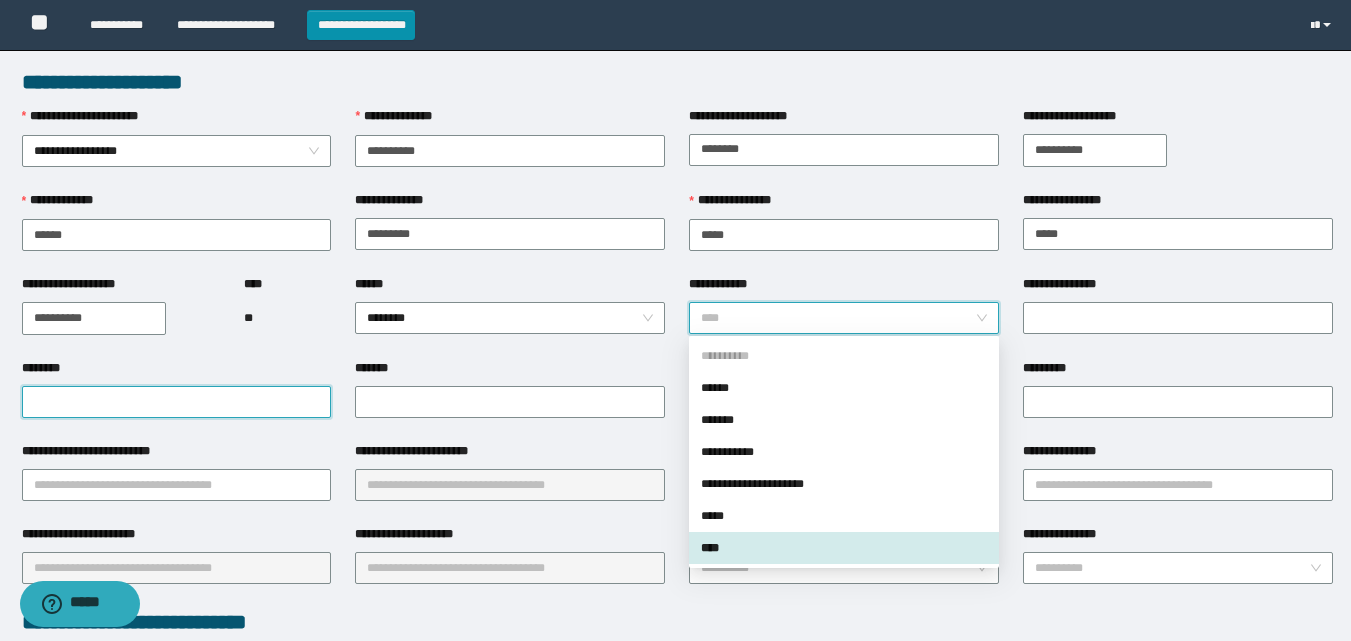 click on "********" at bounding box center (177, 402) 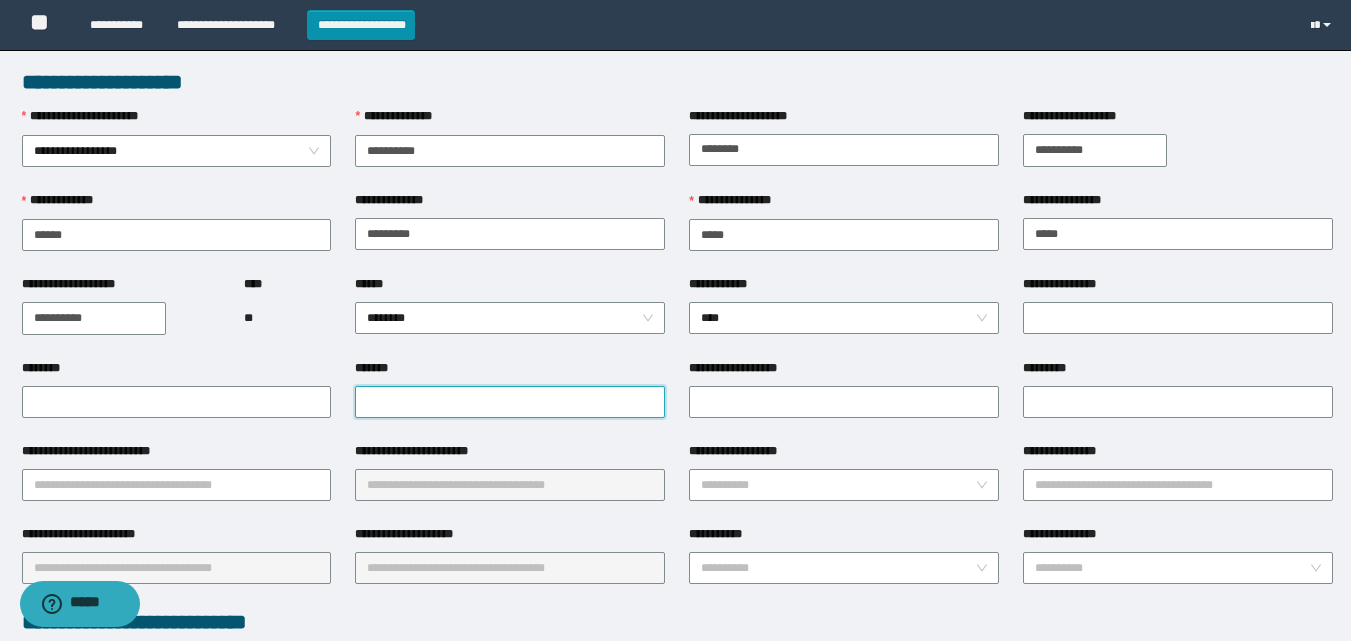 click on "*******" at bounding box center [510, 402] 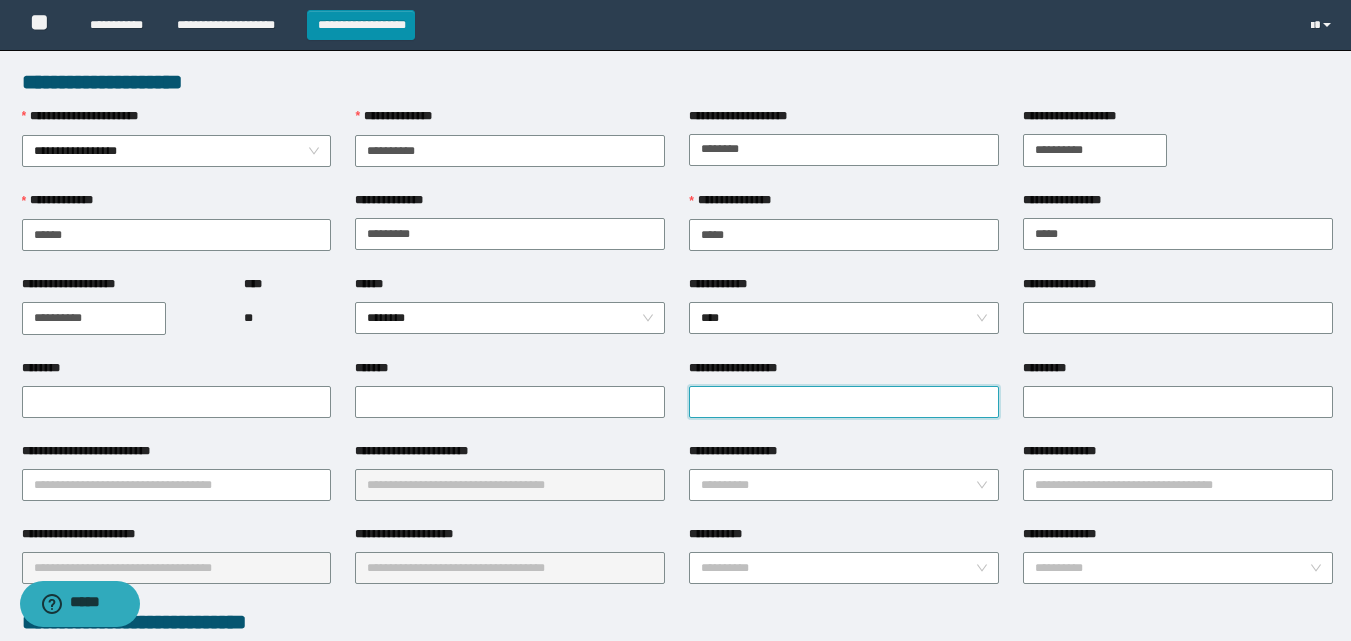 click on "**********" at bounding box center [844, 402] 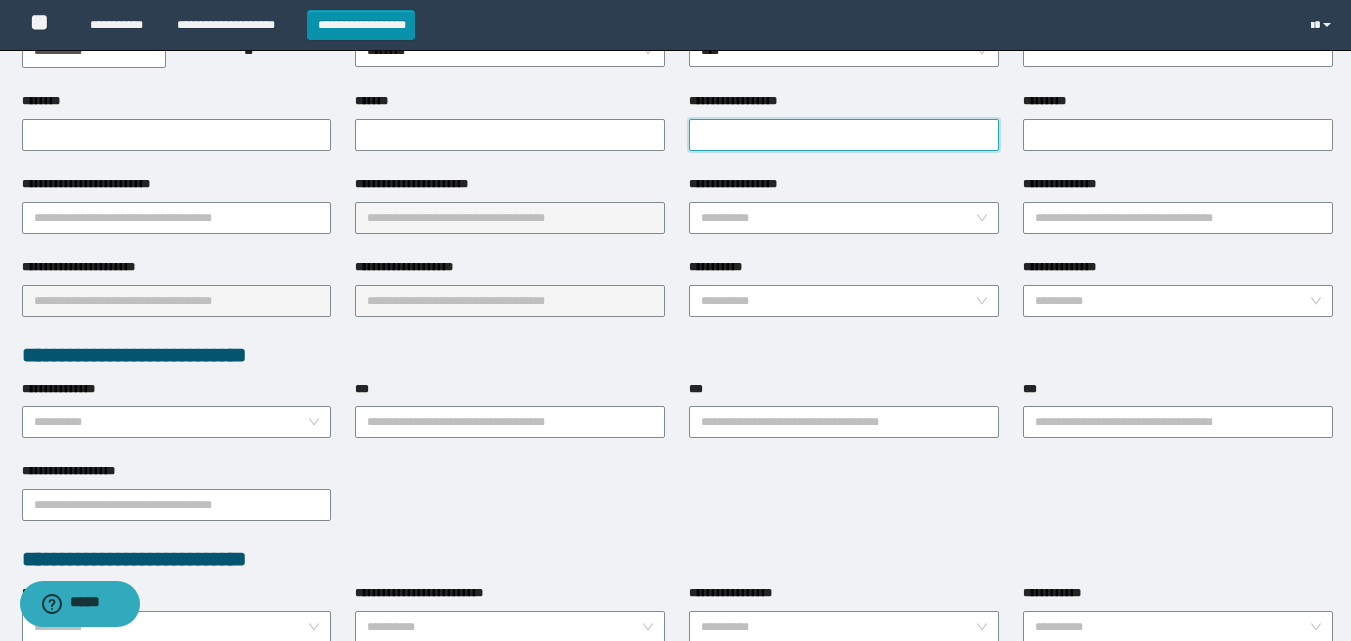 scroll, scrollTop: 300, scrollLeft: 0, axis: vertical 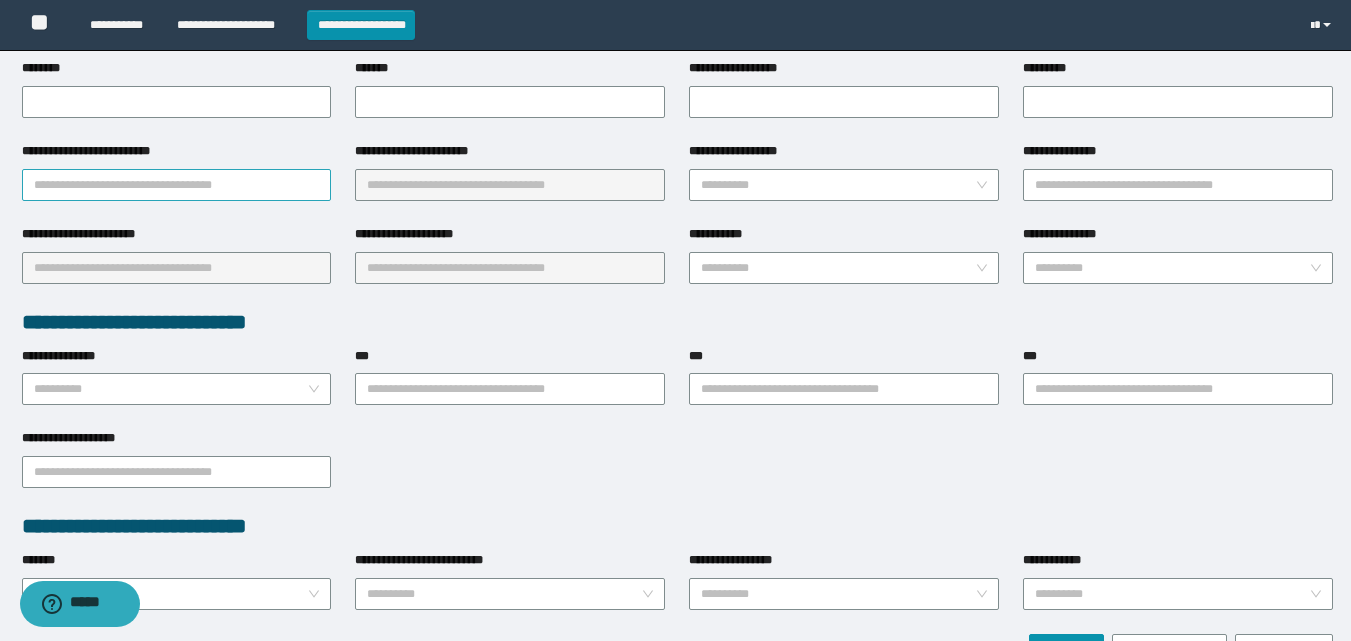 click on "**********" at bounding box center (177, 185) 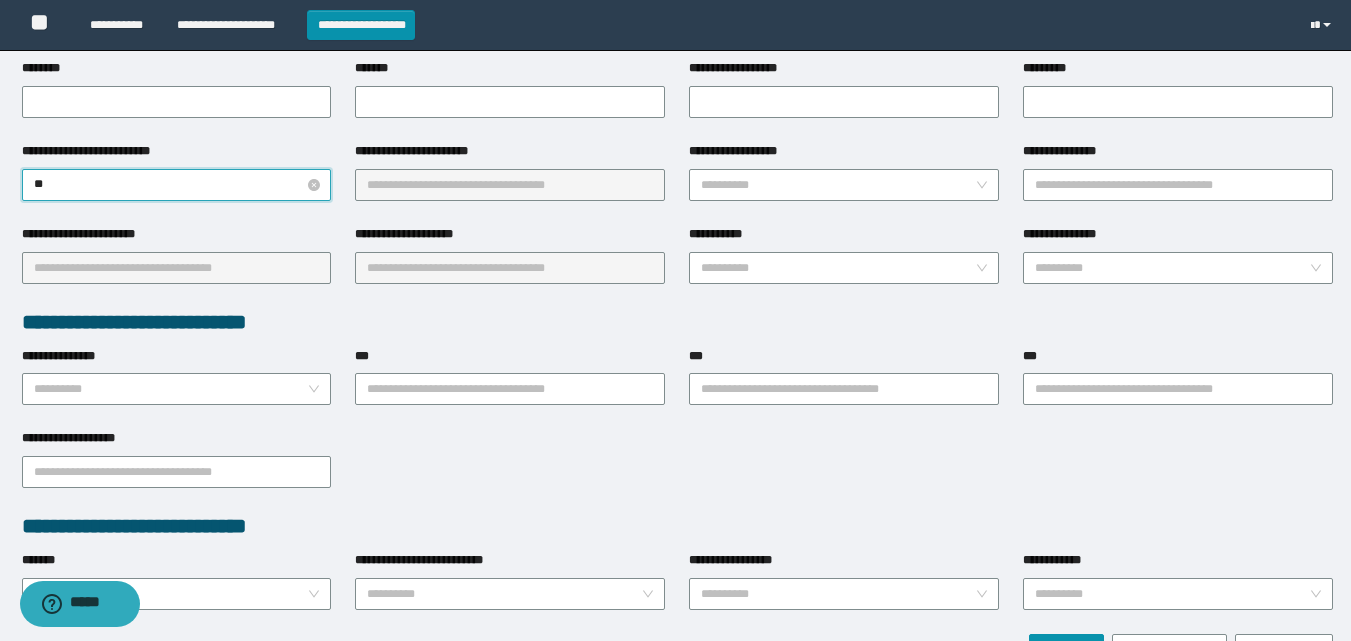type on "*" 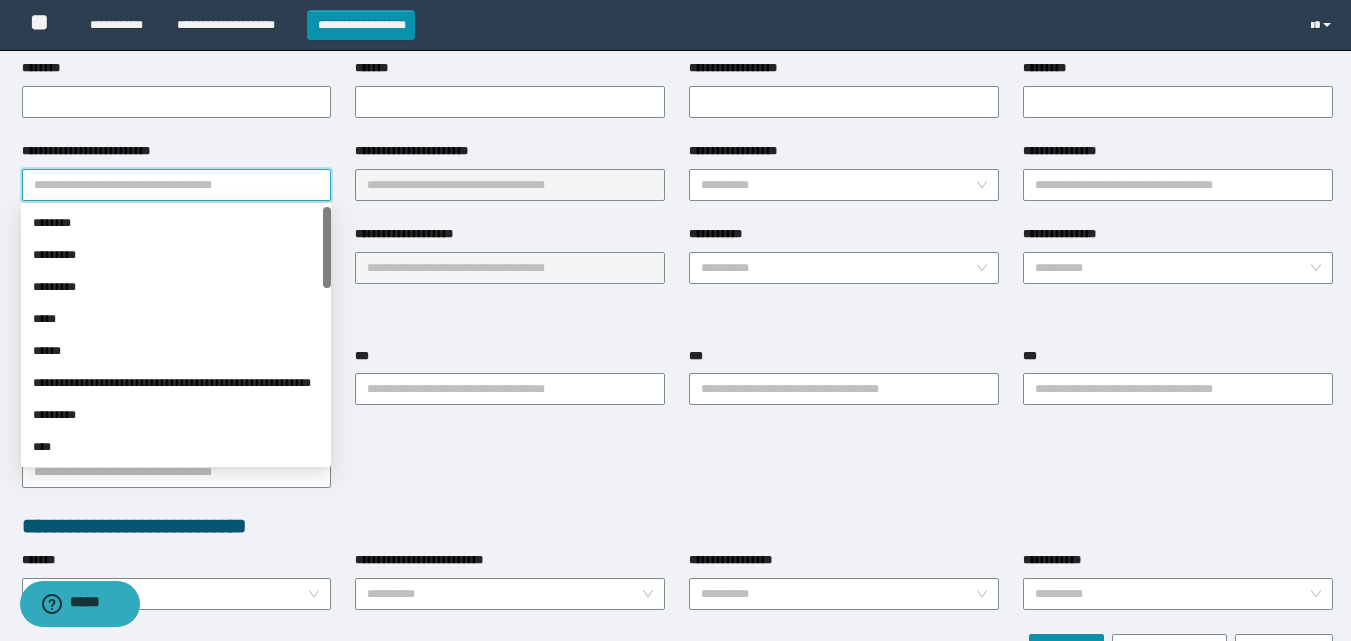 type on "*" 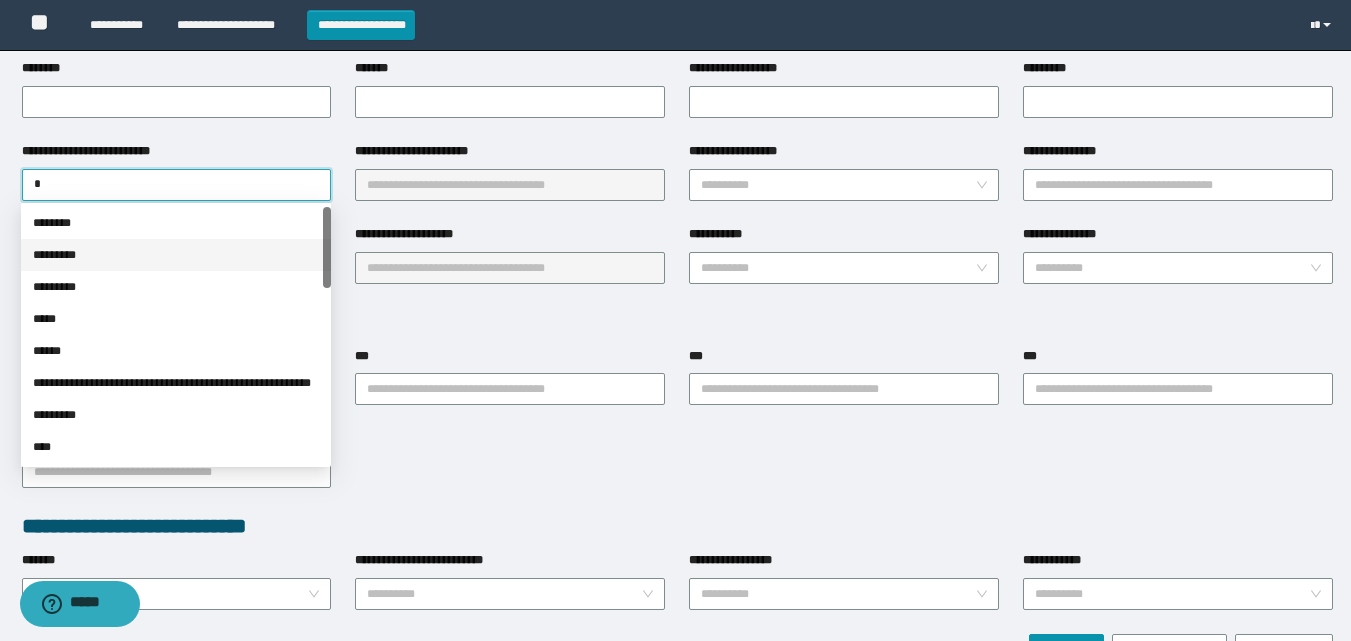 click on "*********" at bounding box center [176, 255] 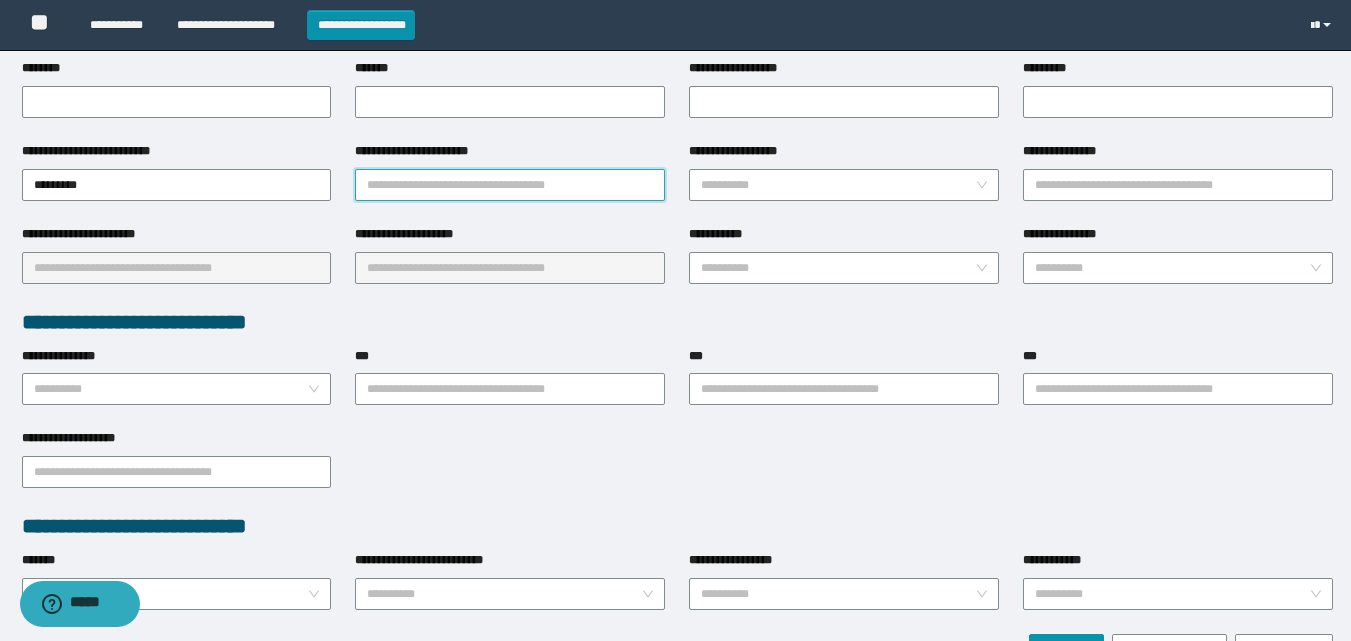 click on "**********" at bounding box center (510, 185) 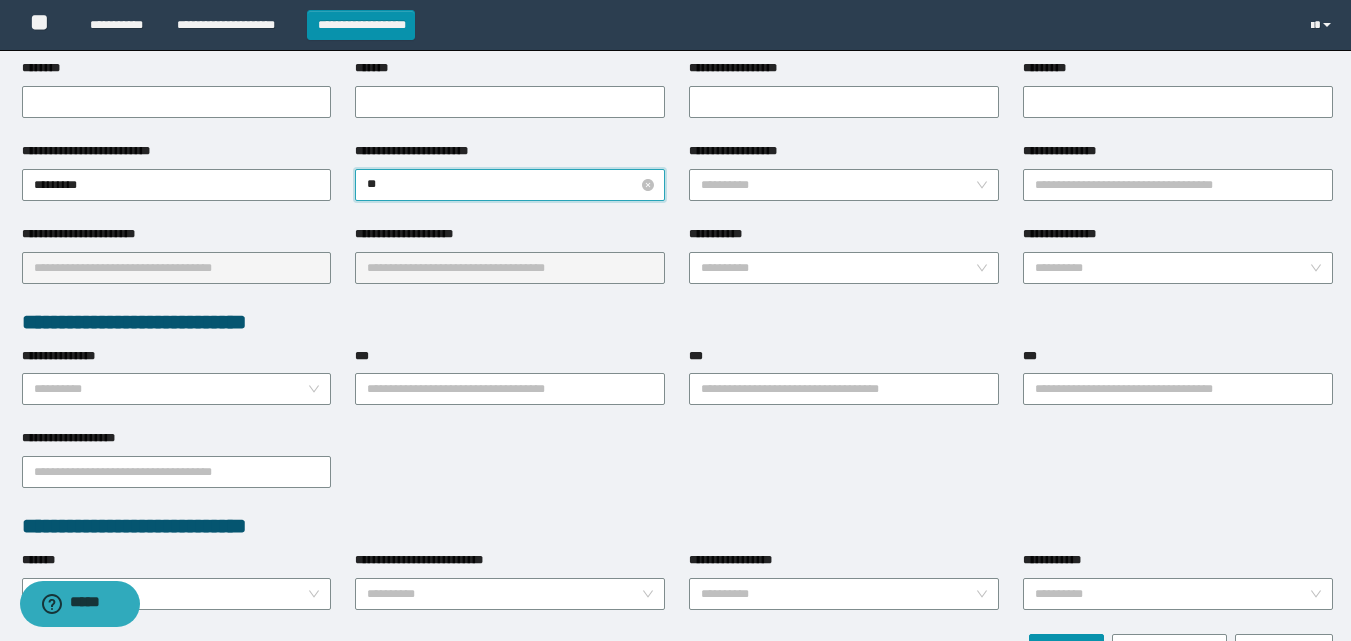 type on "*" 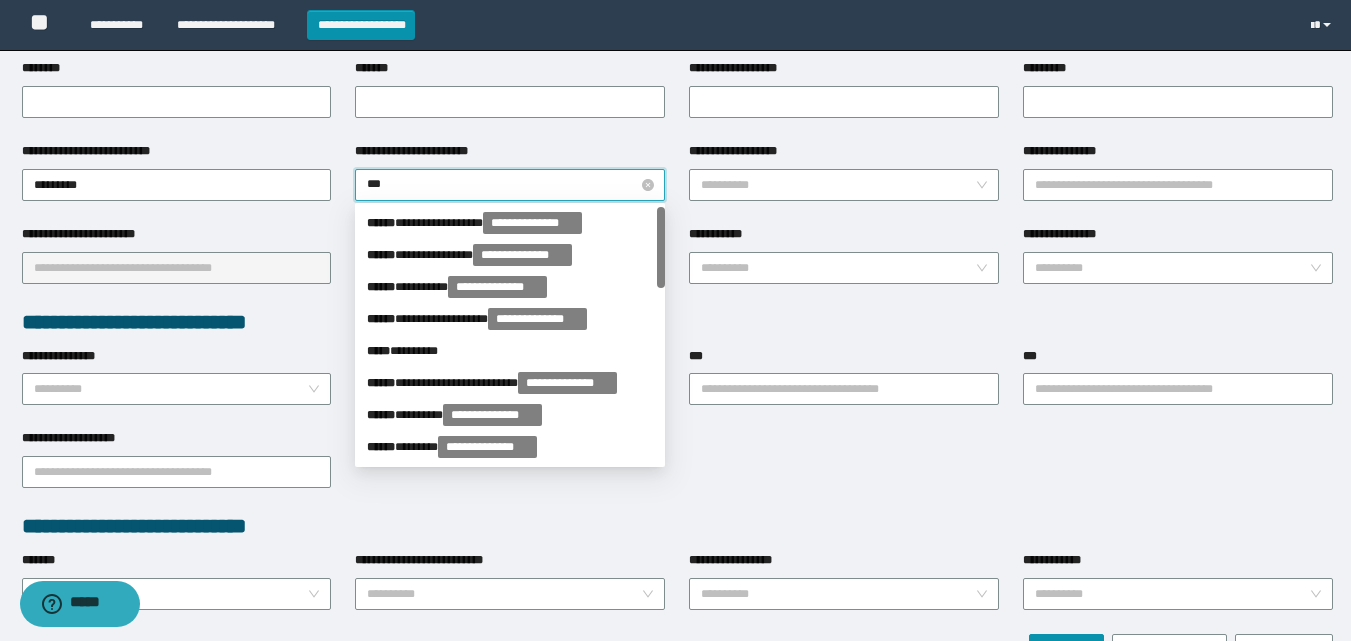 type on "****" 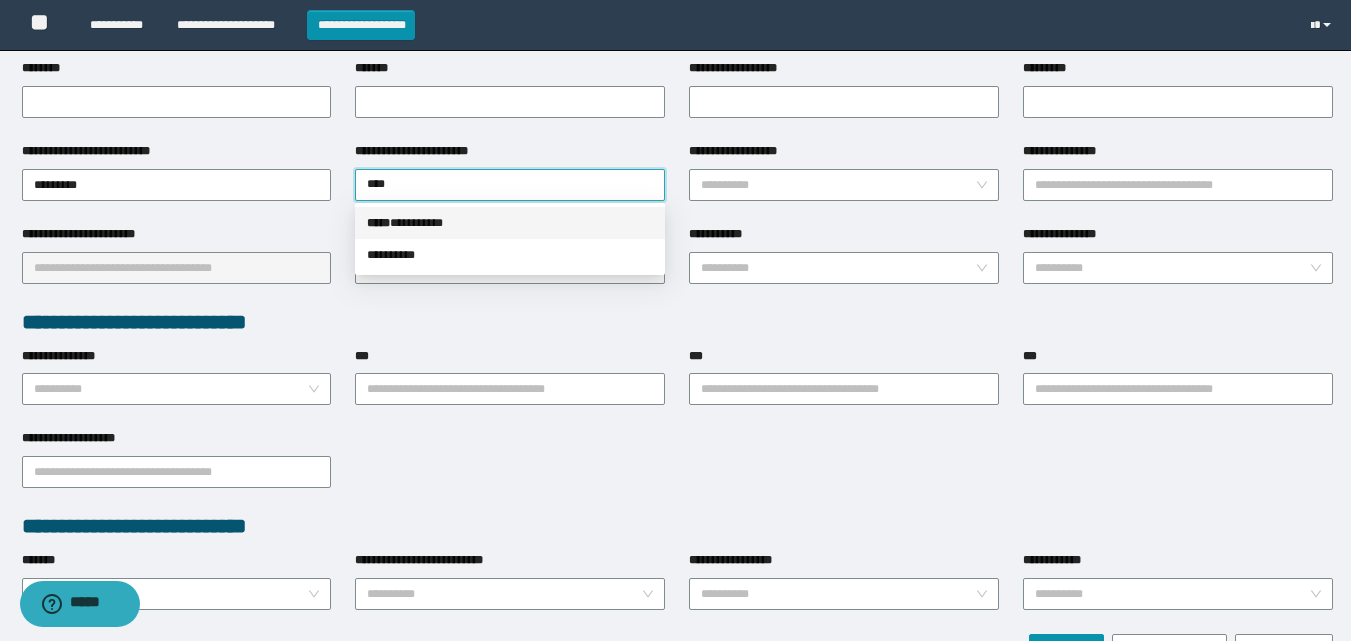 click on "***** * ********" at bounding box center [510, 223] 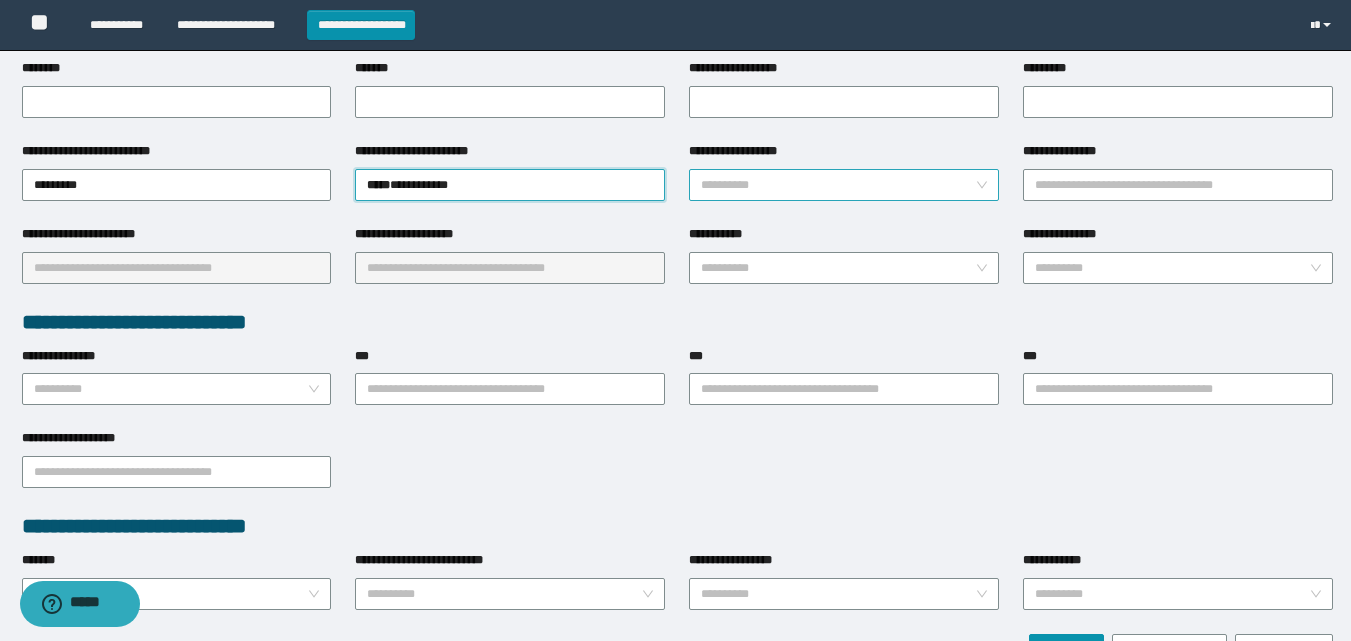 click on "**********" at bounding box center (838, 185) 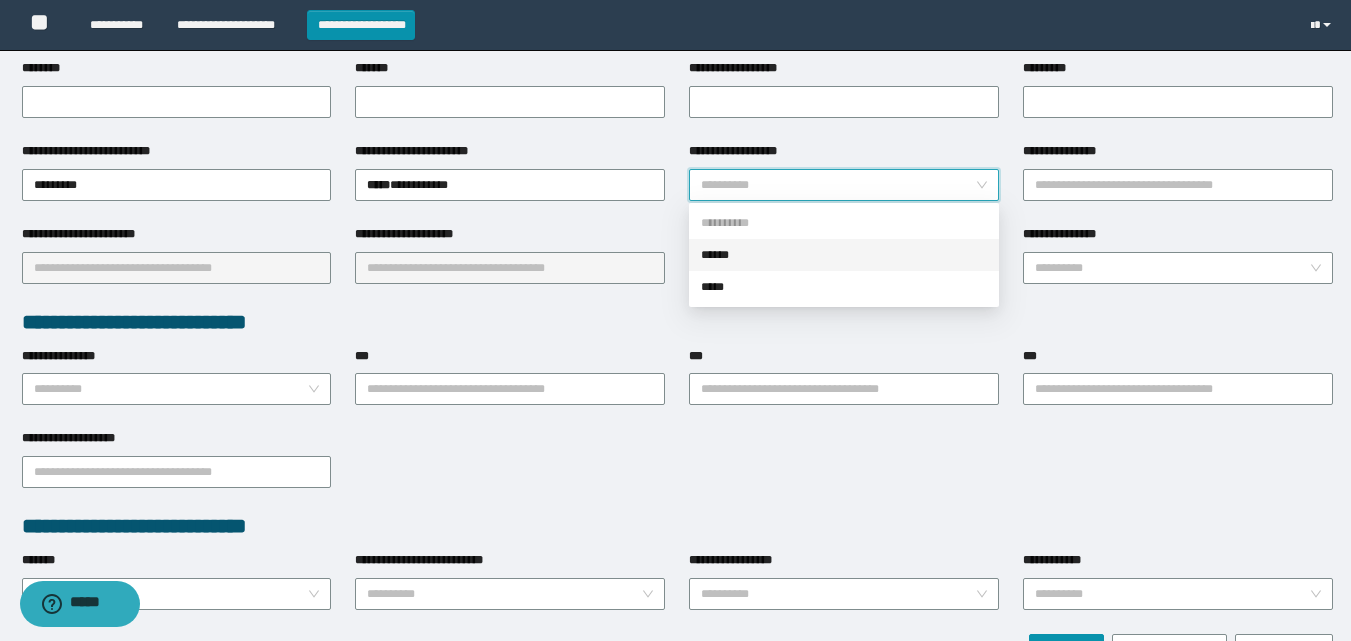 click on "******" at bounding box center [844, 255] 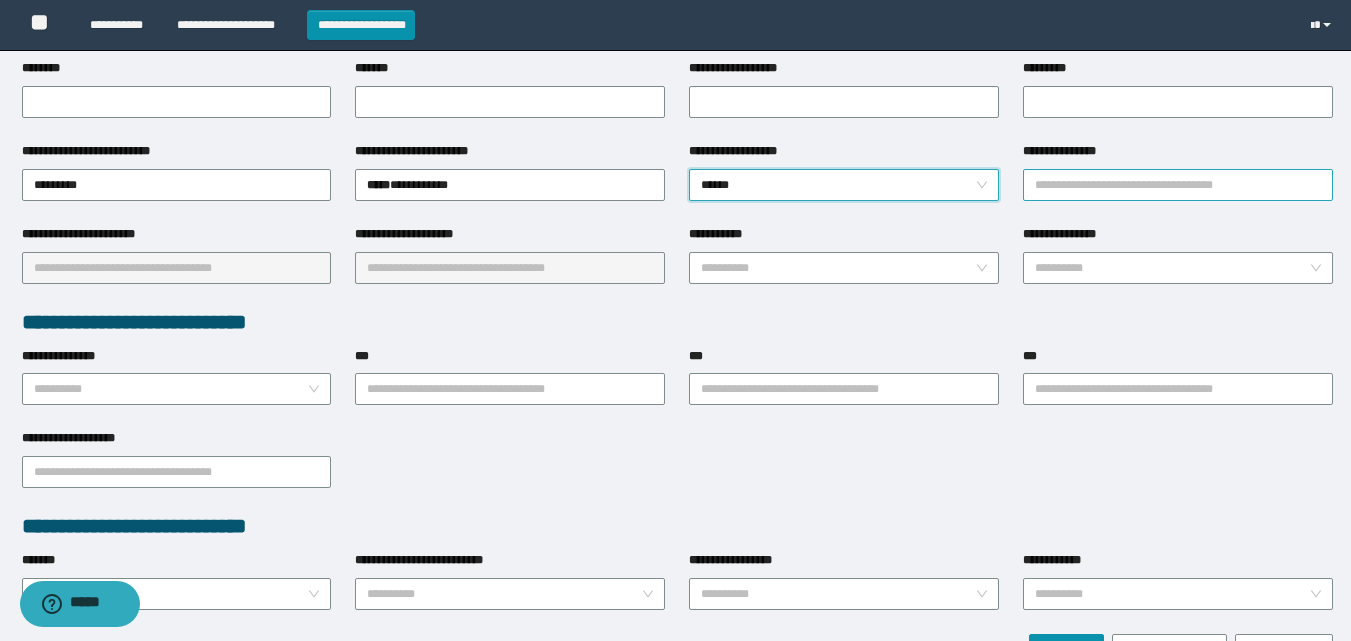 click on "**********" at bounding box center (1178, 185) 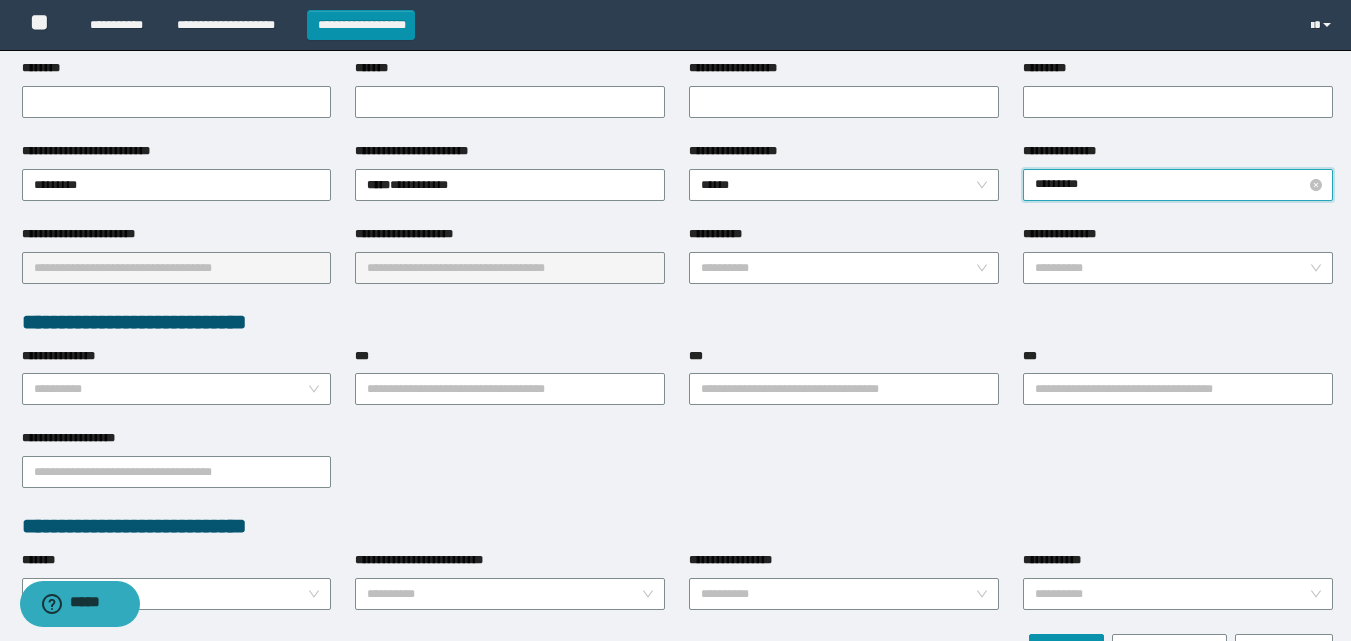 type on "********" 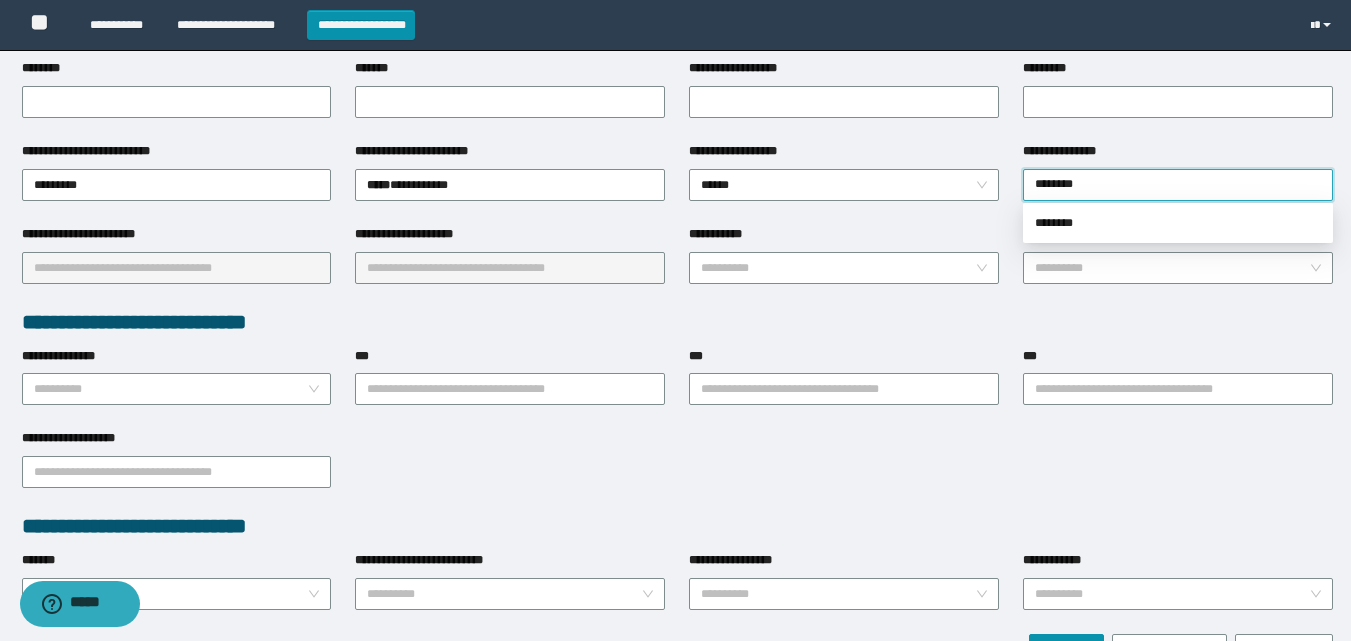 drag, startPoint x: 179, startPoint y: 369, endPoint x: 178, endPoint y: 380, distance: 11.045361 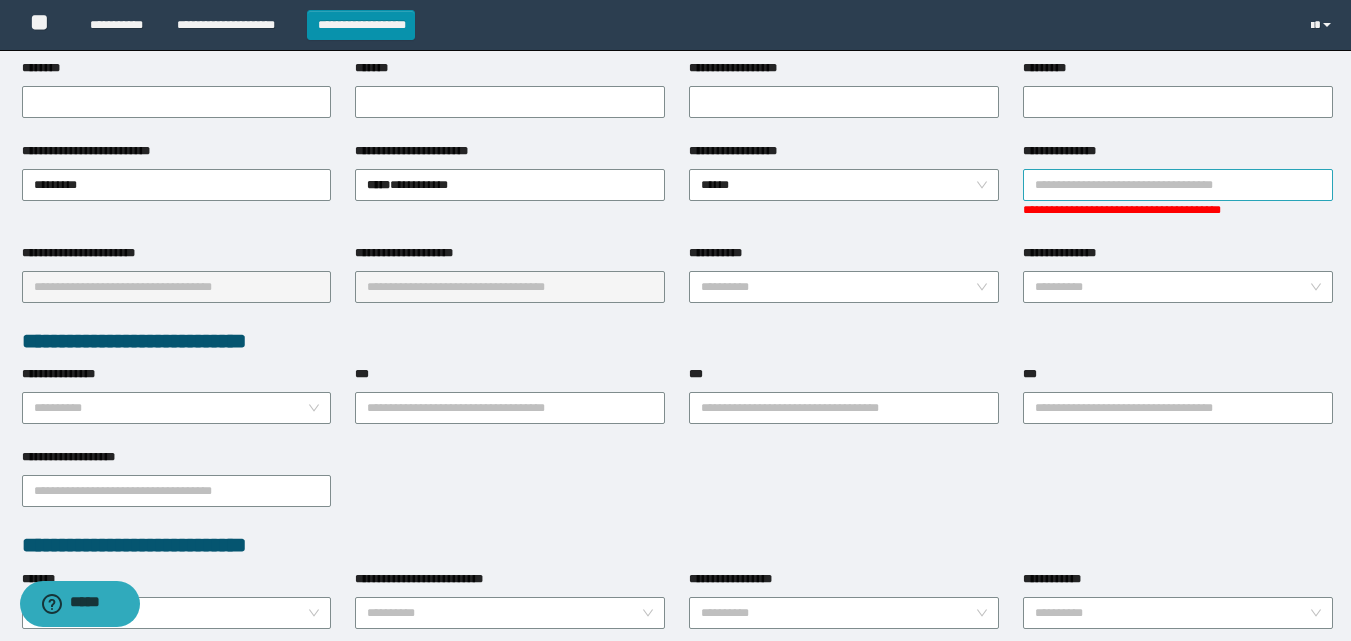 click on "**********" at bounding box center (1178, 185) 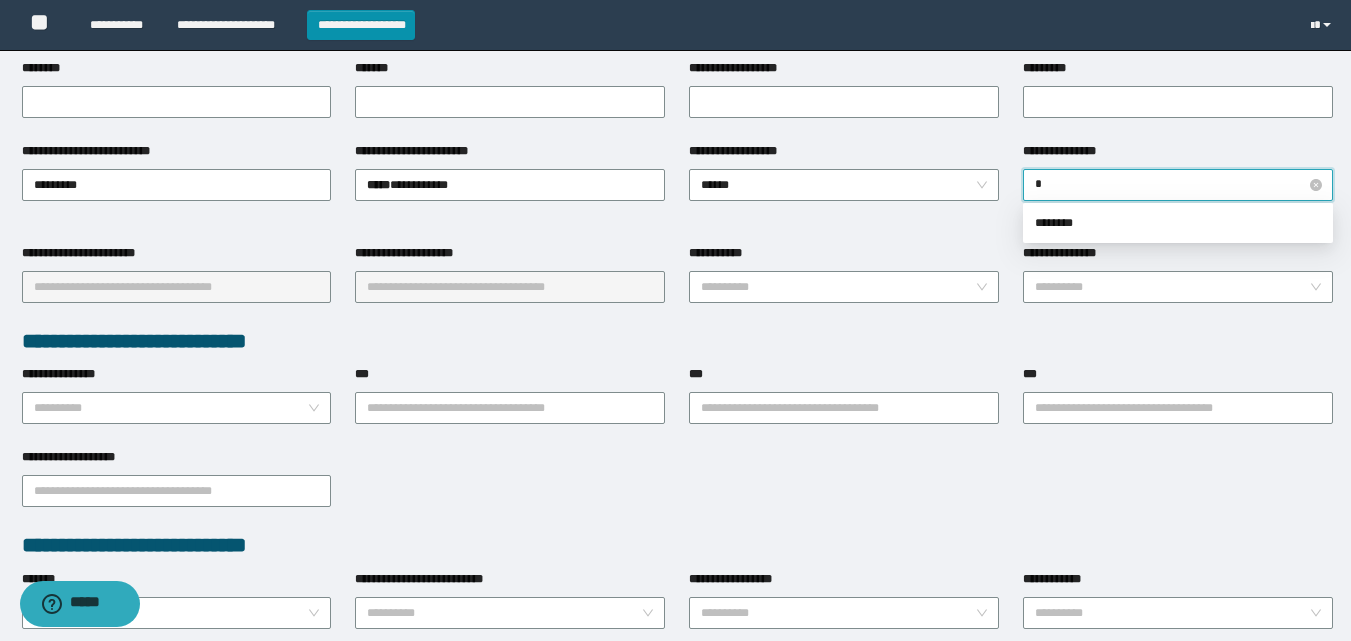 type on "**" 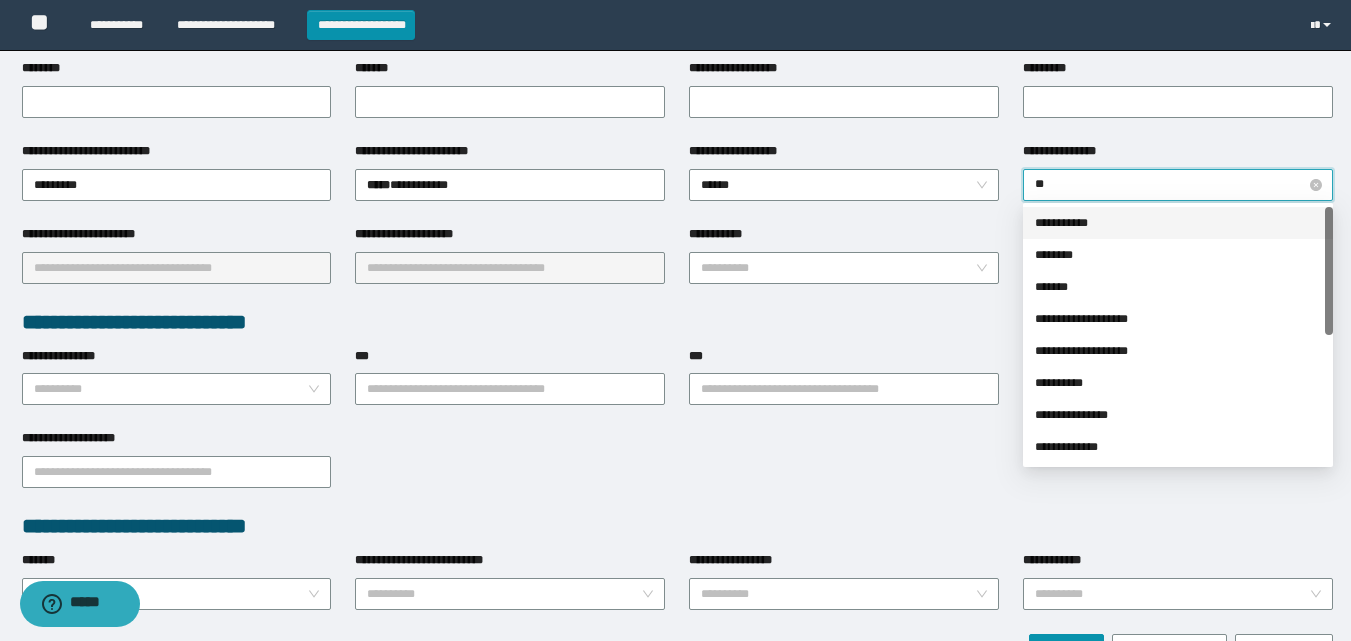 click on "**********" at bounding box center [1178, 223] 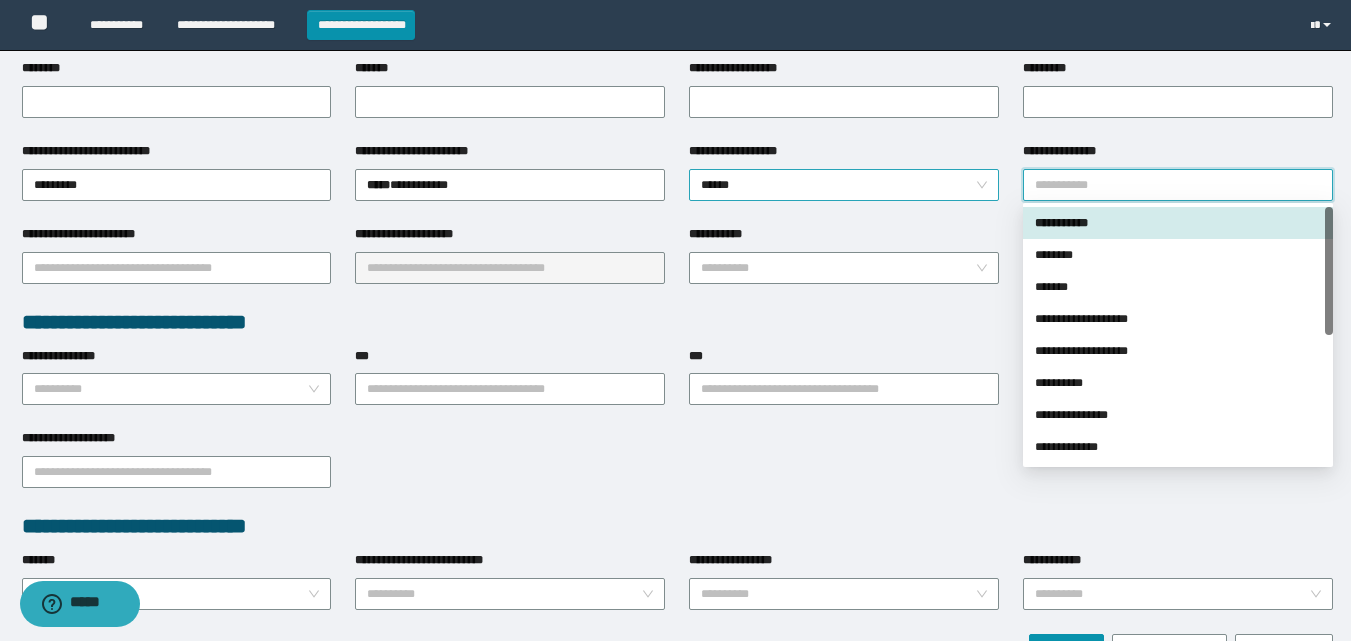 drag, startPoint x: 1115, startPoint y: 179, endPoint x: 872, endPoint y: 181, distance: 243.00822 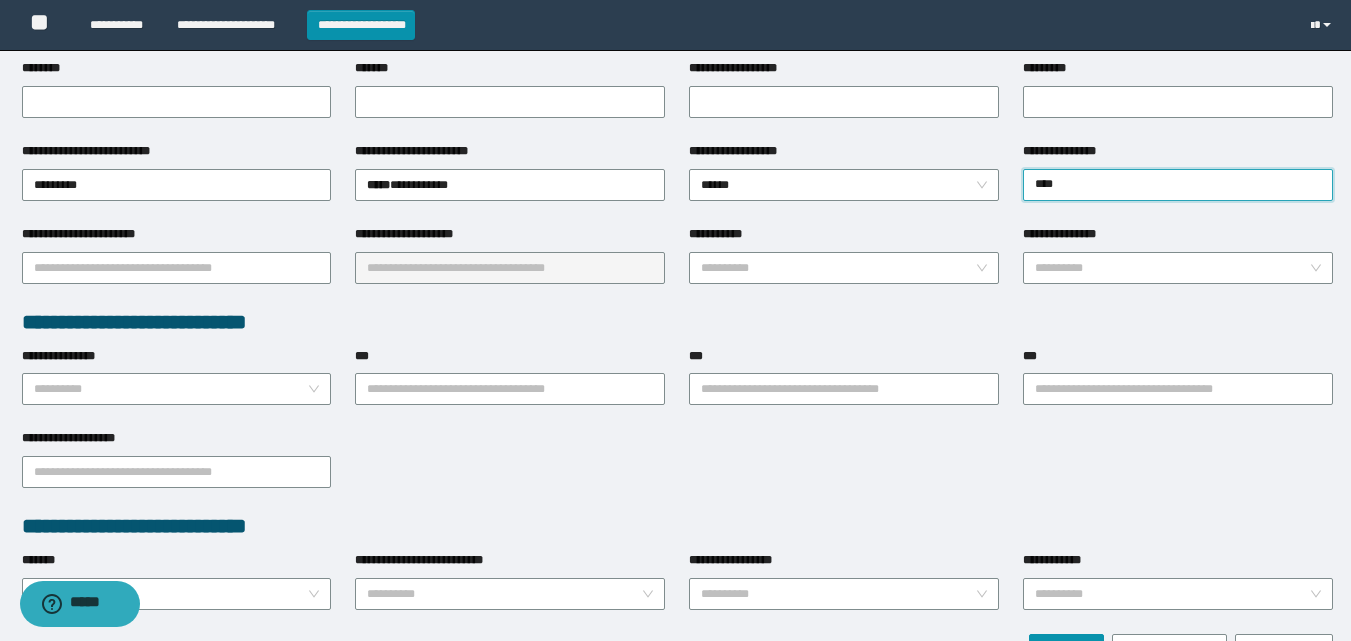 type on "***" 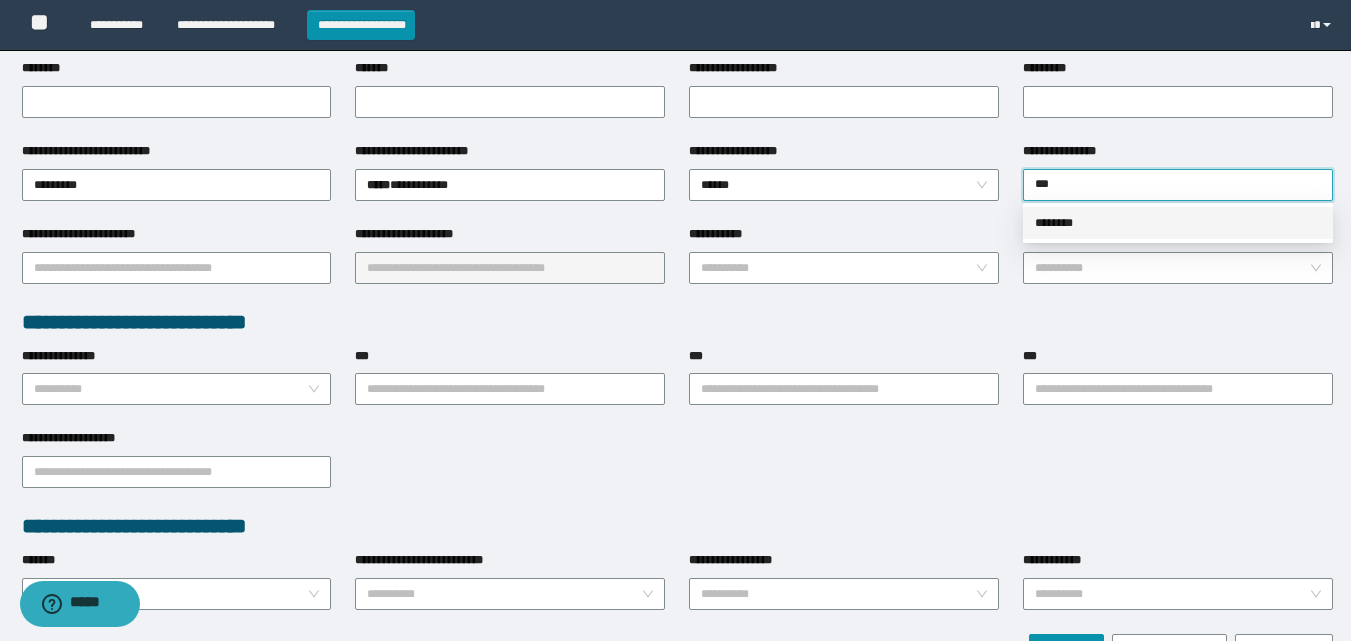 click on "********" at bounding box center (1178, 223) 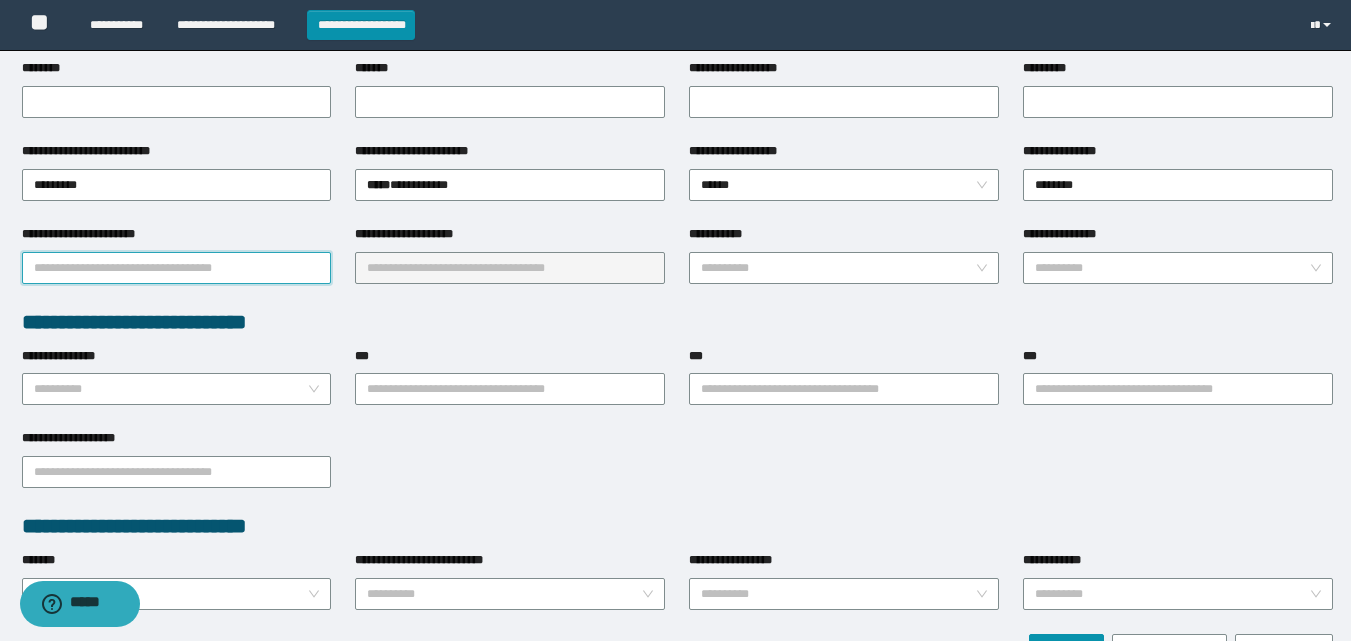 click on "**********" at bounding box center [177, 268] 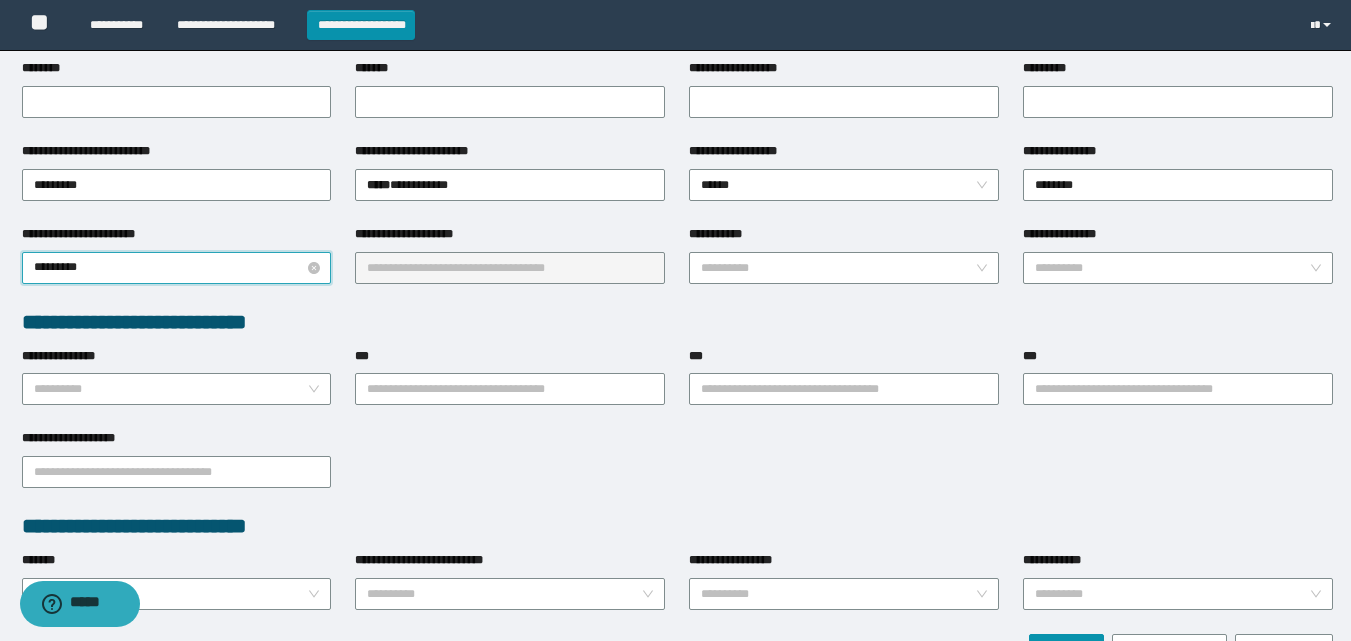 type on "*********" 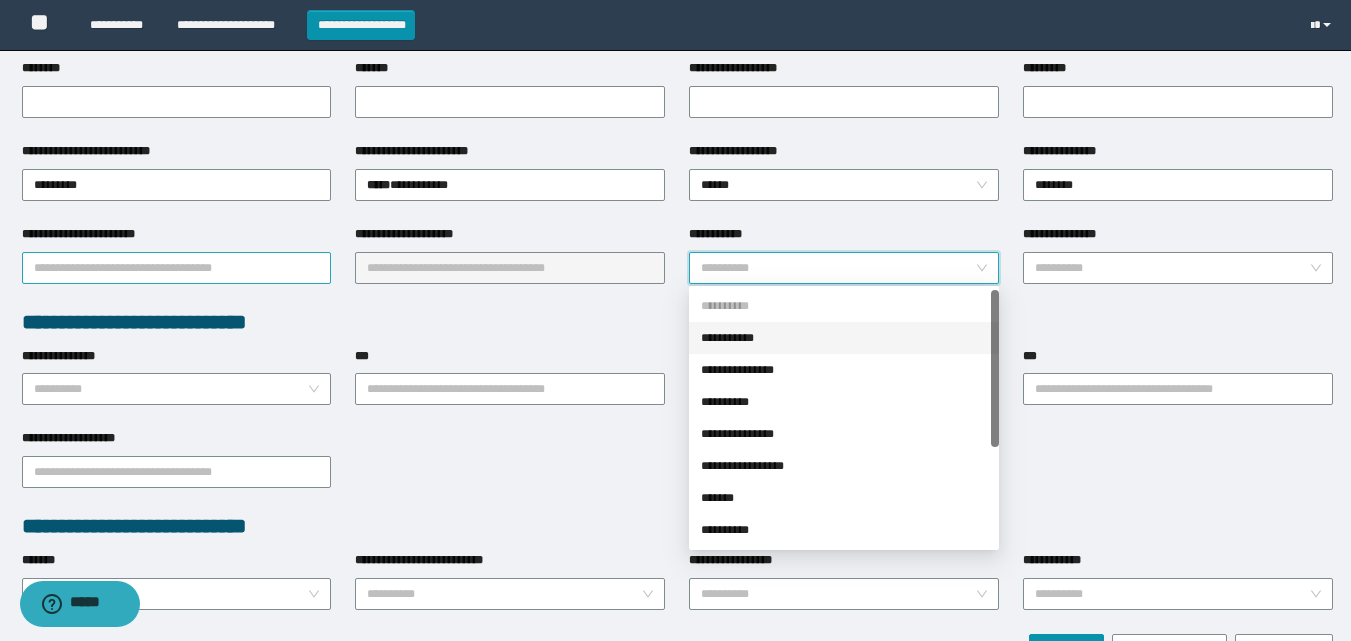 click on "**********" at bounding box center [177, 268] 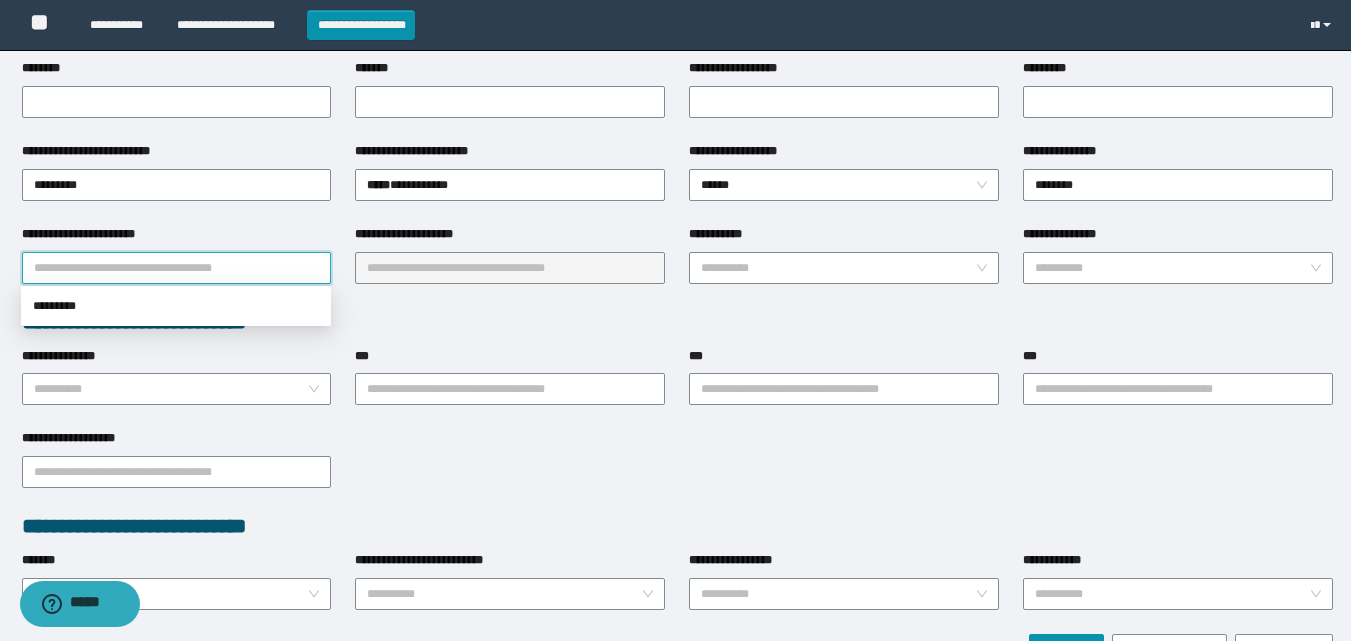 type on "*" 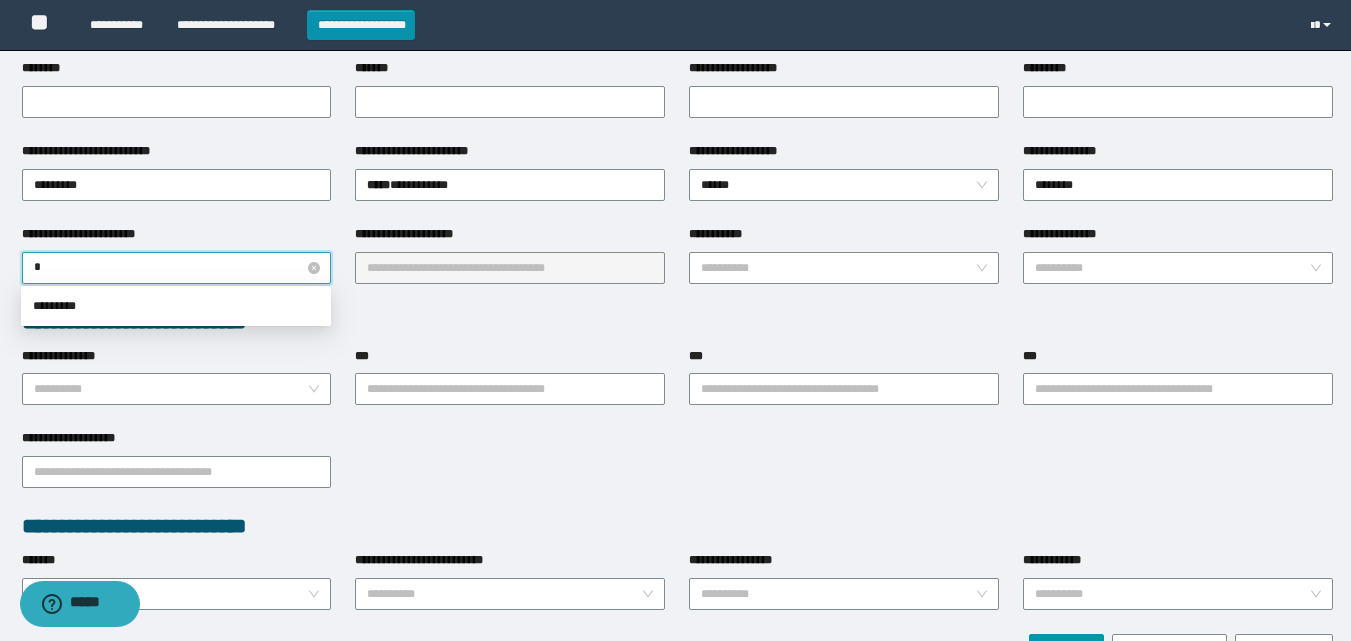 type 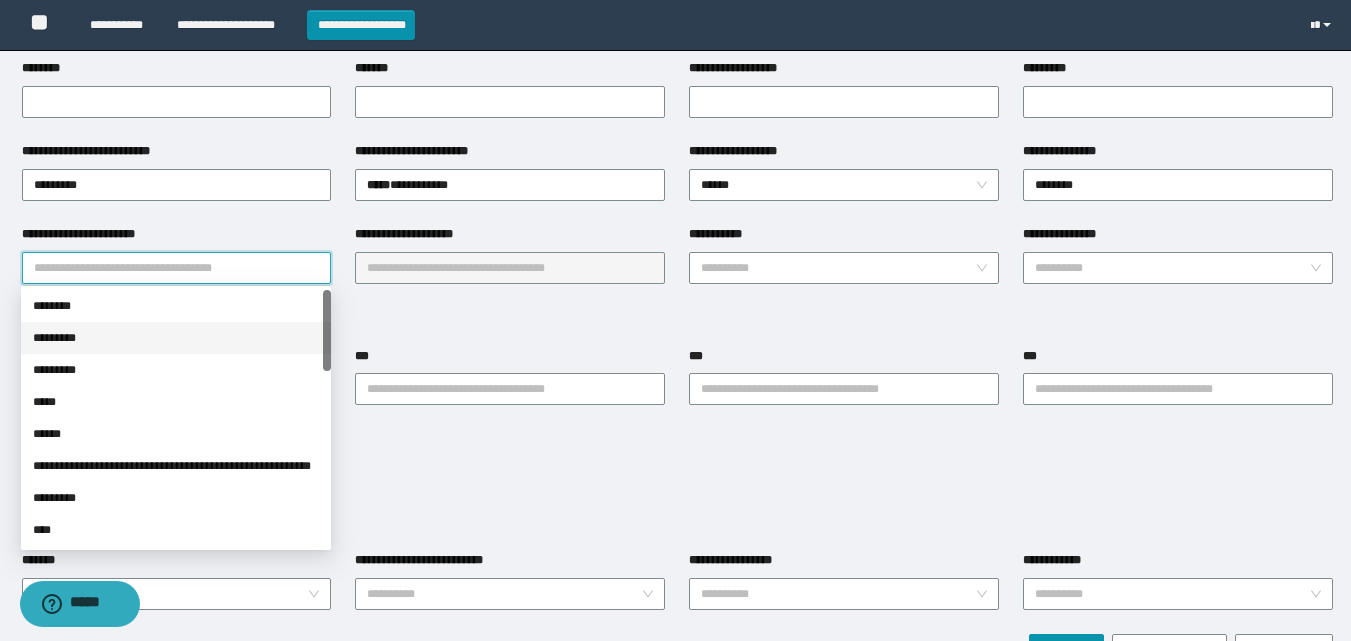 drag, startPoint x: 133, startPoint y: 333, endPoint x: 462, endPoint y: 263, distance: 336.36438 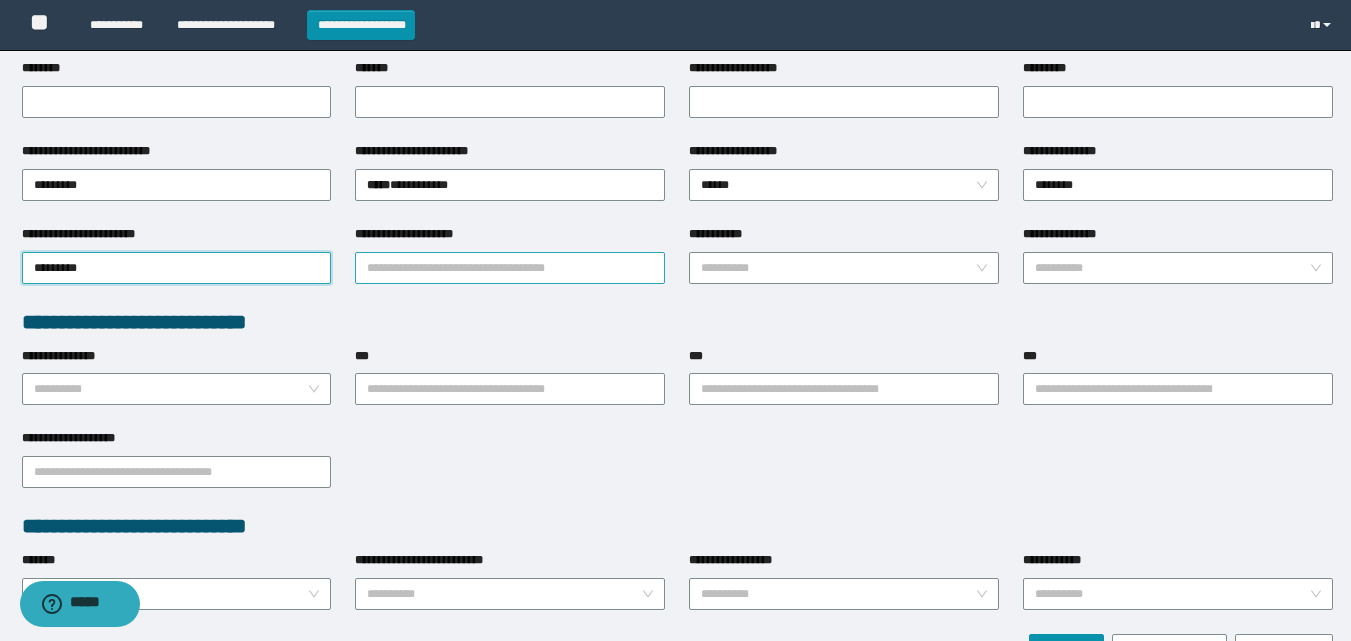 click on "**********" at bounding box center [510, 268] 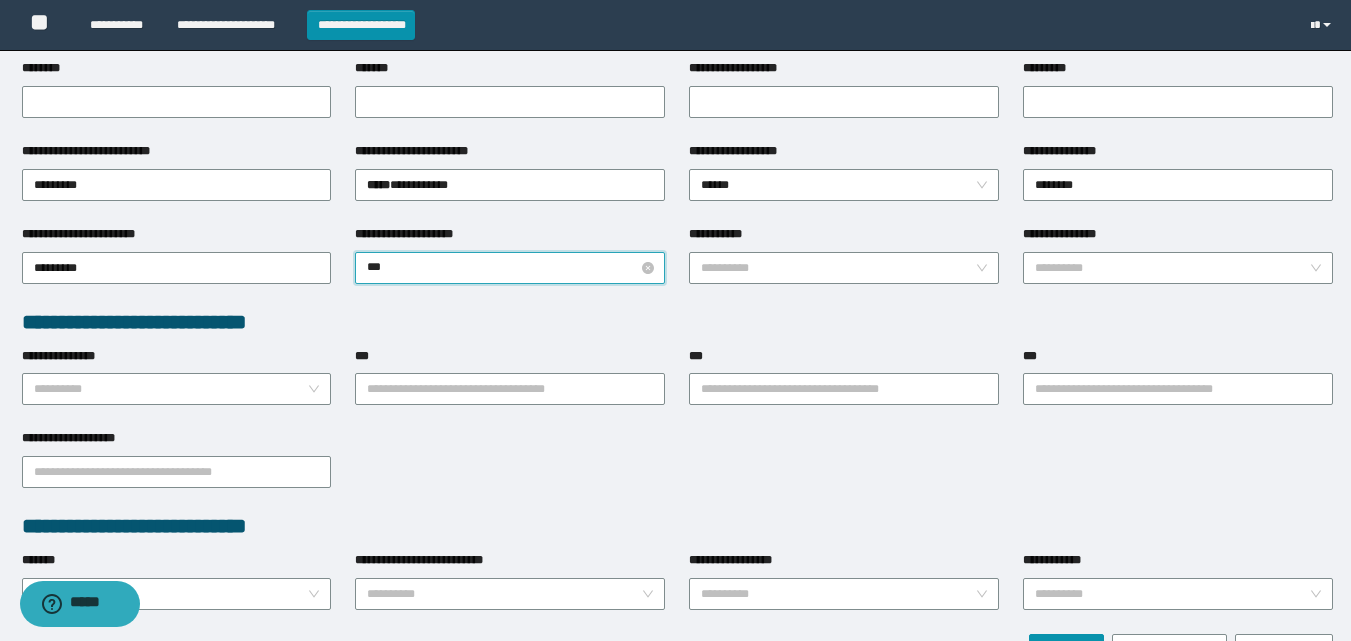 type on "****" 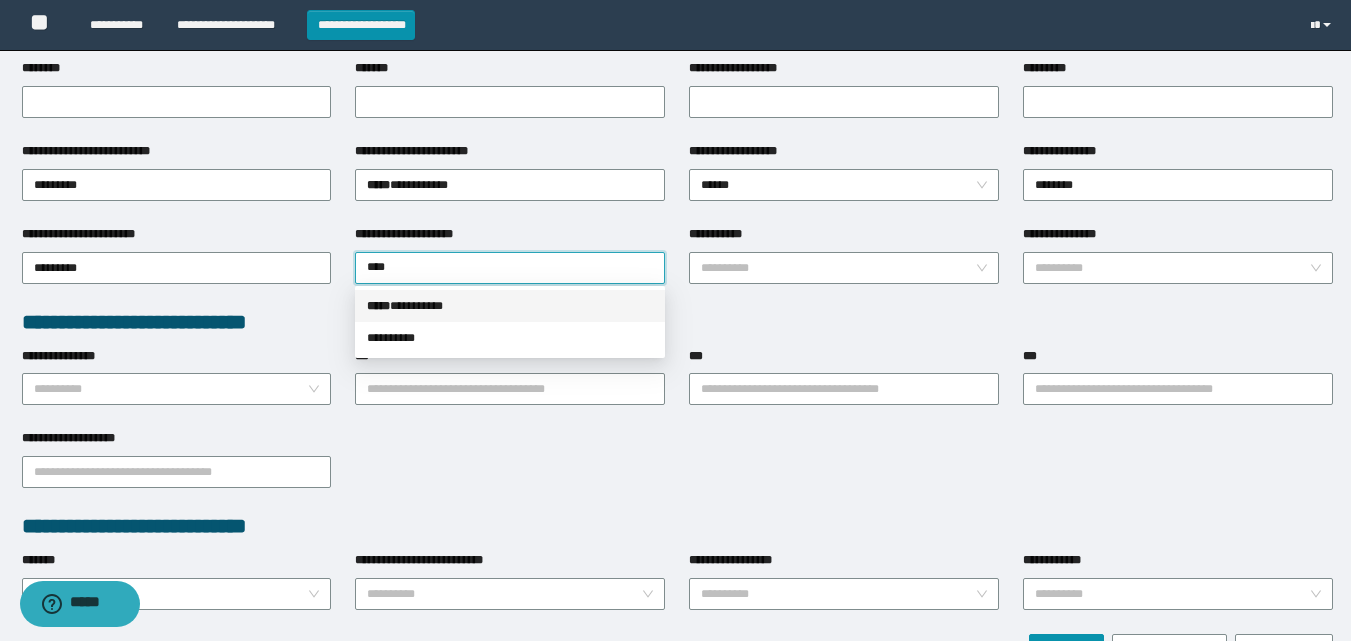 click on "***** * ********" at bounding box center (510, 306) 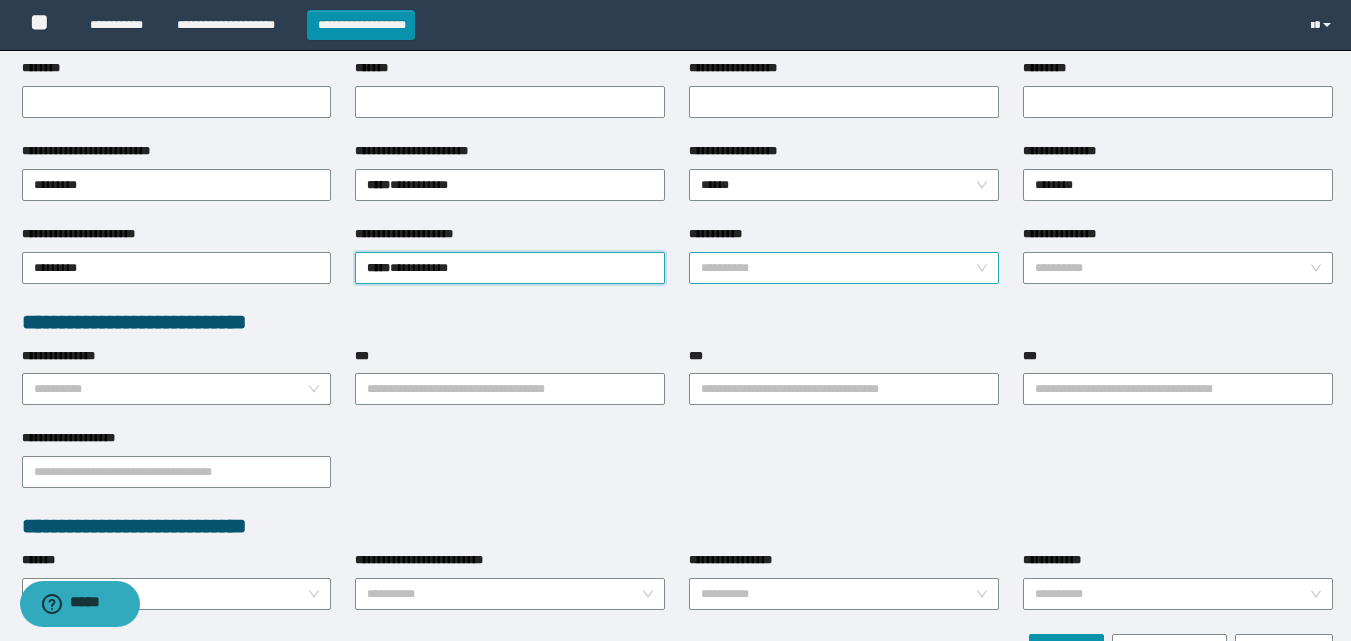 click on "**********" at bounding box center (838, 268) 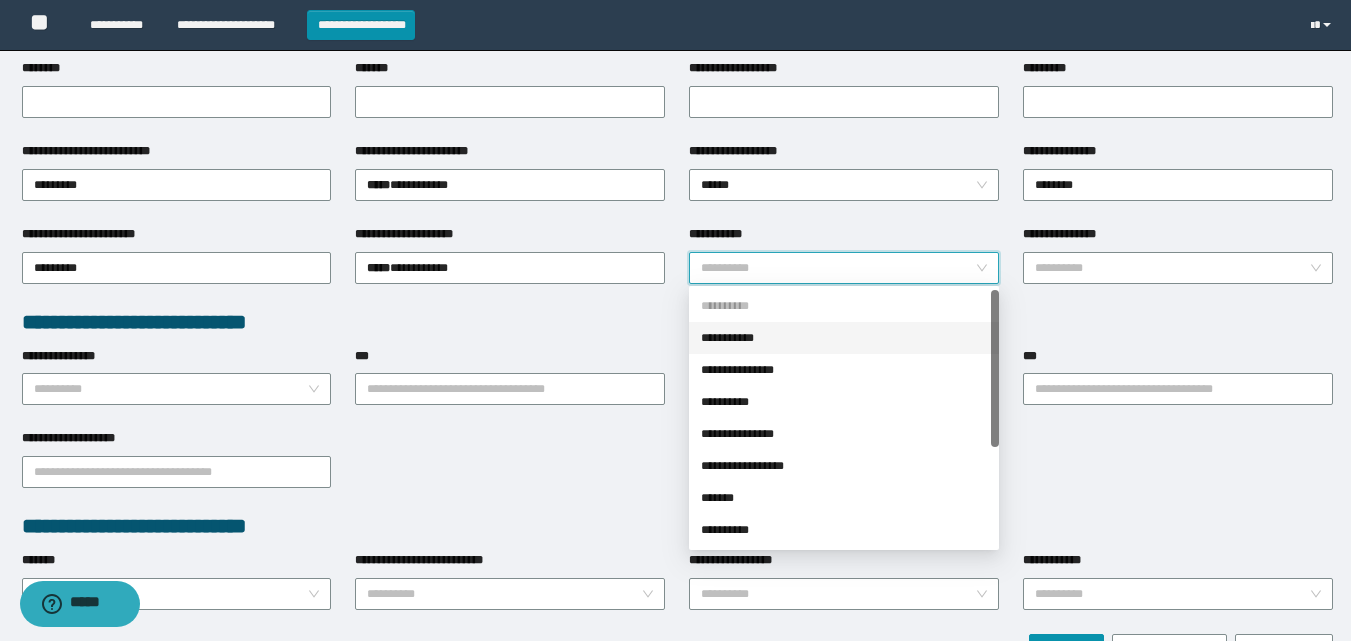 drag, startPoint x: 764, startPoint y: 346, endPoint x: 773, endPoint y: 338, distance: 12.0415945 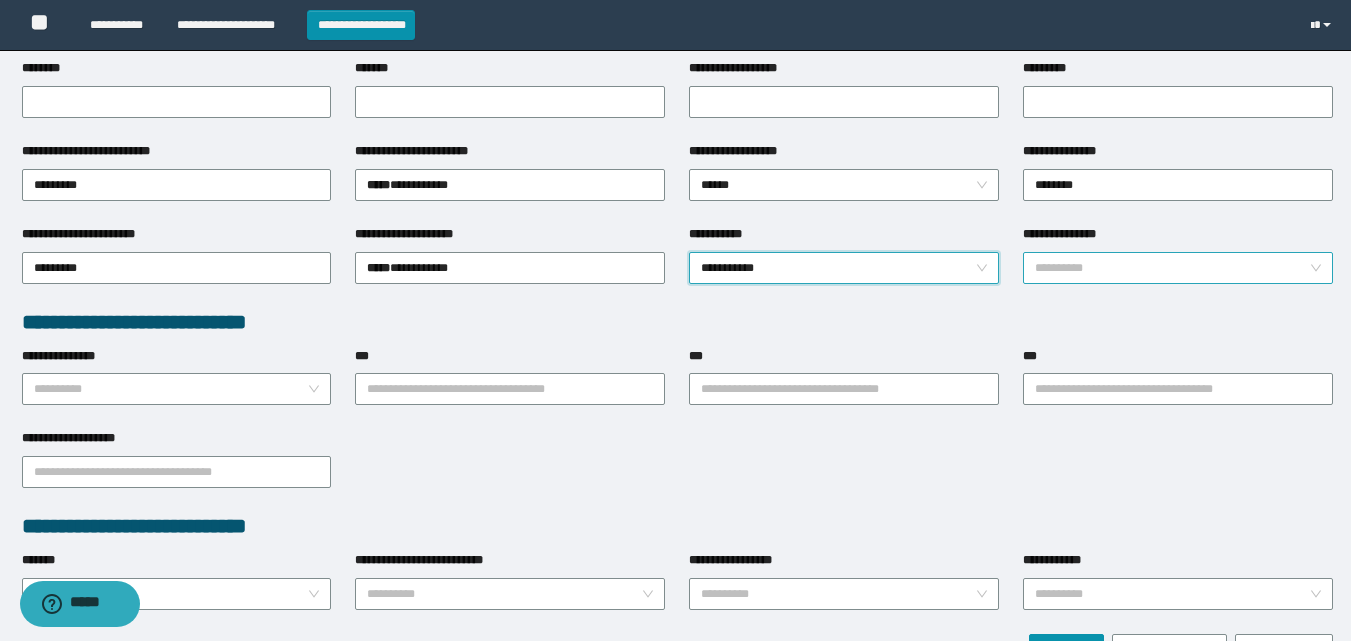click on "**********" at bounding box center [1172, 268] 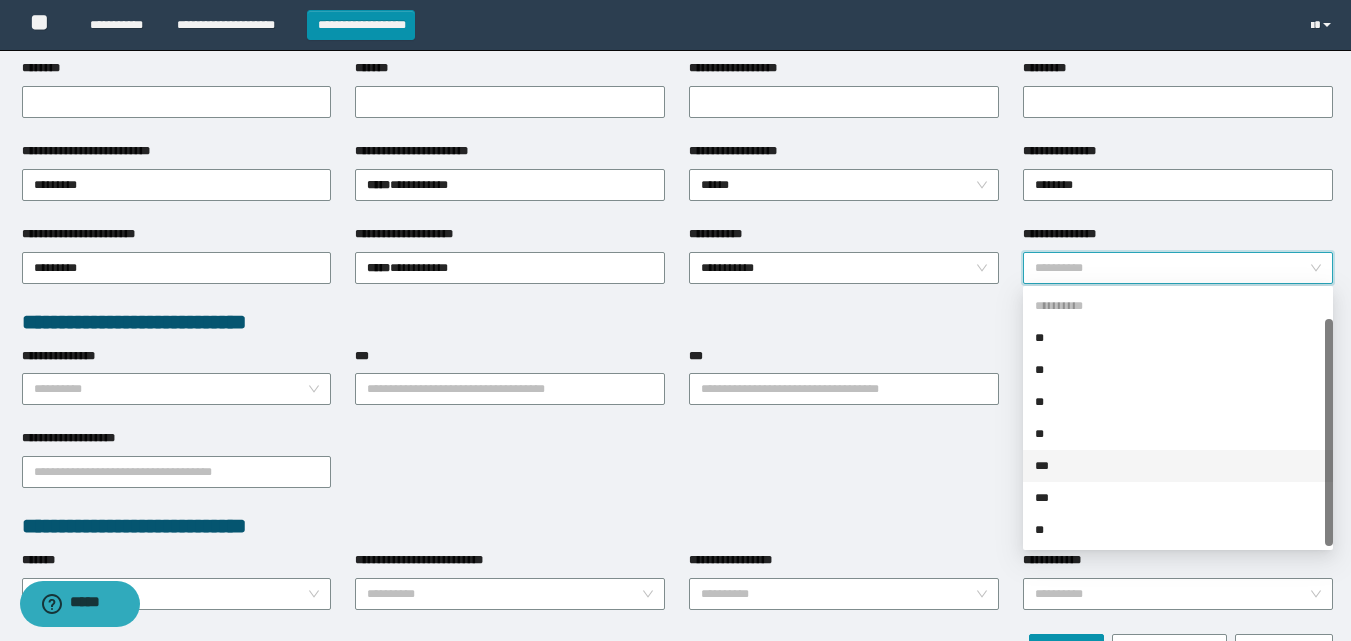 scroll, scrollTop: 32, scrollLeft: 0, axis: vertical 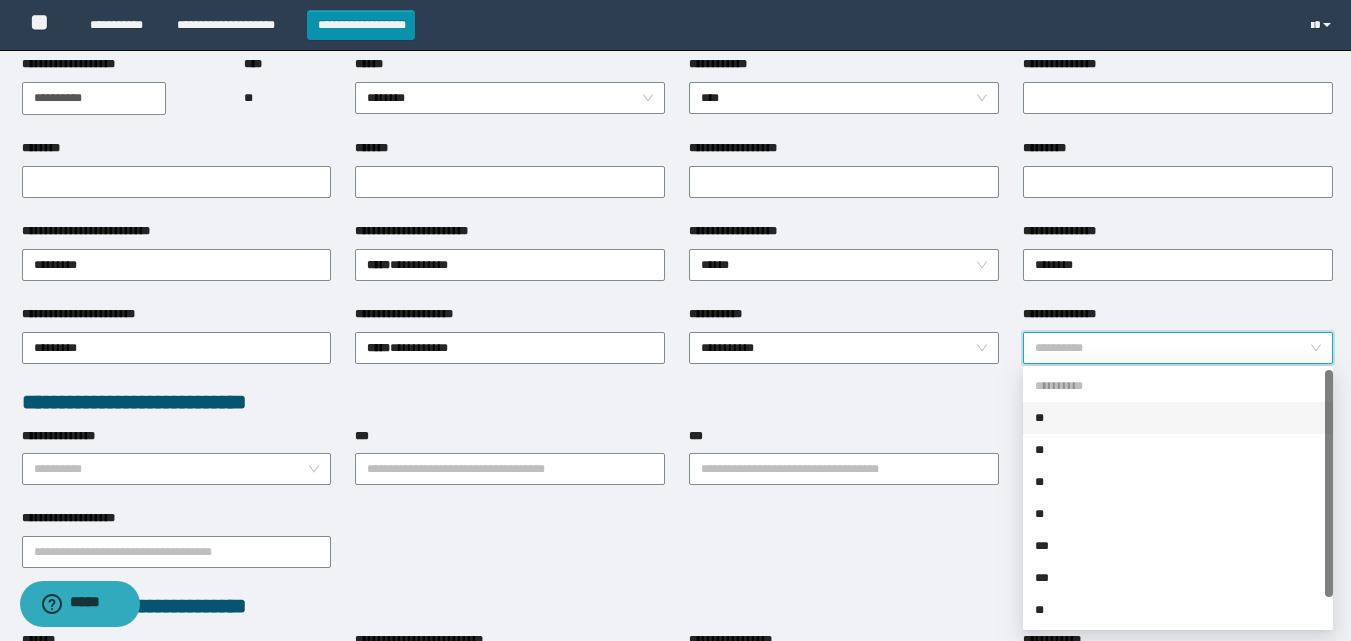 click on "**" at bounding box center [1178, 418] 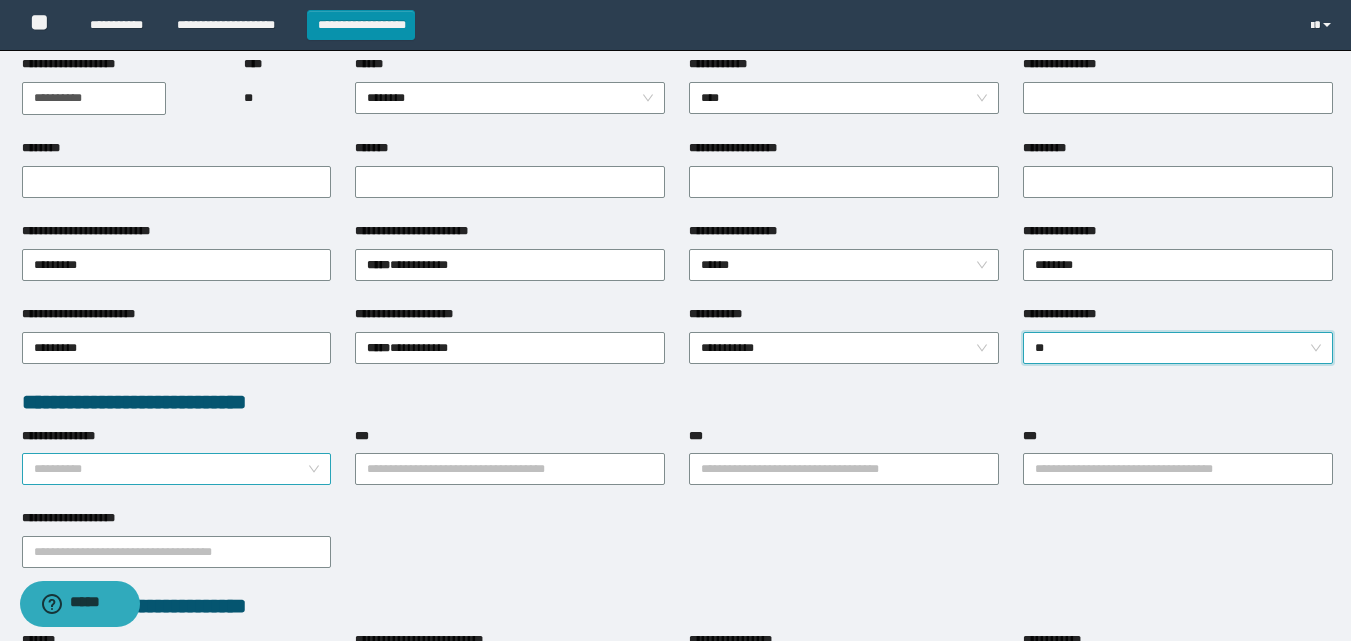 scroll, scrollTop: 320, scrollLeft: 0, axis: vertical 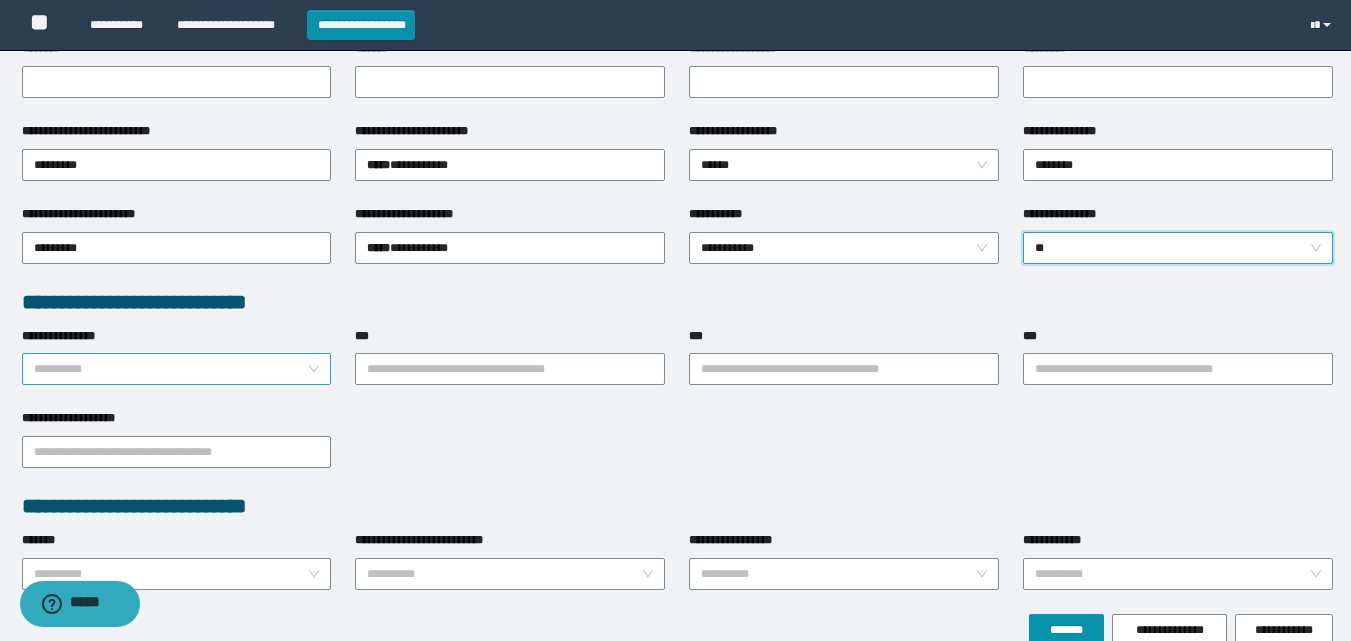 click on "**********" at bounding box center (171, 369) 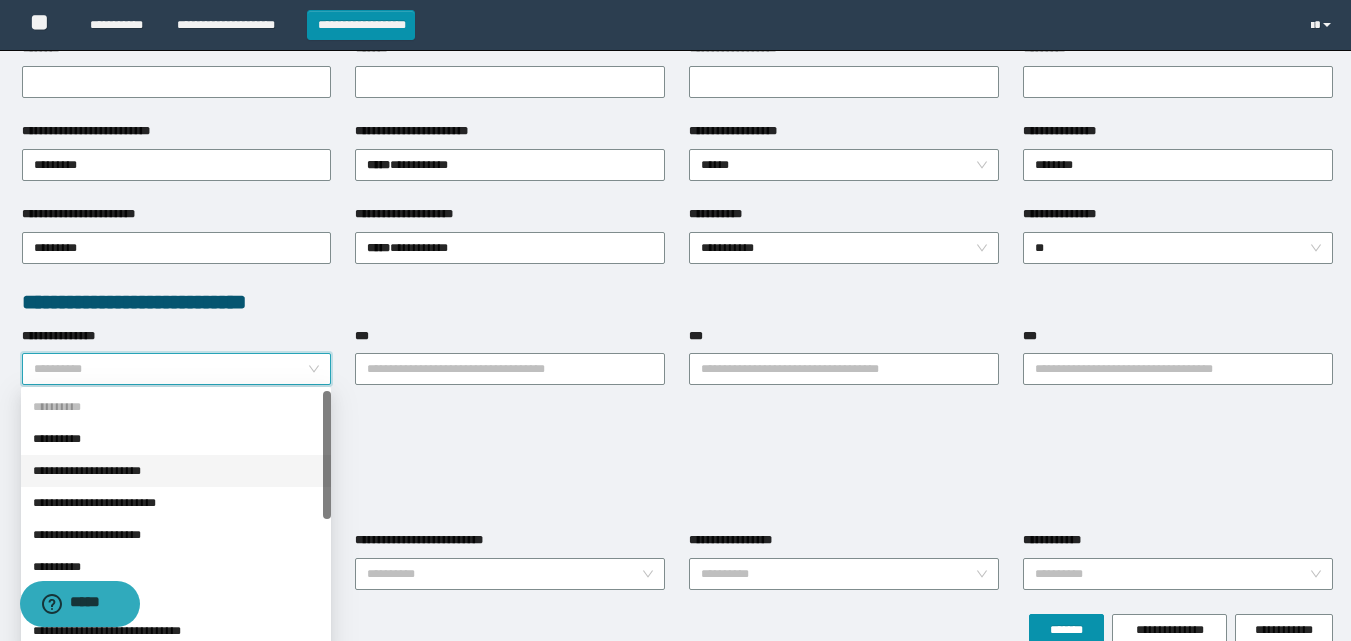 click on "**********" at bounding box center [176, 471] 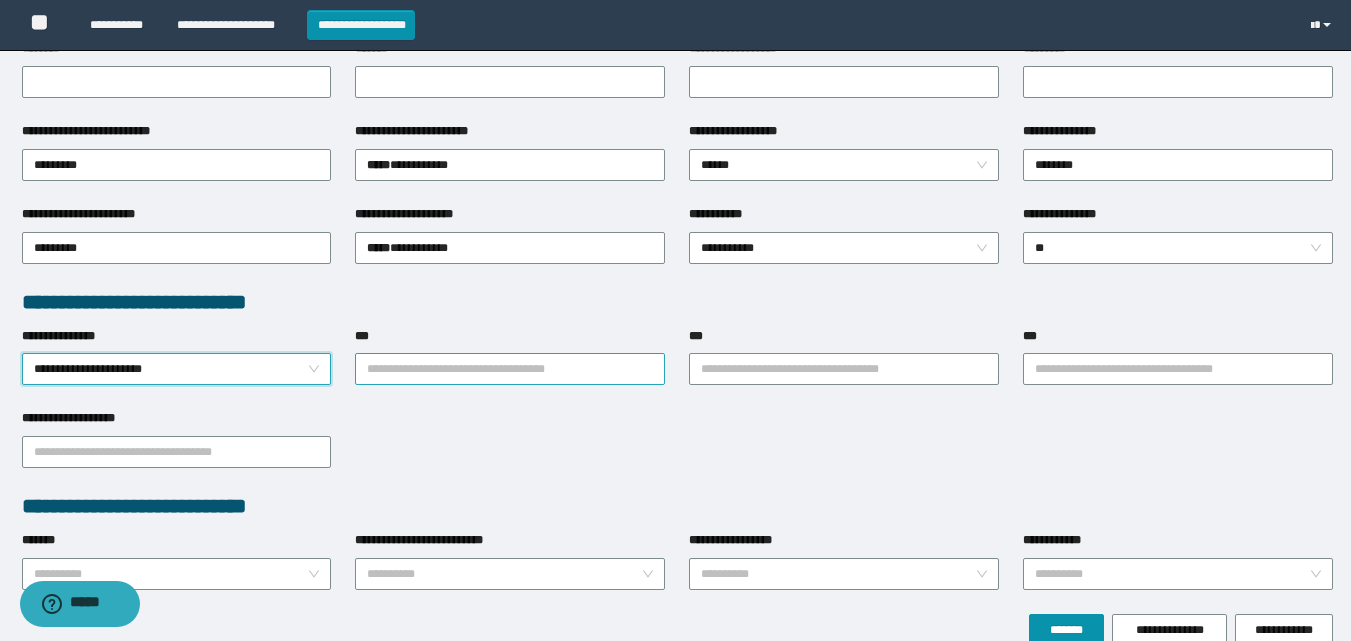 click on "***" at bounding box center (510, 369) 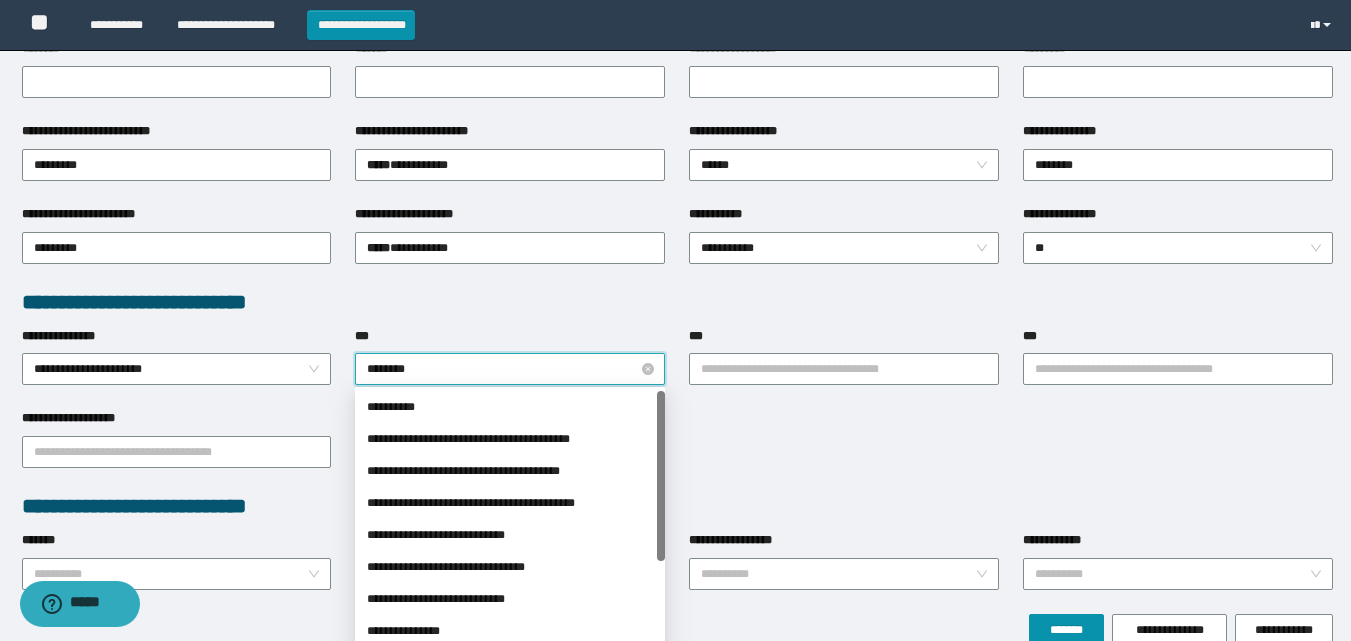 type on "*********" 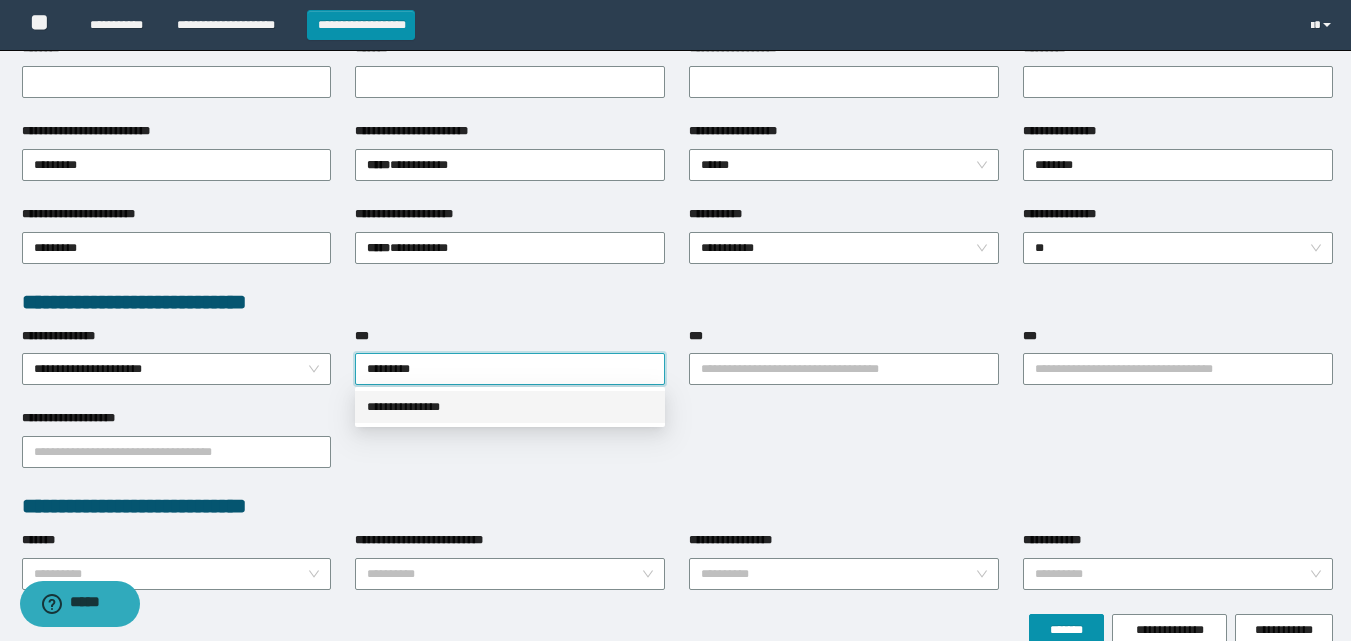 click on "**********" at bounding box center [510, 407] 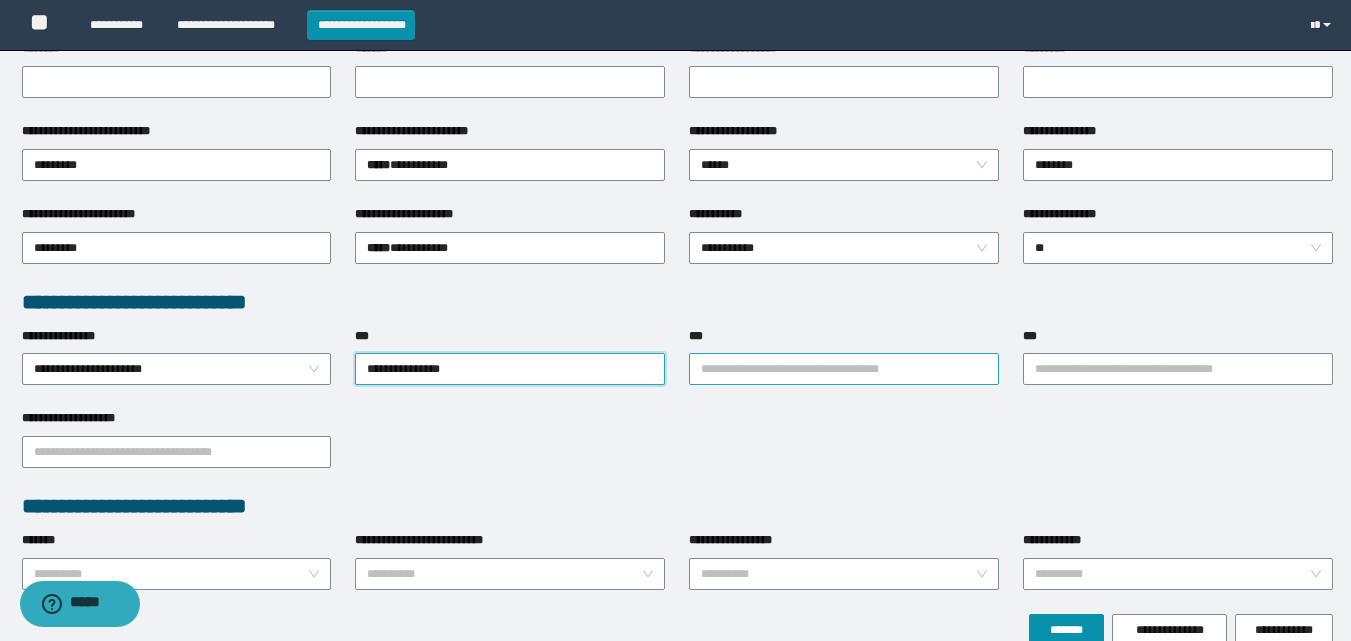 click on "***" at bounding box center (844, 369) 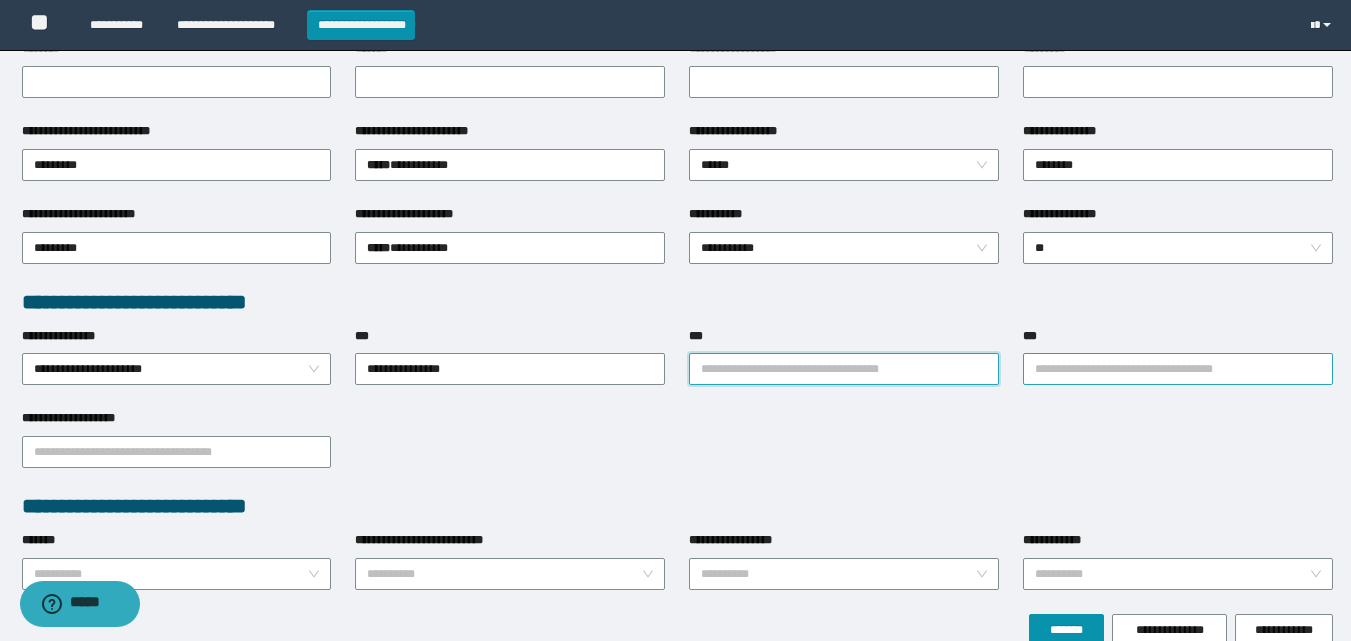 click on "***" at bounding box center [1178, 369] 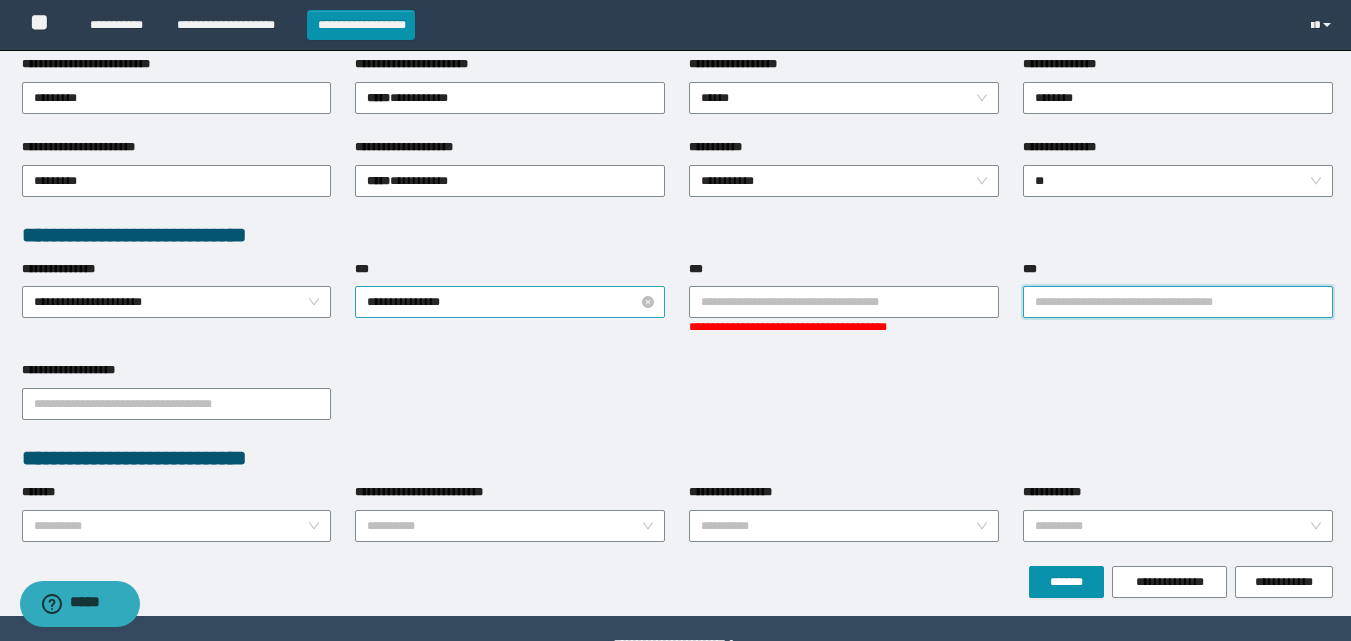 scroll, scrollTop: 420, scrollLeft: 0, axis: vertical 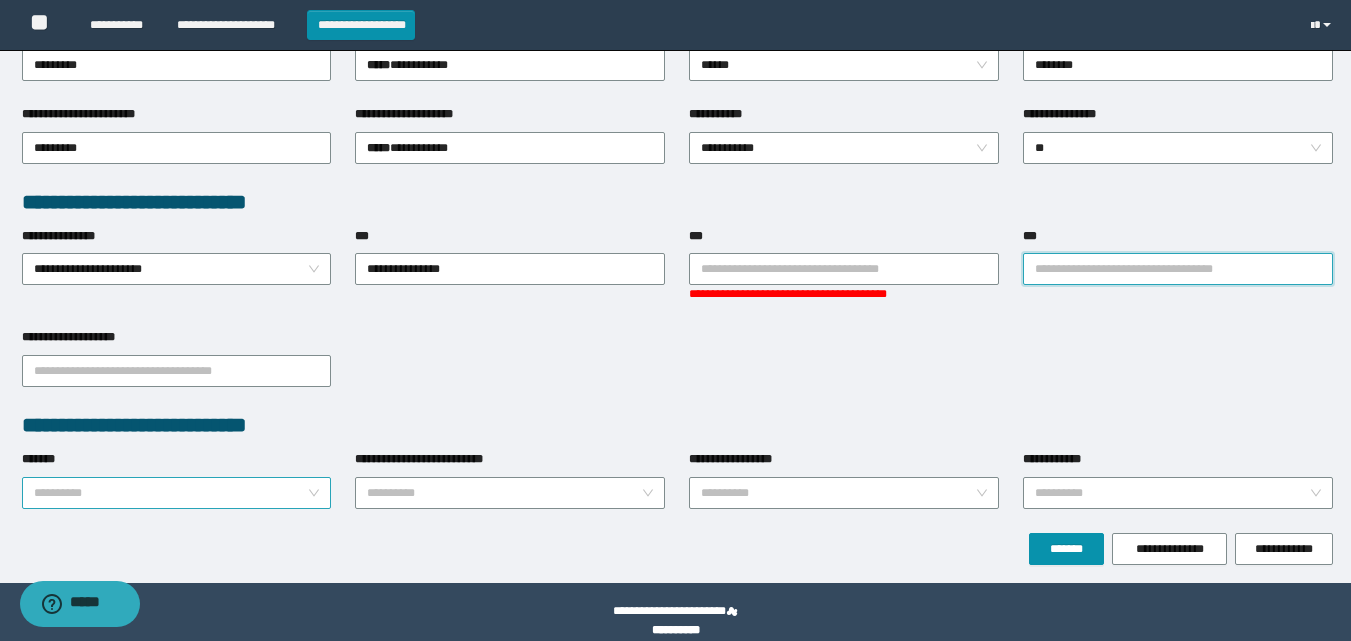 click on "*******" at bounding box center [171, 493] 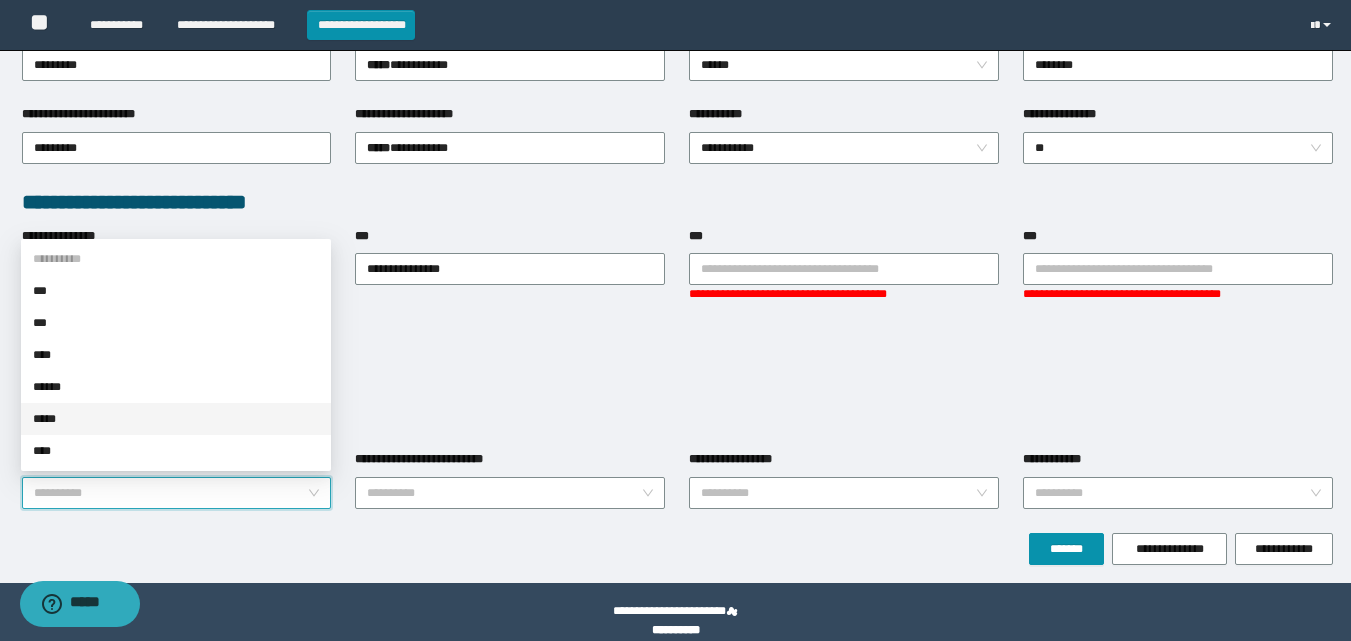click on "**********" at bounding box center [677, 369] 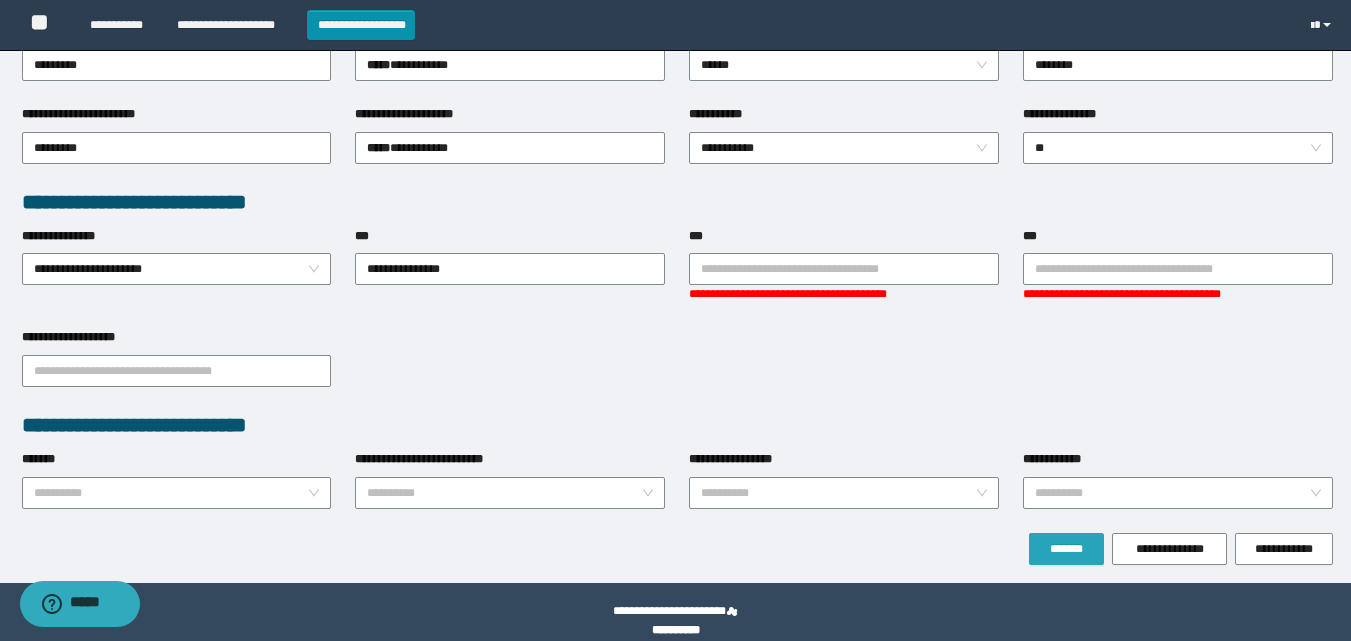 click on "*******" at bounding box center (1066, 549) 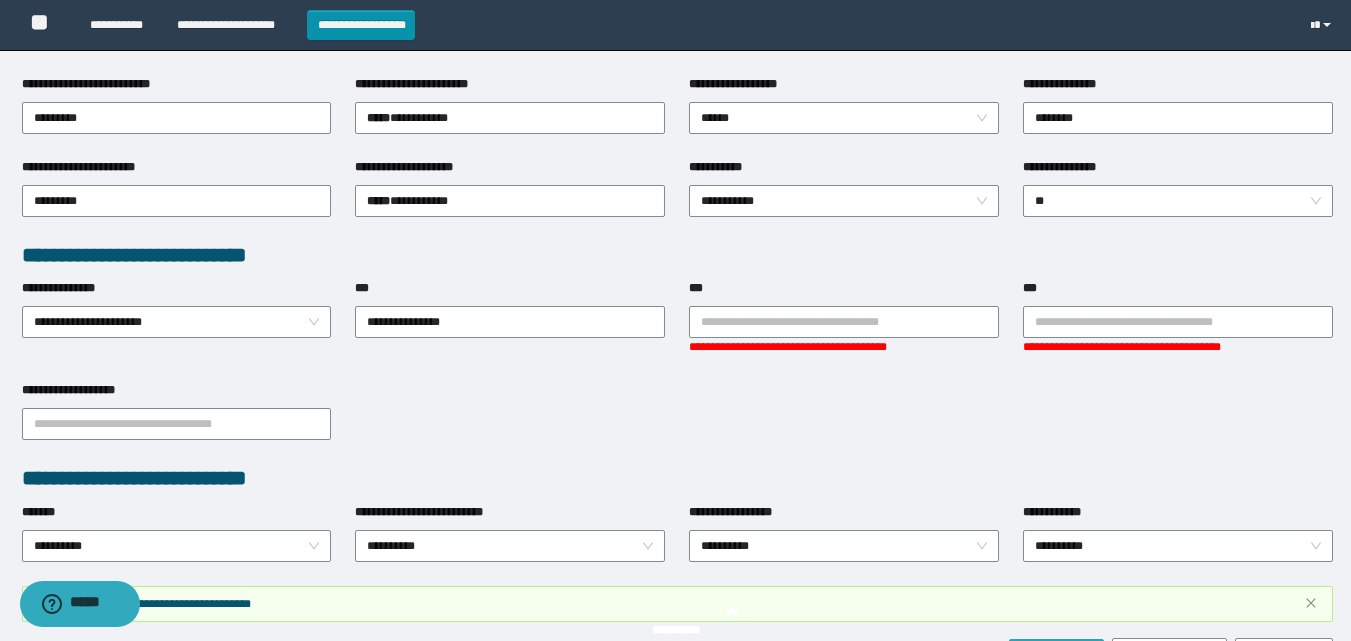 type on "*****" 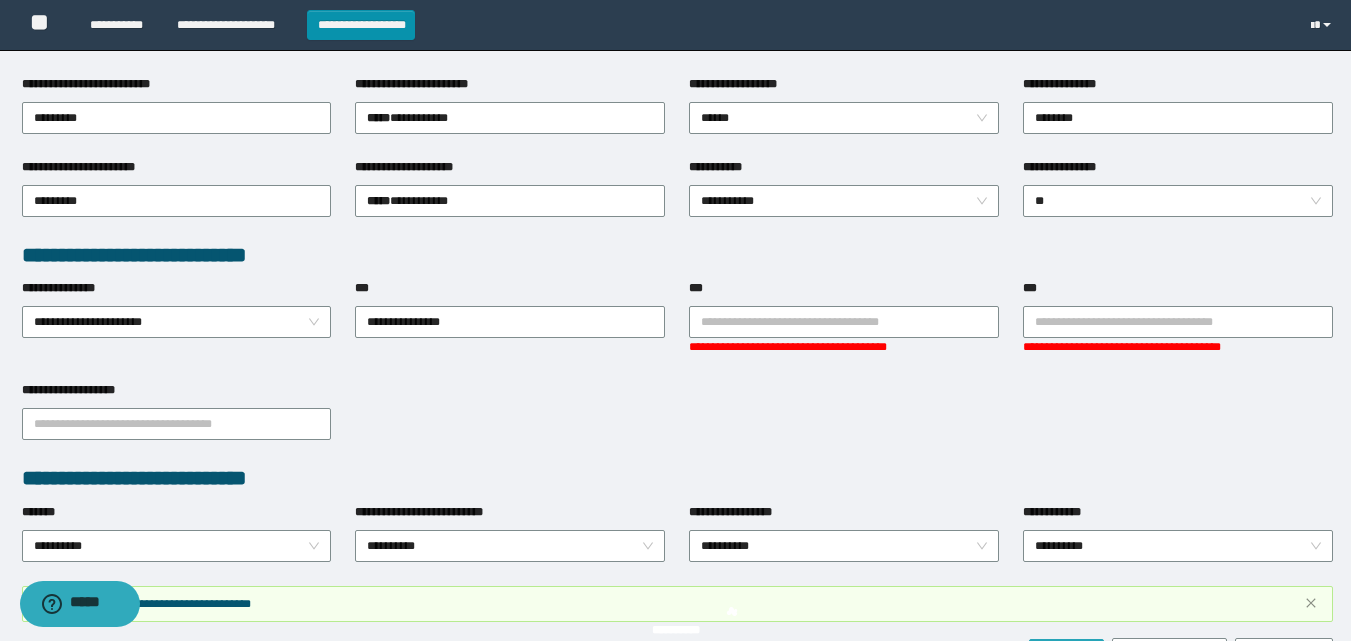 scroll, scrollTop: 473, scrollLeft: 0, axis: vertical 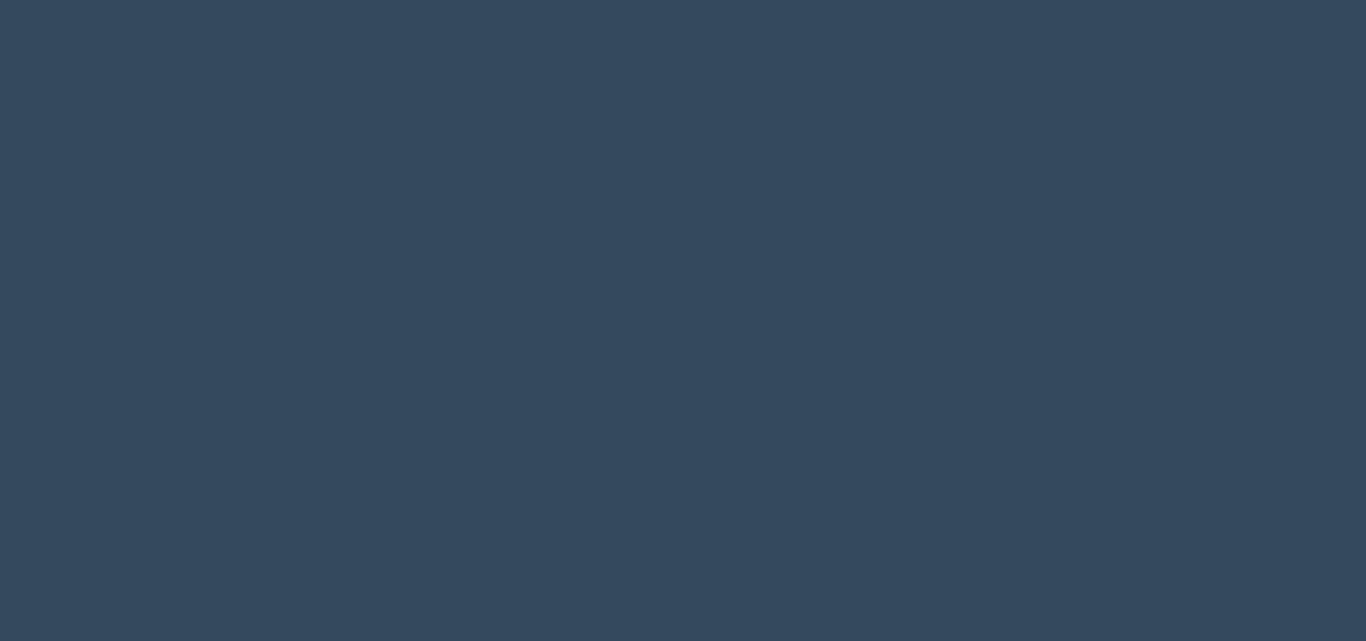 select 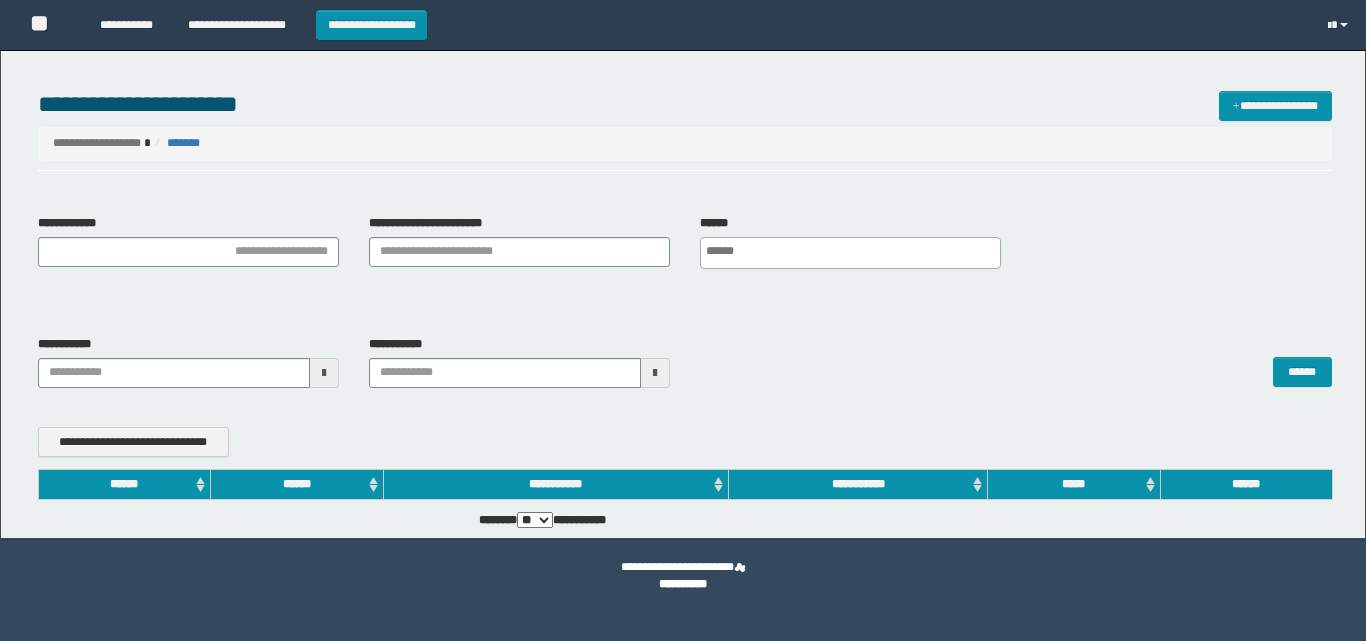 type on "**********" 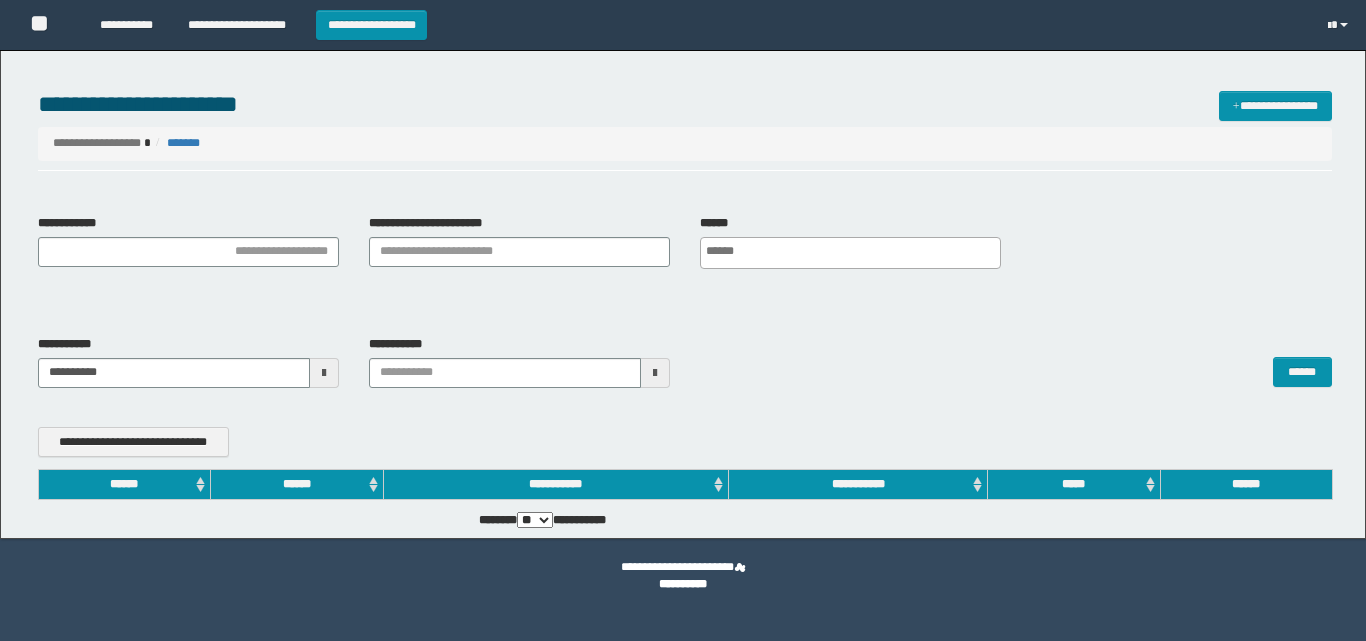 type on "**********" 